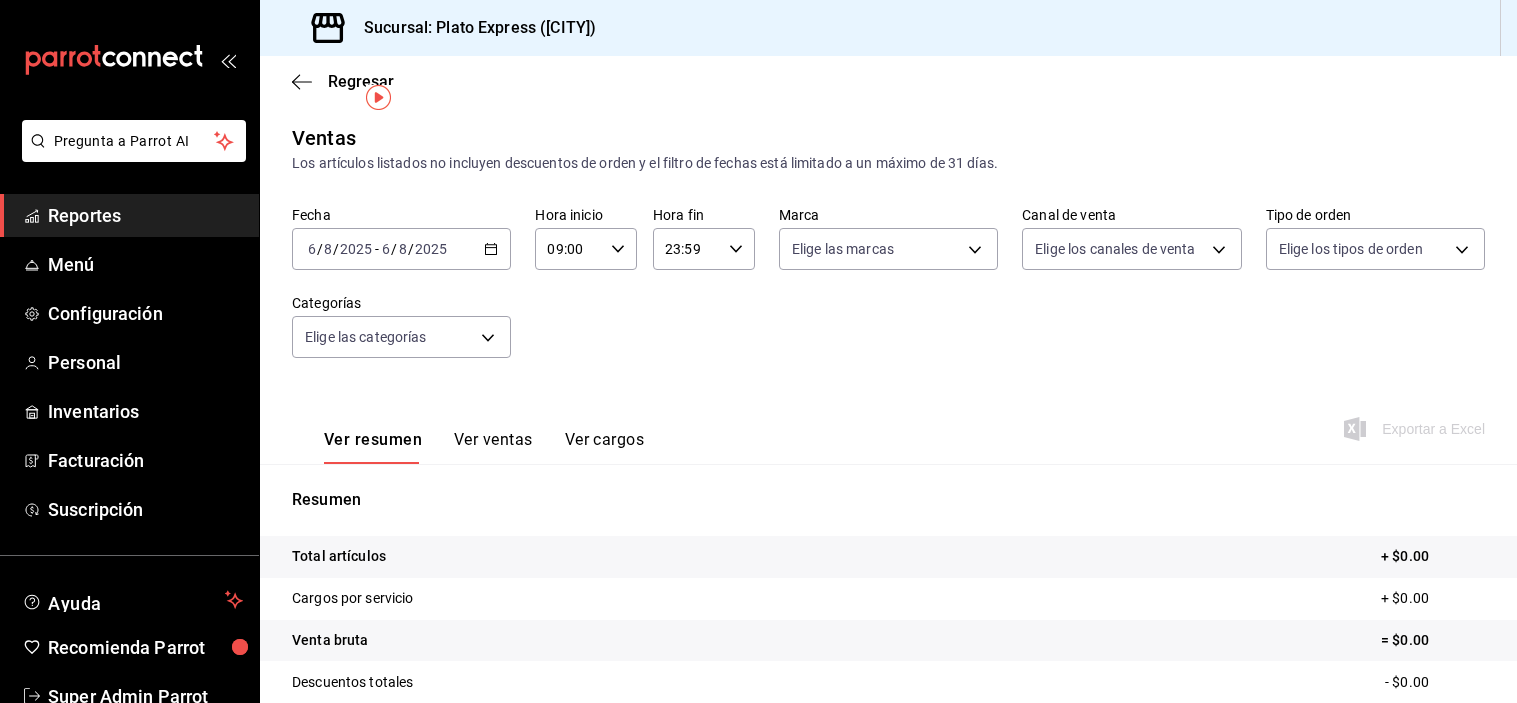 scroll, scrollTop: 0, scrollLeft: 0, axis: both 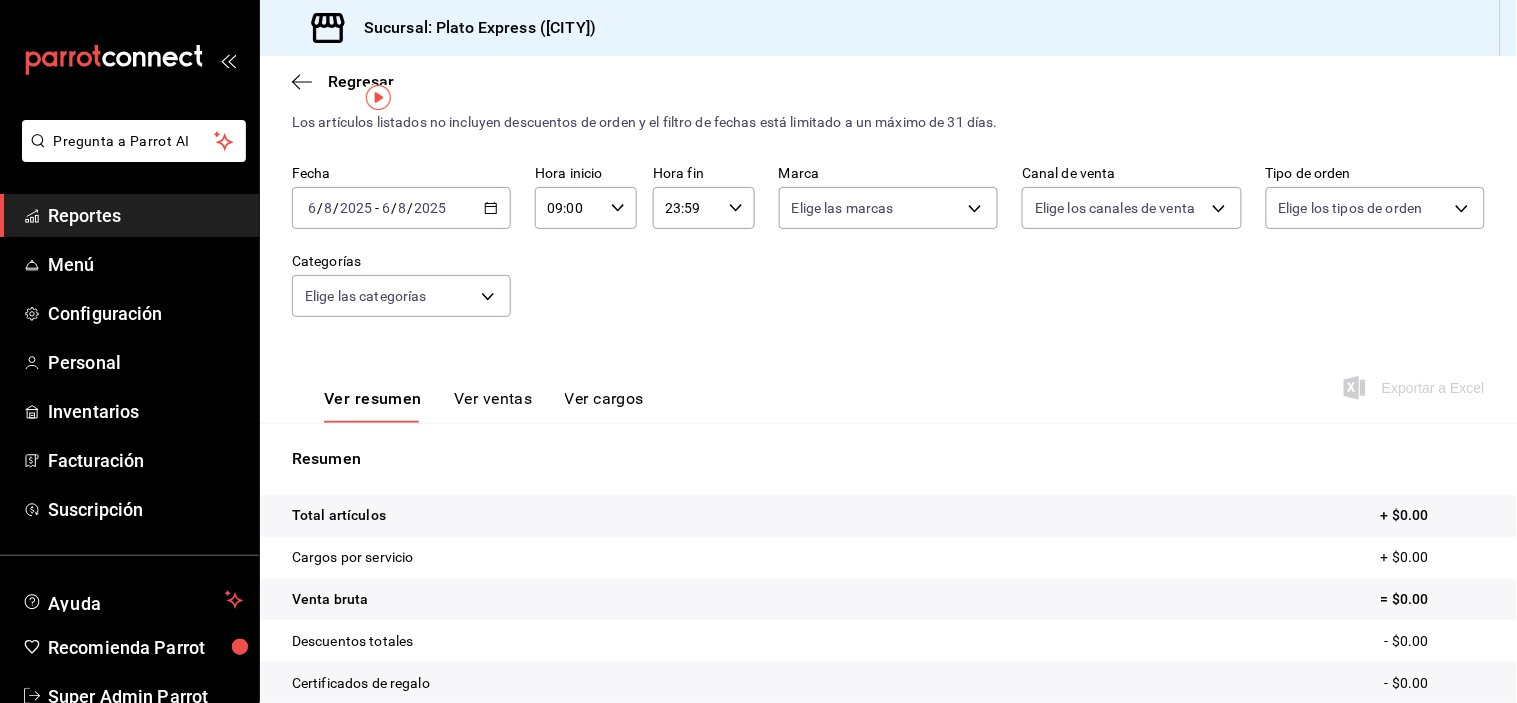 click on "[TIME] Hora inicio" at bounding box center (586, 208) 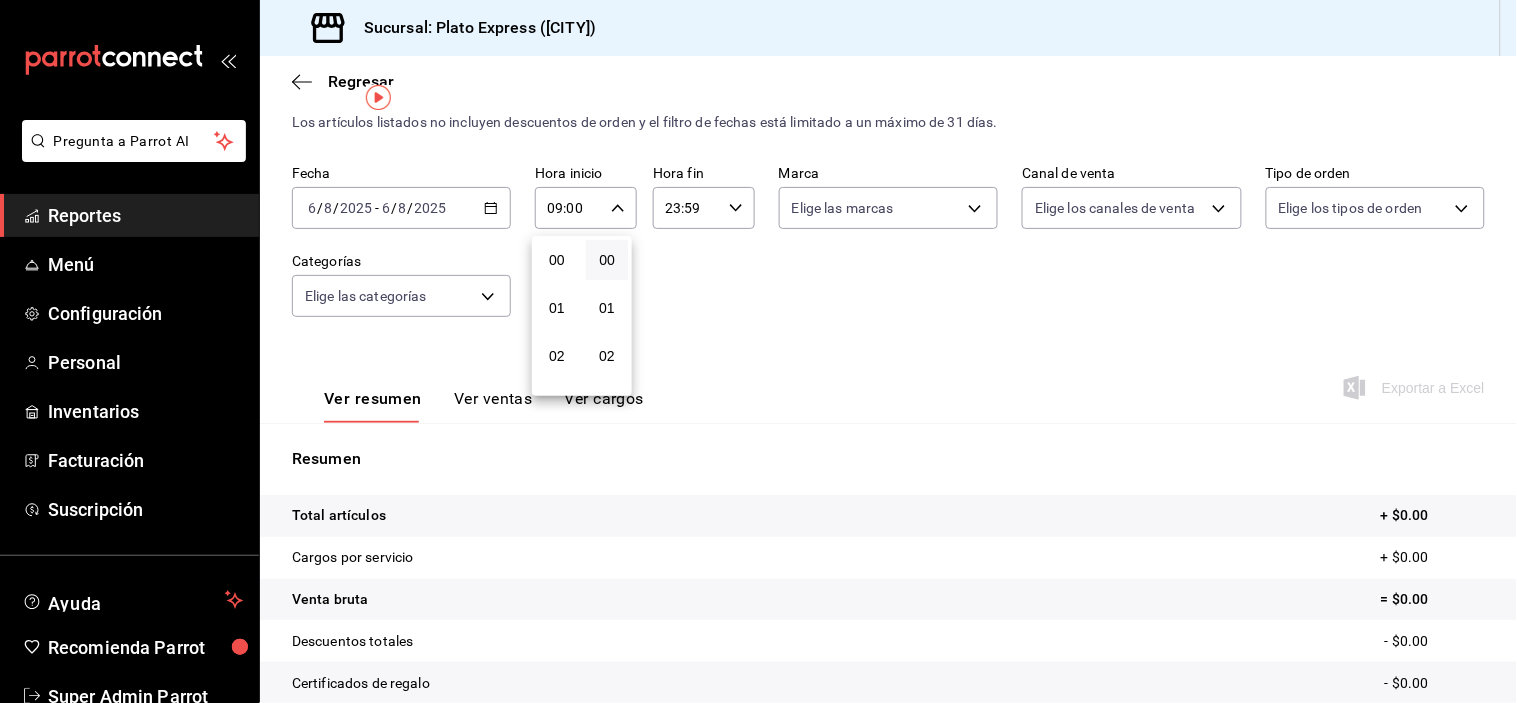 scroll, scrollTop: 447, scrollLeft: 0, axis: vertical 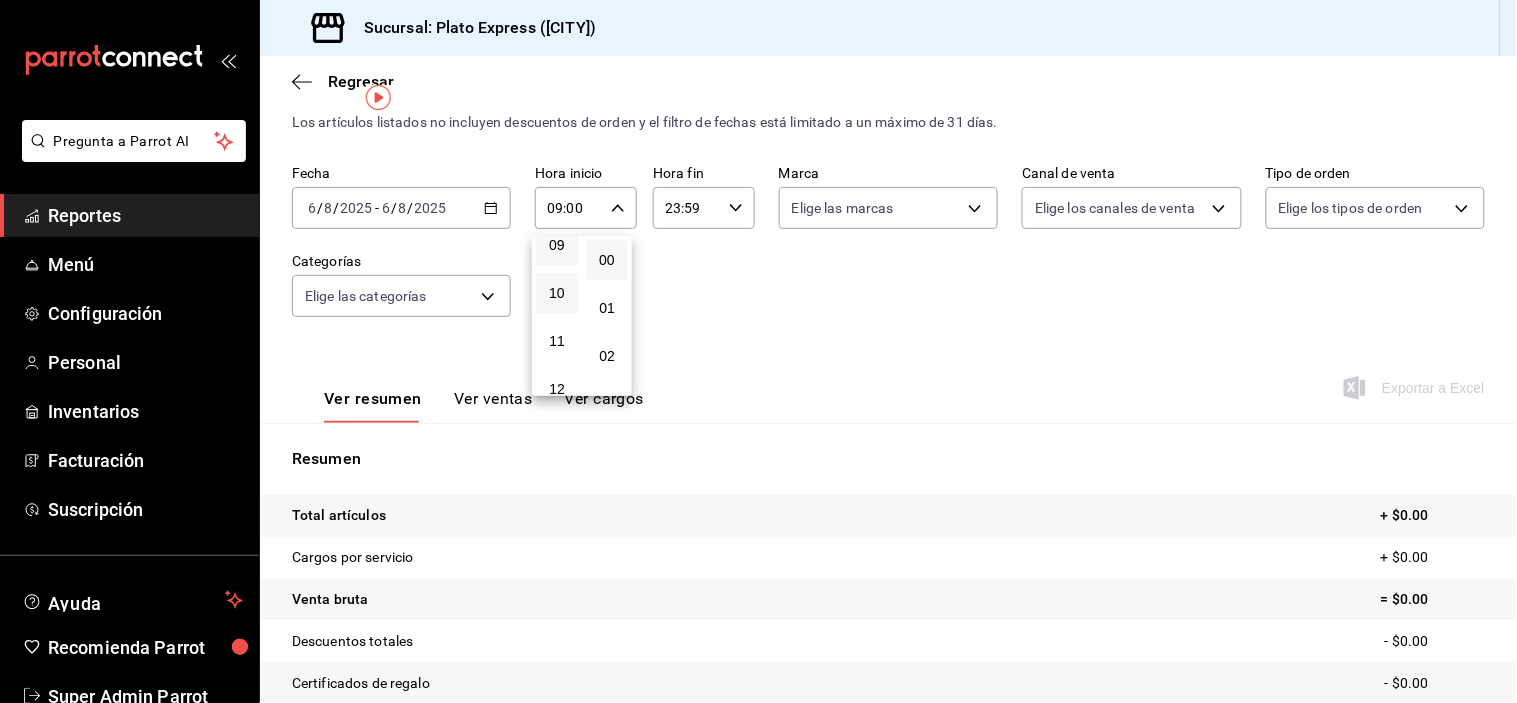 click on "10" at bounding box center [557, 293] 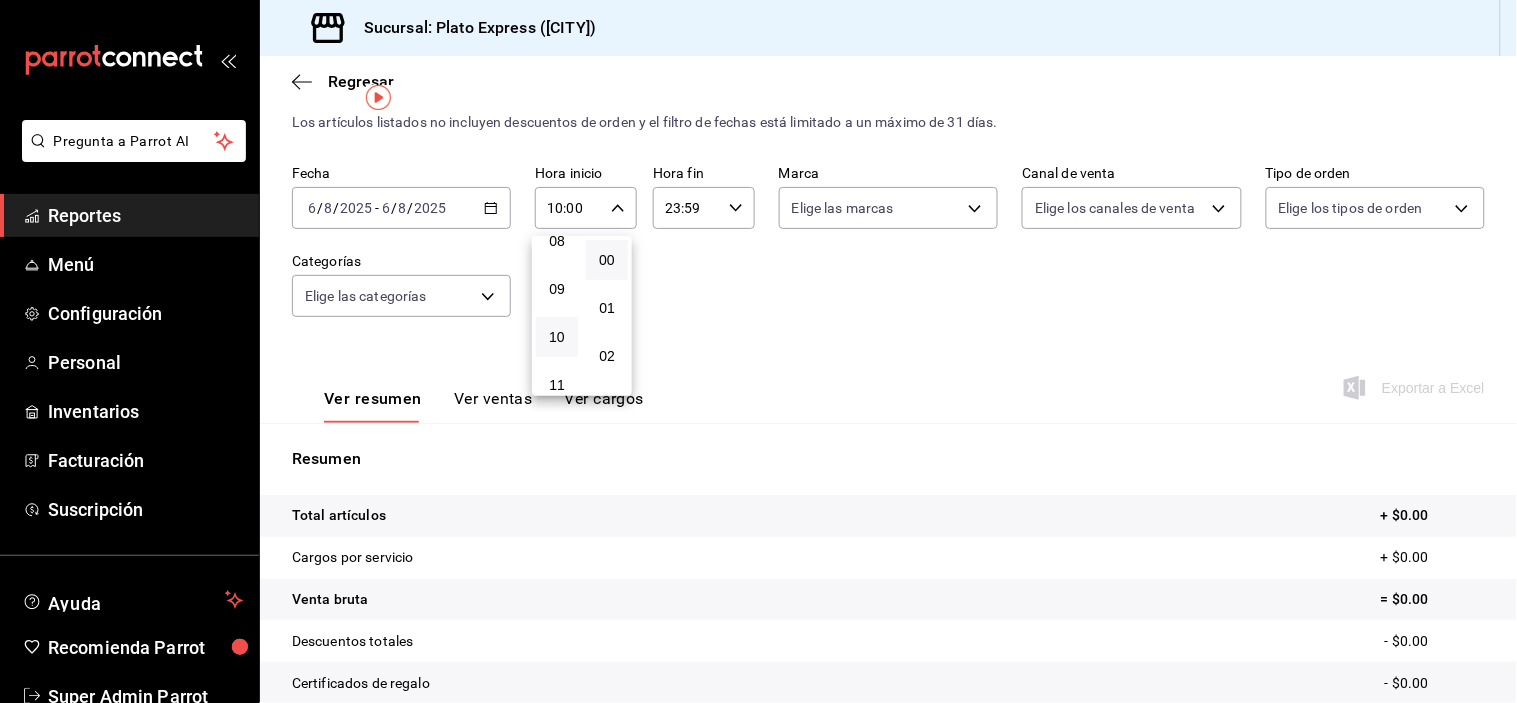 scroll, scrollTop: 447, scrollLeft: 0, axis: vertical 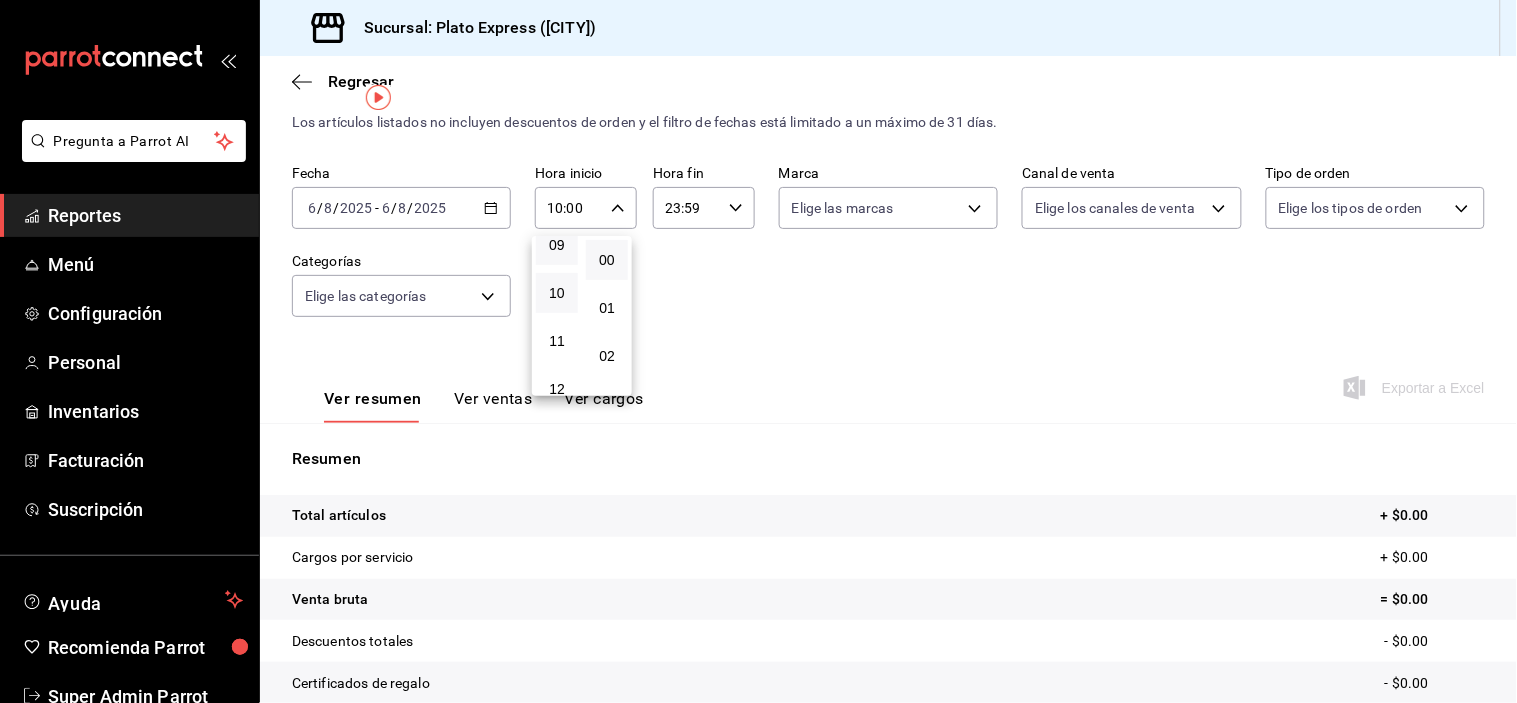 click on "09" at bounding box center (557, 245) 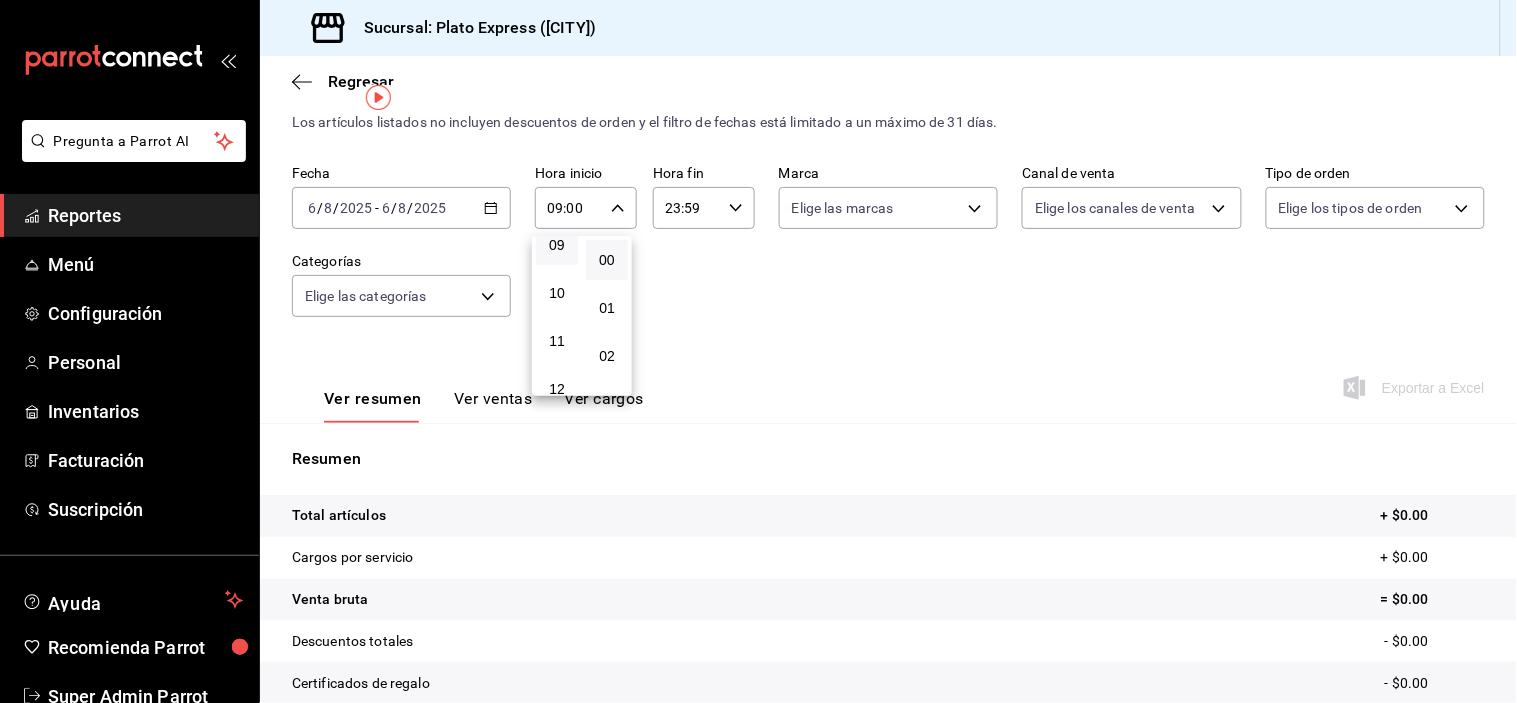 click at bounding box center [758, 351] 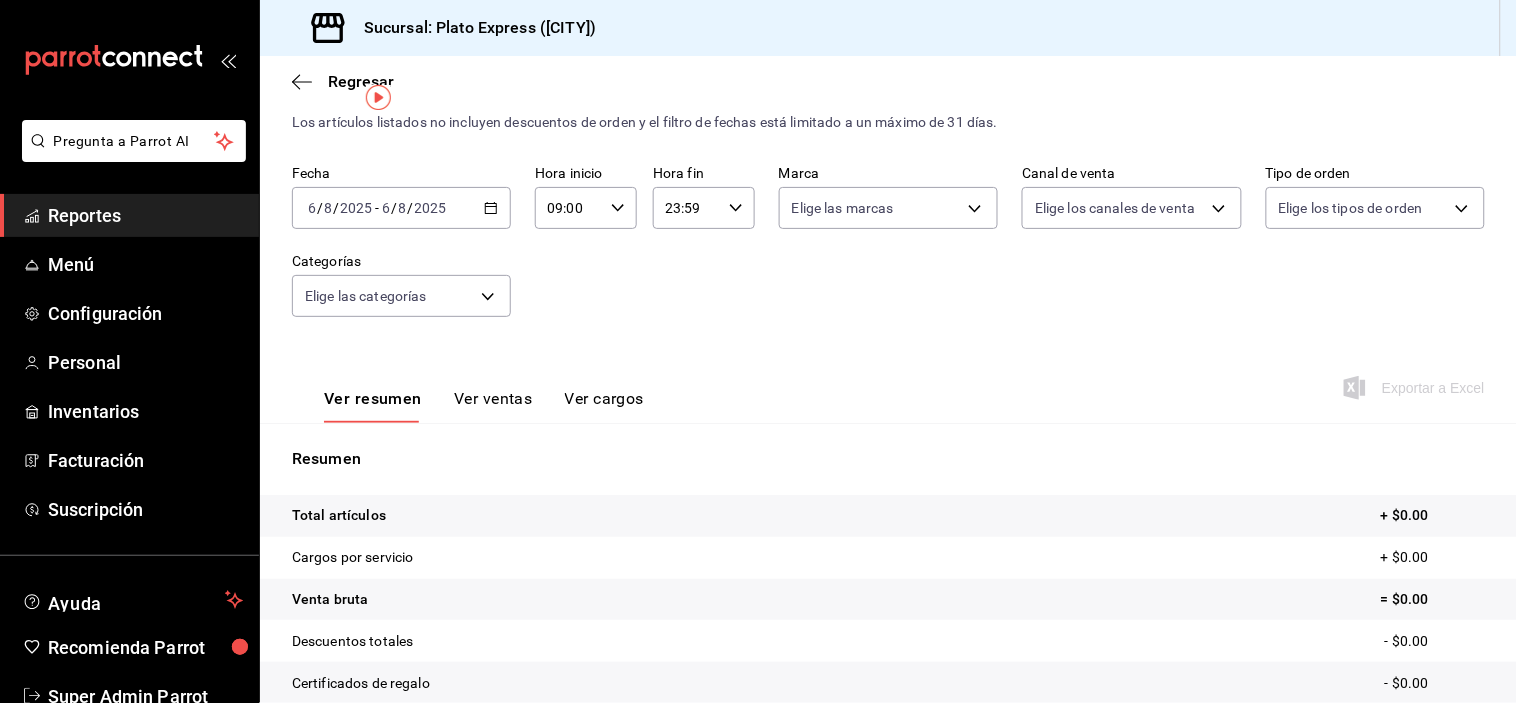 click on "Ver ventas" at bounding box center (493, 406) 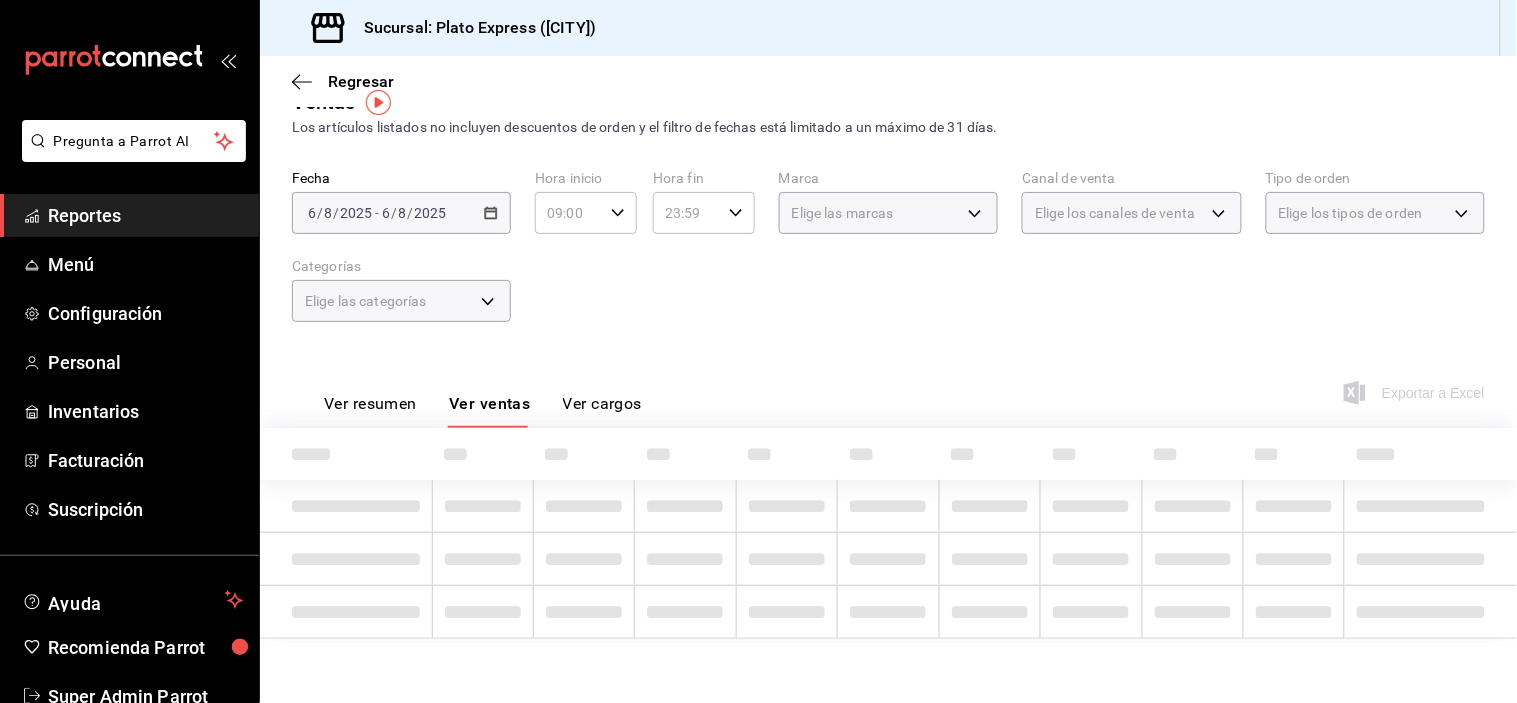 scroll, scrollTop: 41, scrollLeft: 0, axis: vertical 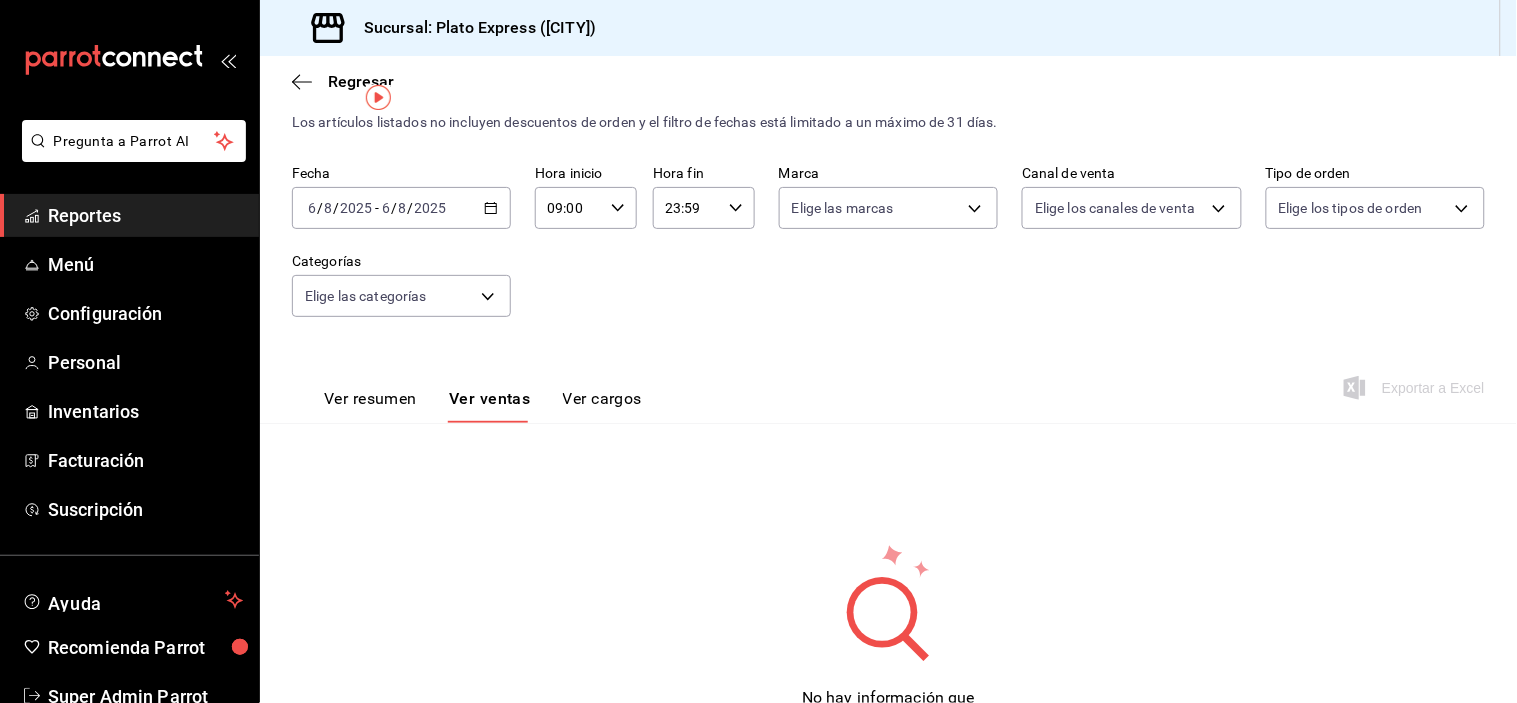click on "Ver resumen" at bounding box center [370, 406] 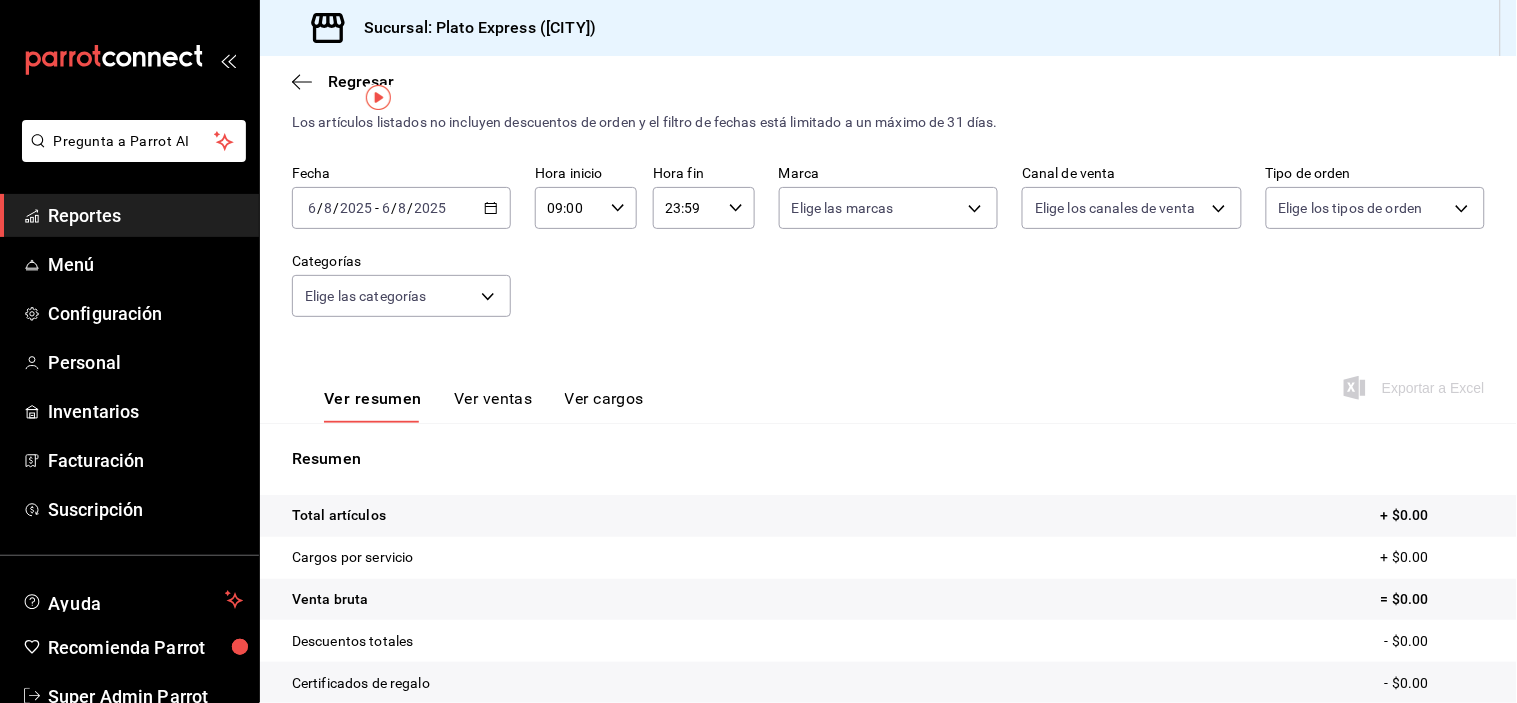 click on "Hora inicio 09:00 Hora inicio" at bounding box center [586, 197] 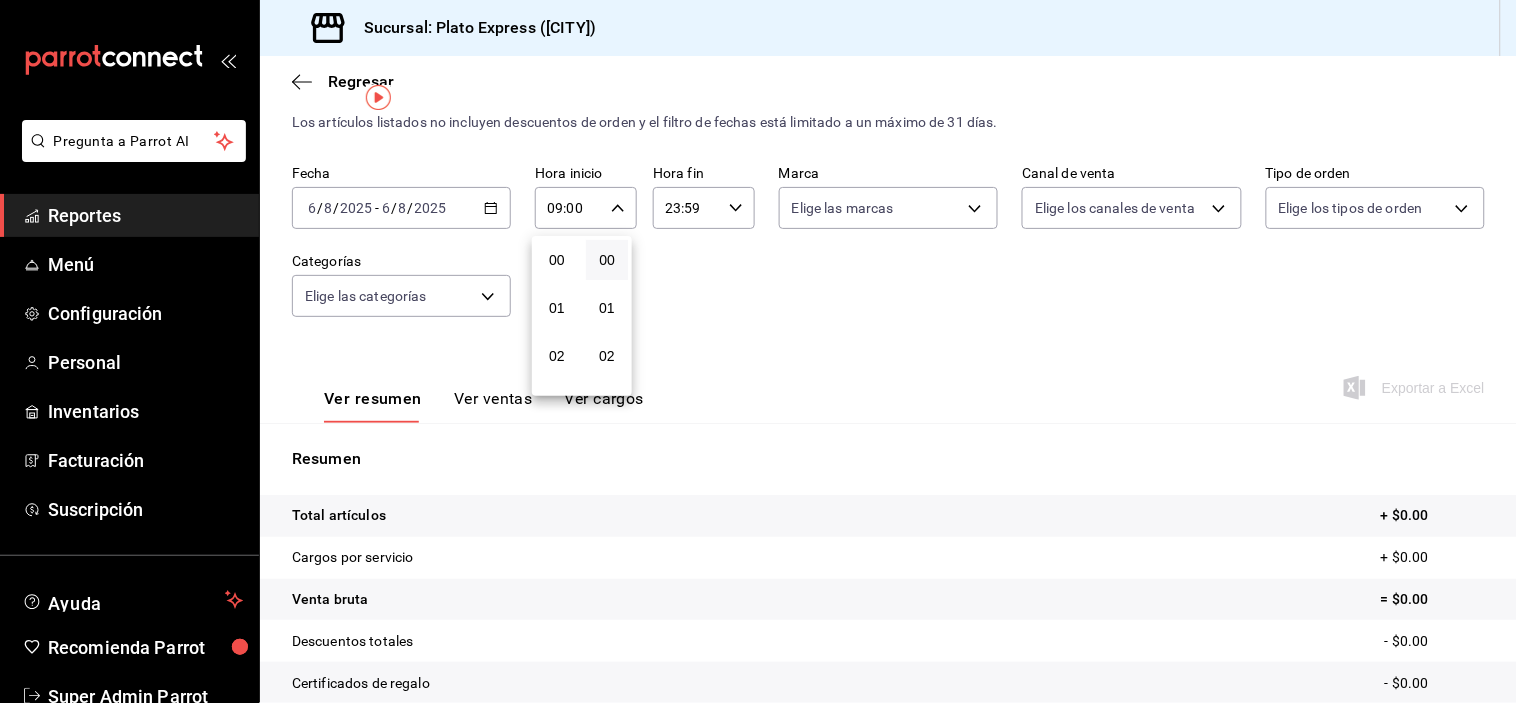 scroll, scrollTop: 447, scrollLeft: 0, axis: vertical 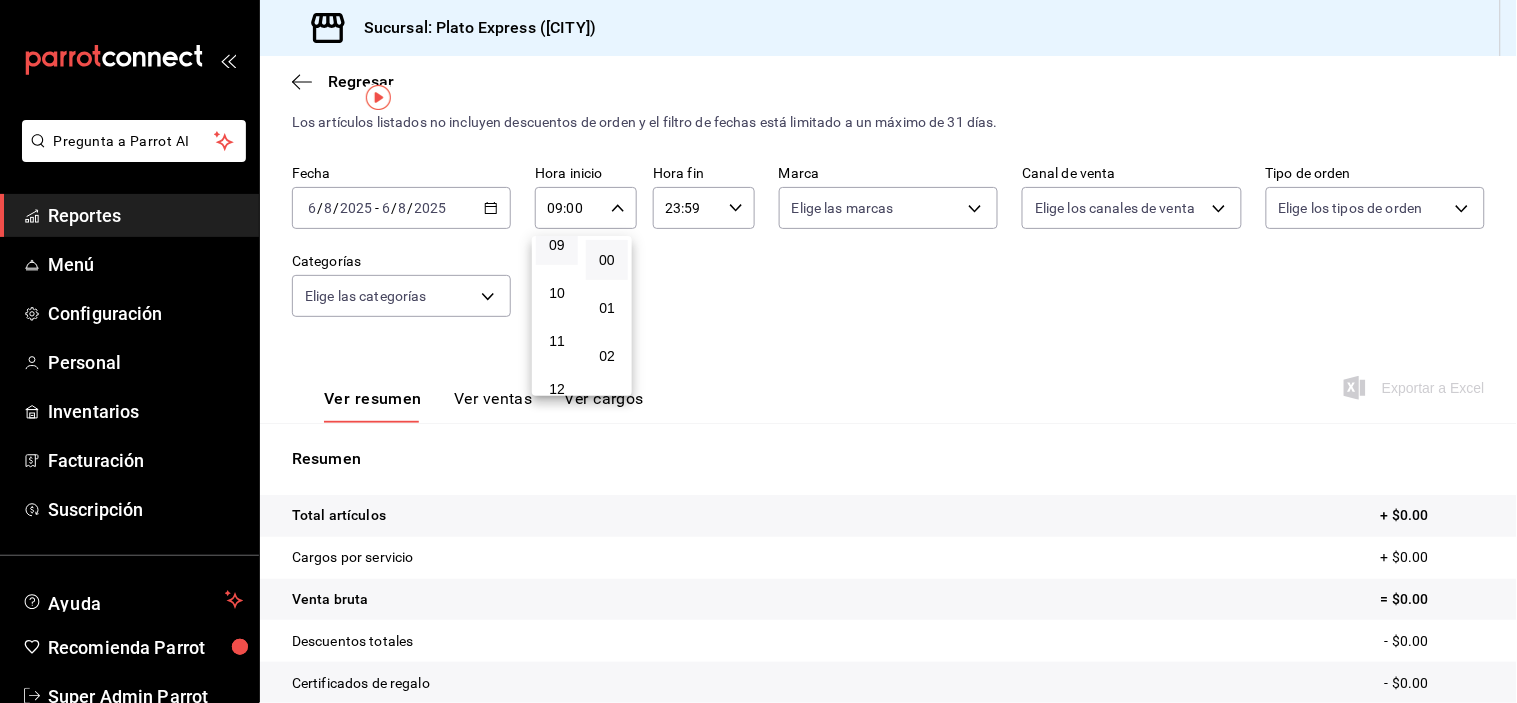 click at bounding box center [758, 351] 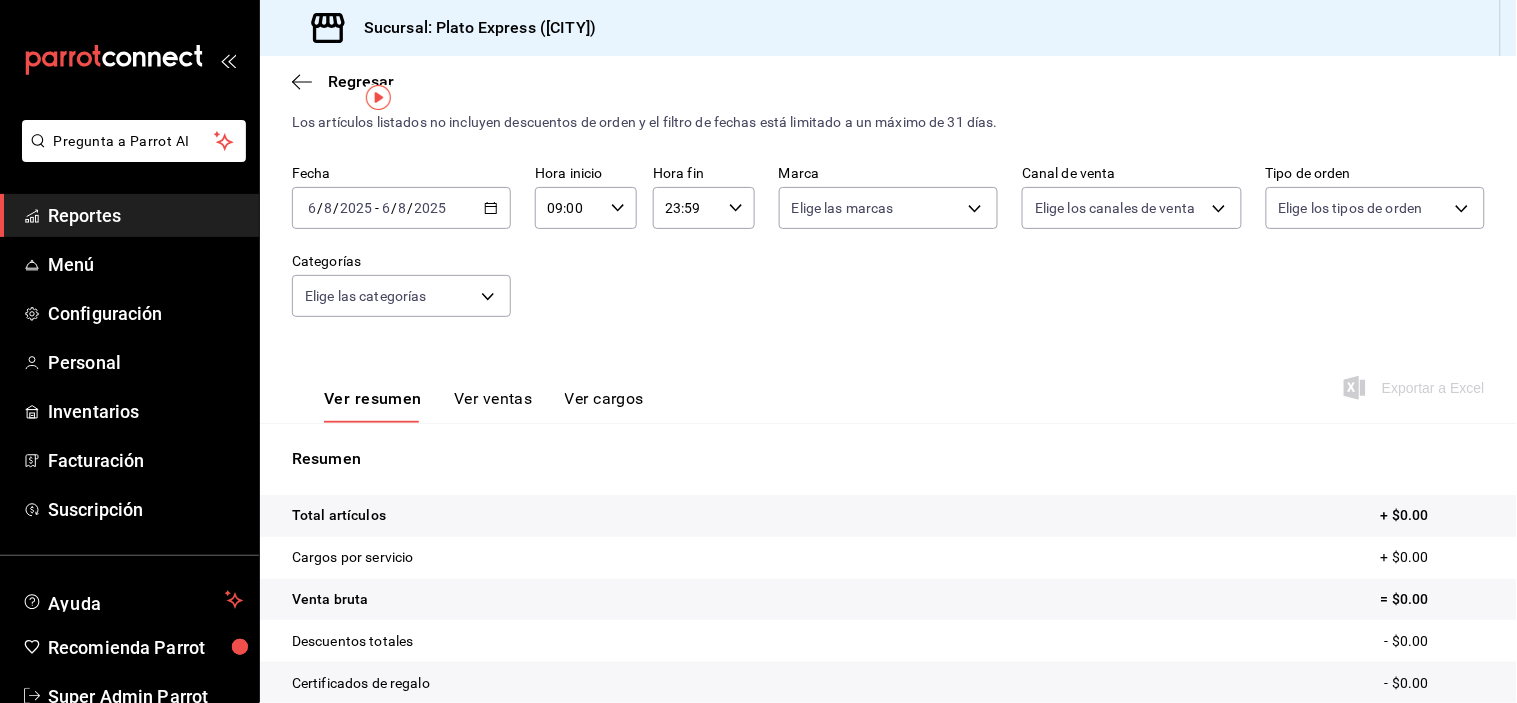 click on "Reportes" at bounding box center [145, 215] 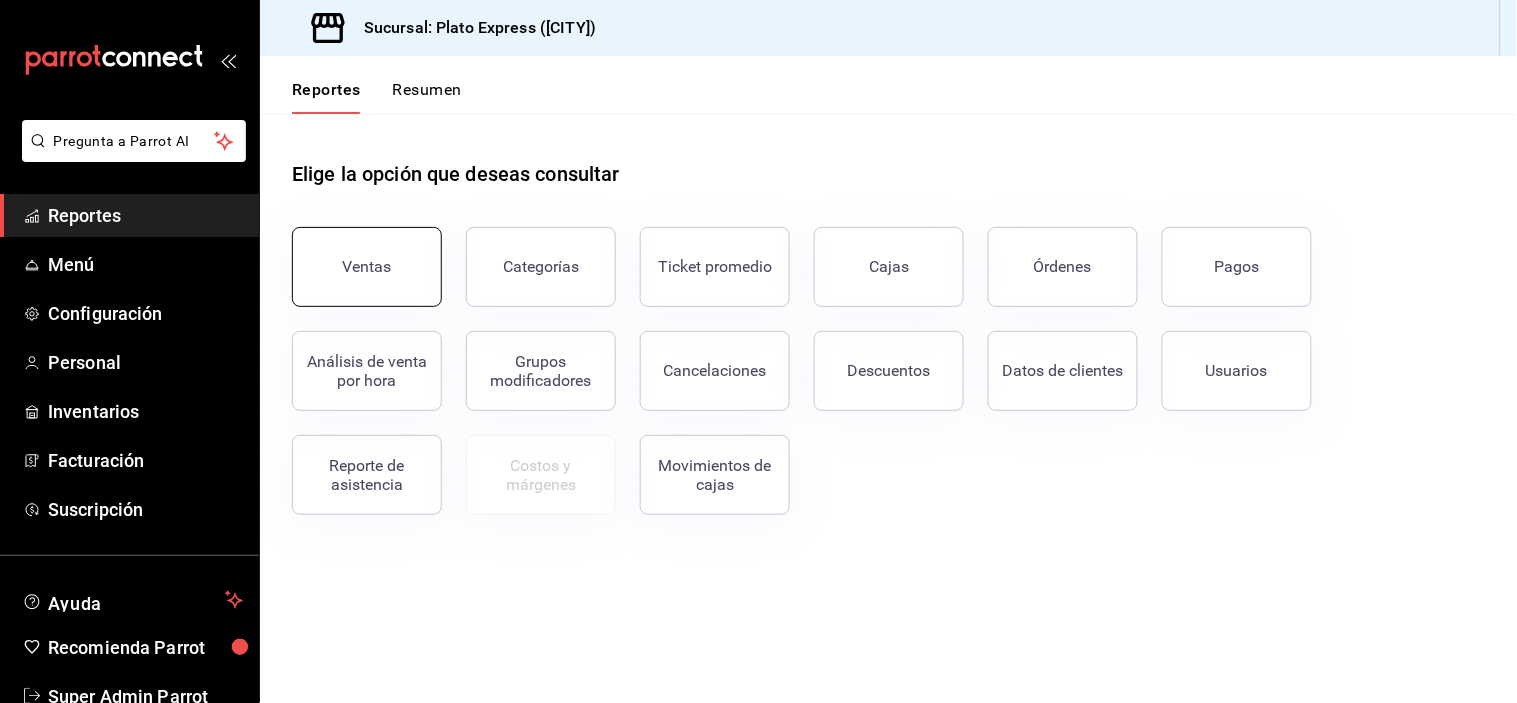 click on "Ventas" at bounding box center (367, 267) 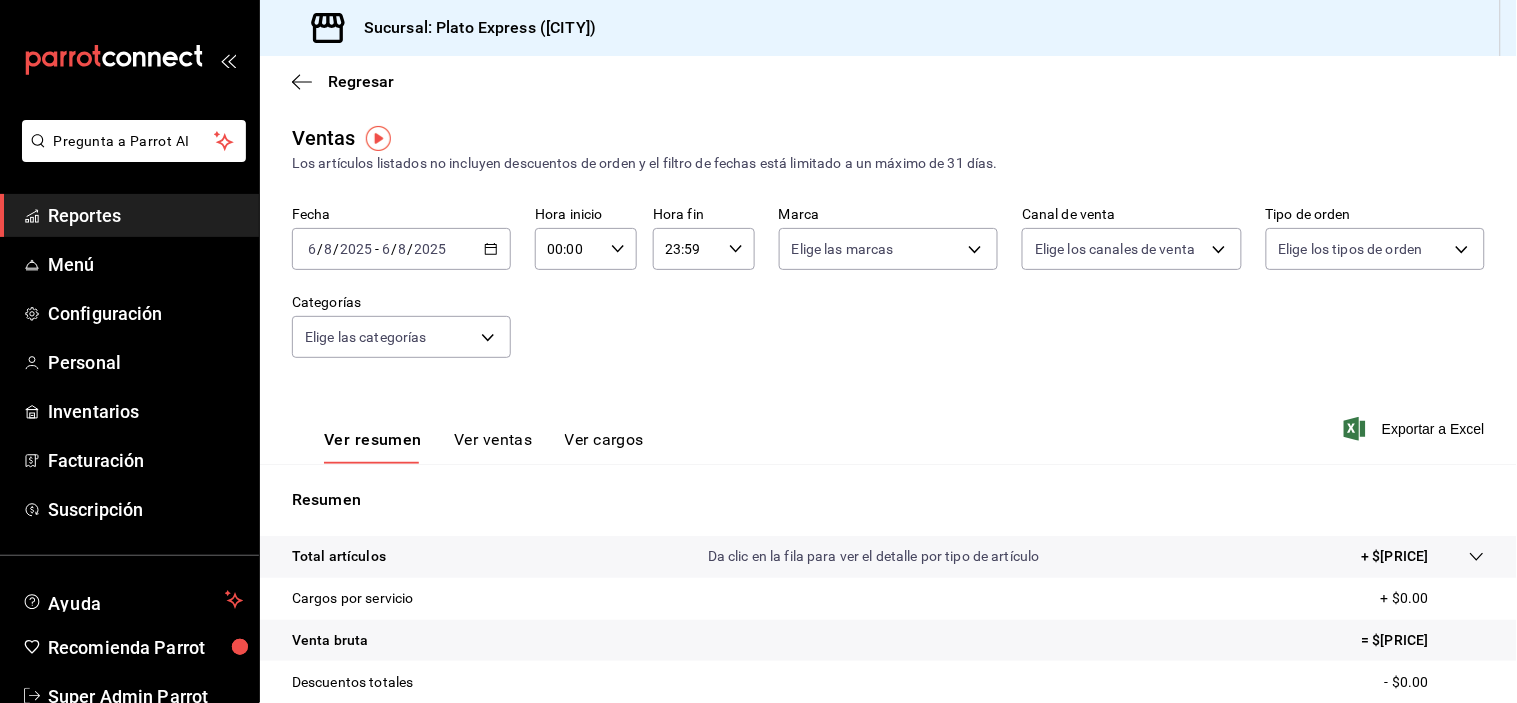 click on "00:00" at bounding box center (569, 249) 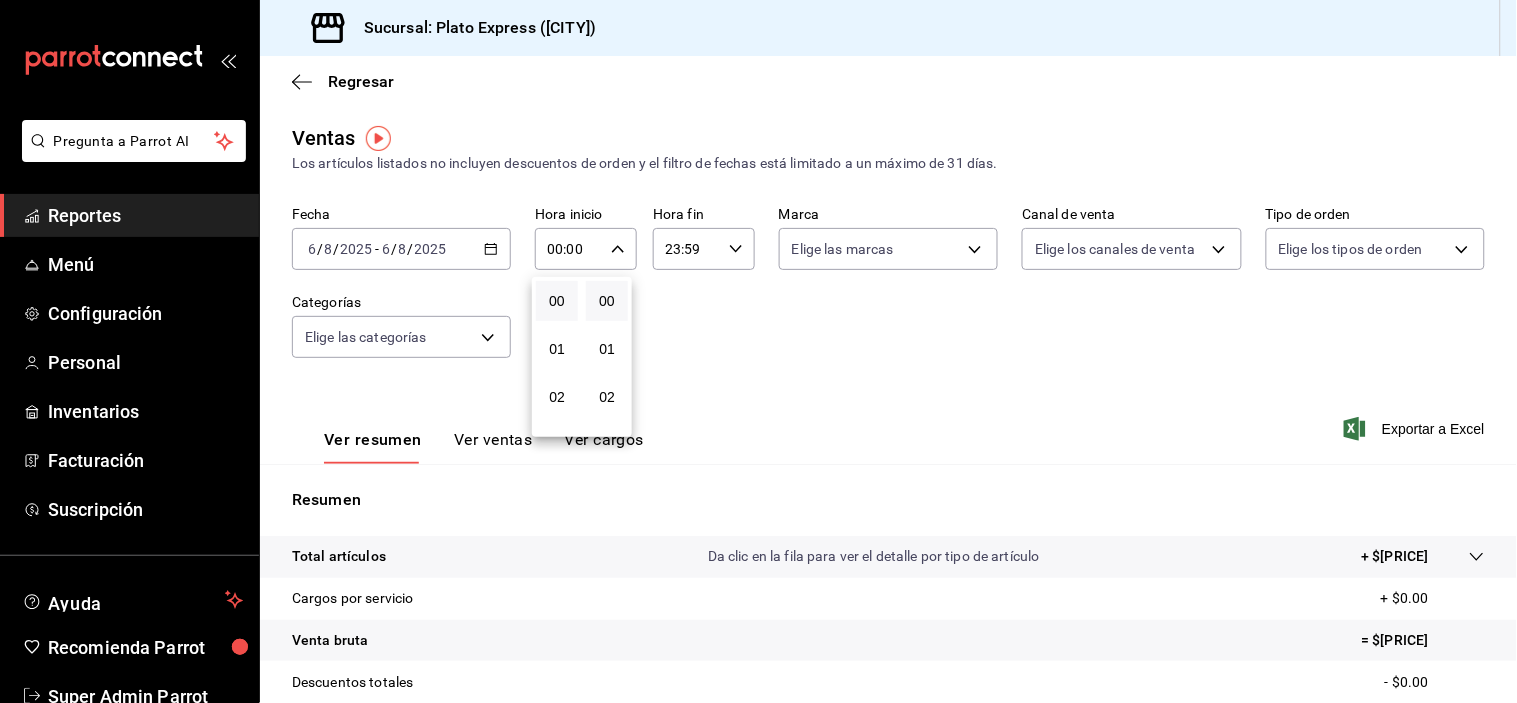 click on "01" at bounding box center [557, 349] 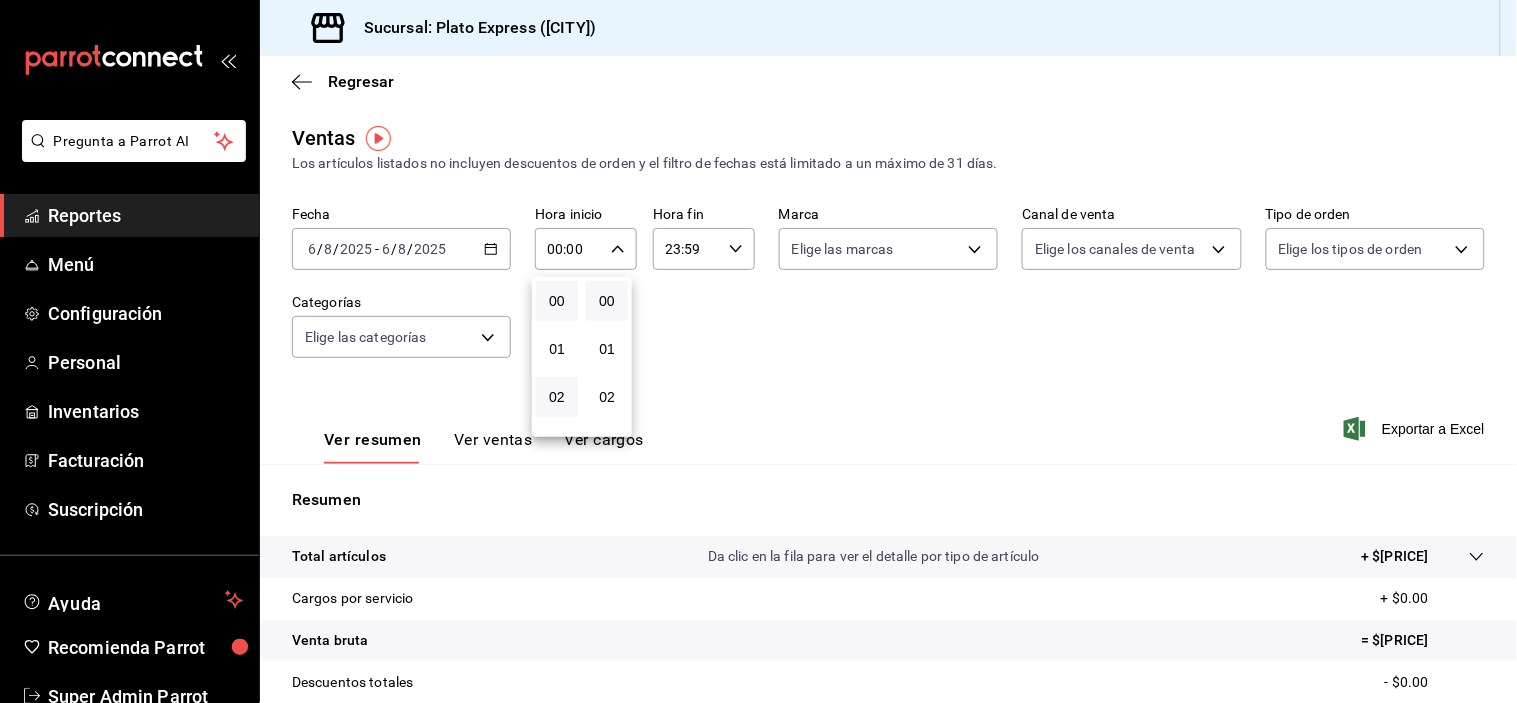 click on "02" at bounding box center (557, 397) 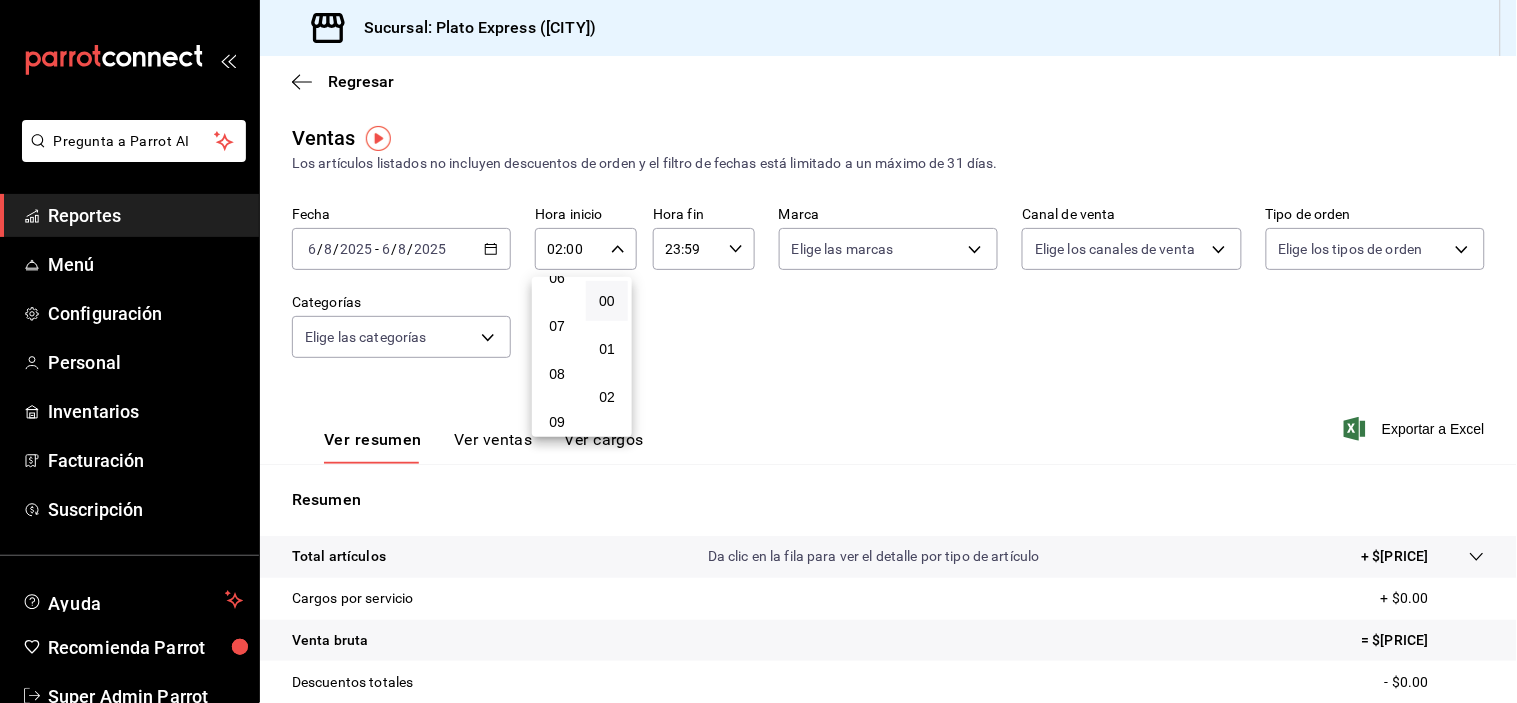 scroll, scrollTop: 355, scrollLeft: 0, axis: vertical 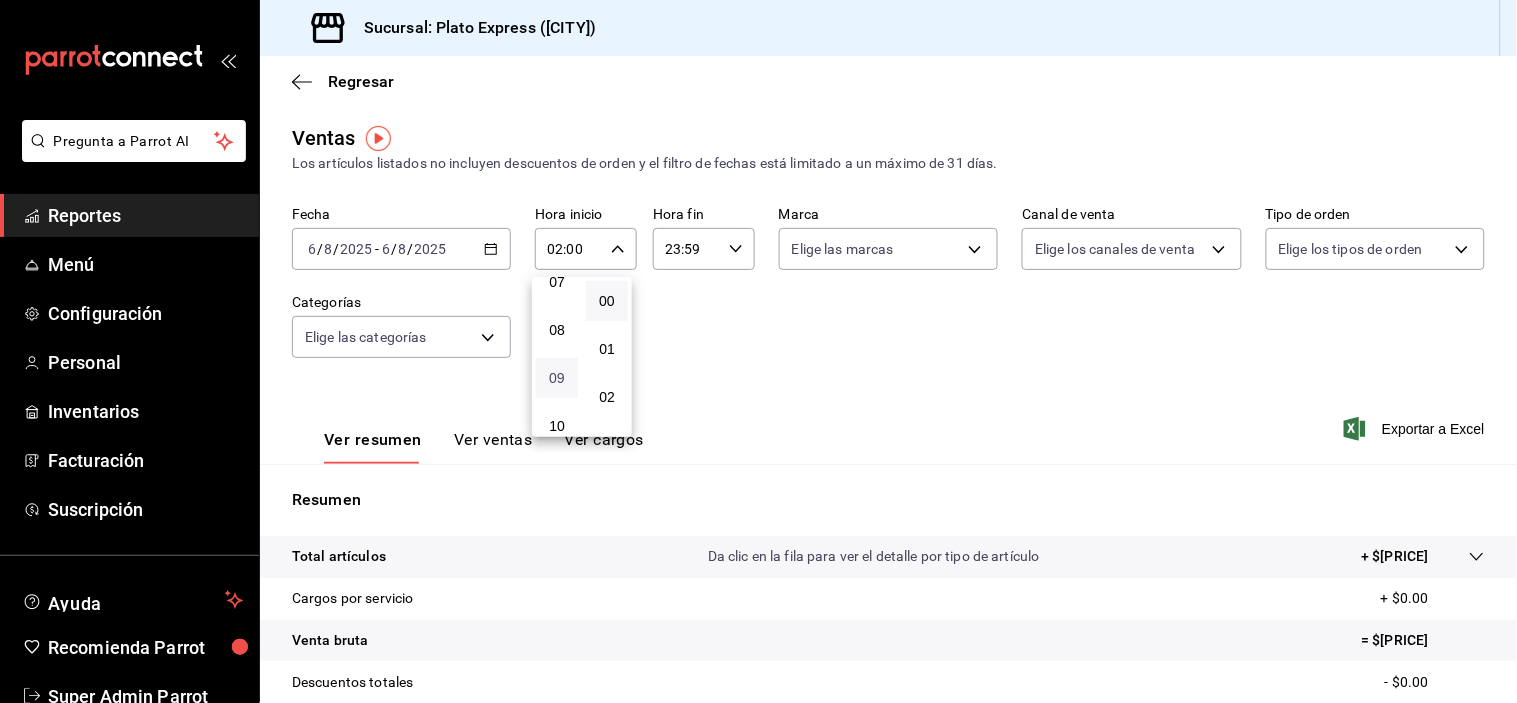 click on "09" at bounding box center [557, 378] 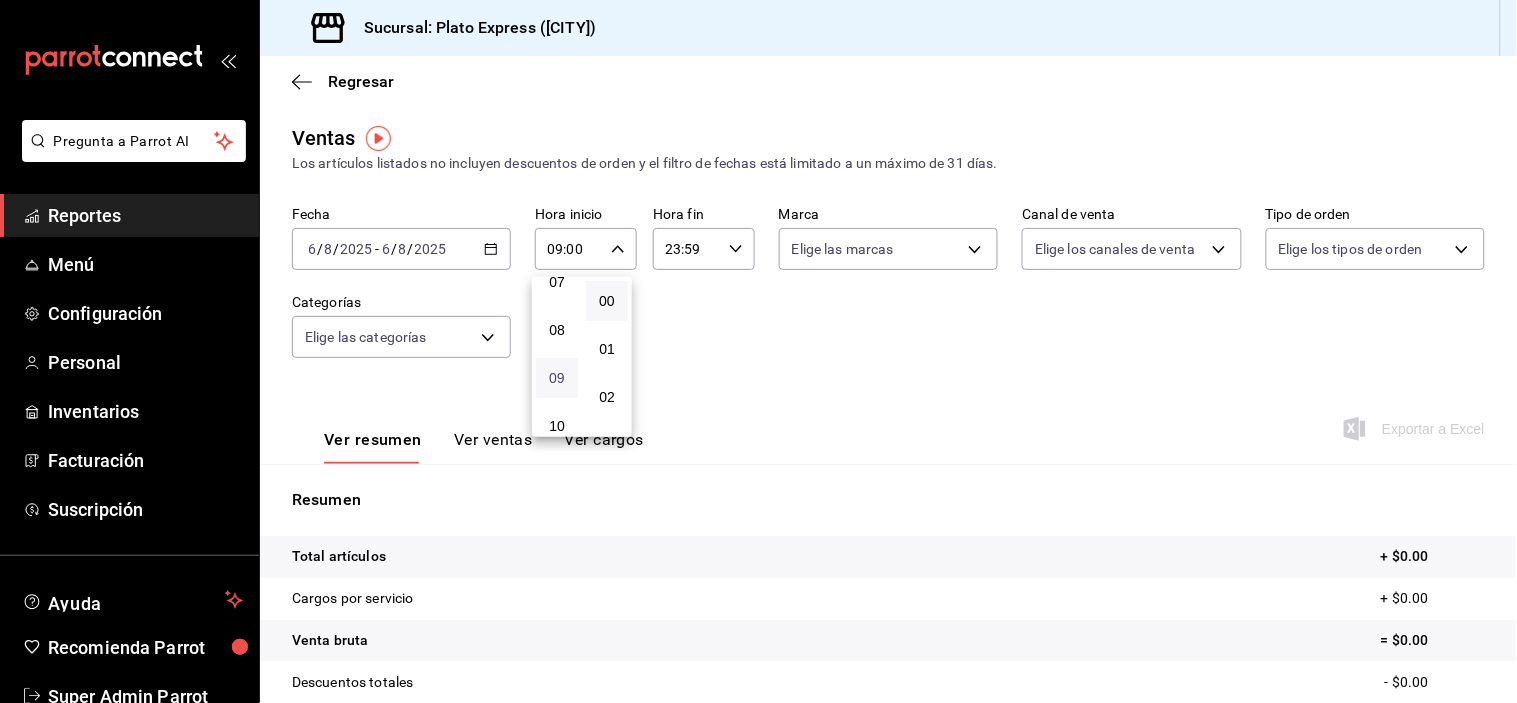 click on "09" at bounding box center (557, 378) 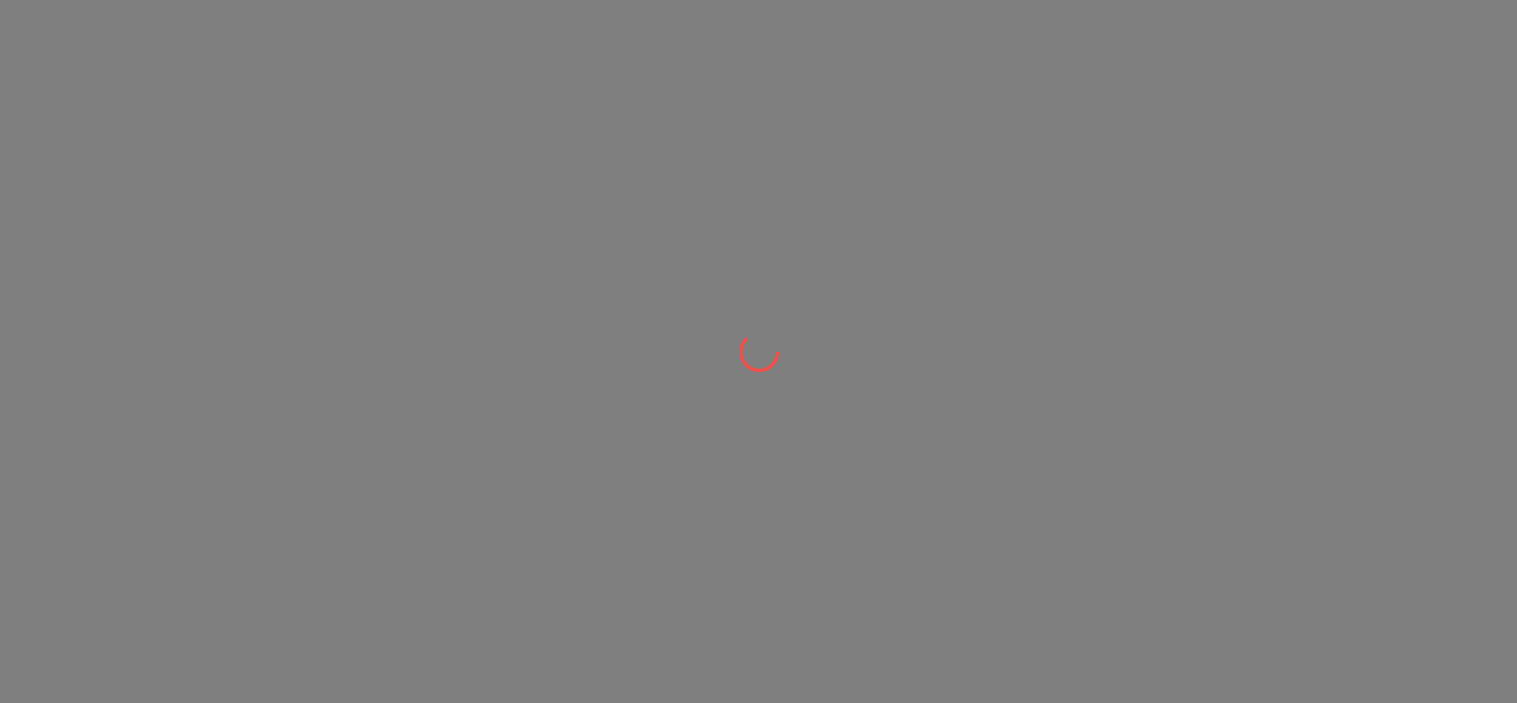 scroll, scrollTop: 0, scrollLeft: 0, axis: both 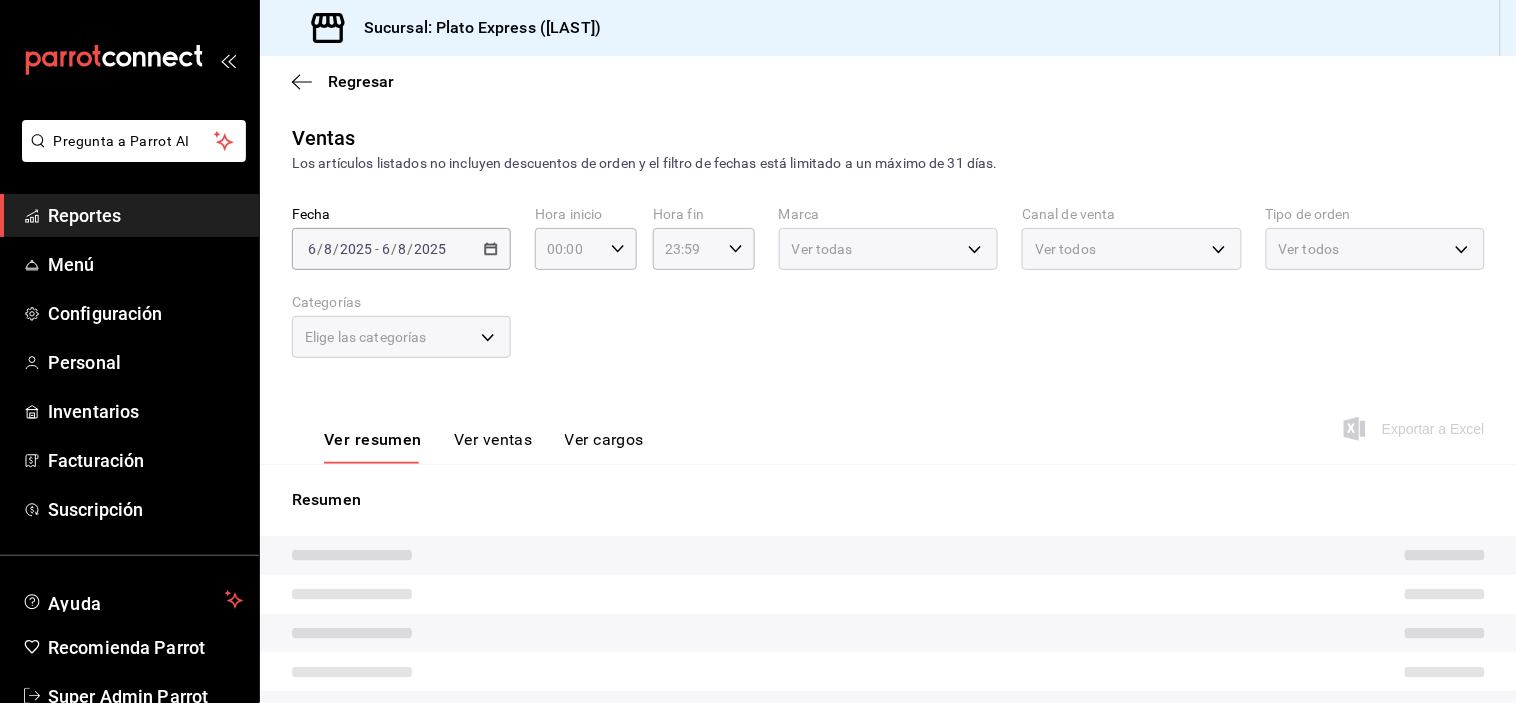type on "09:00" 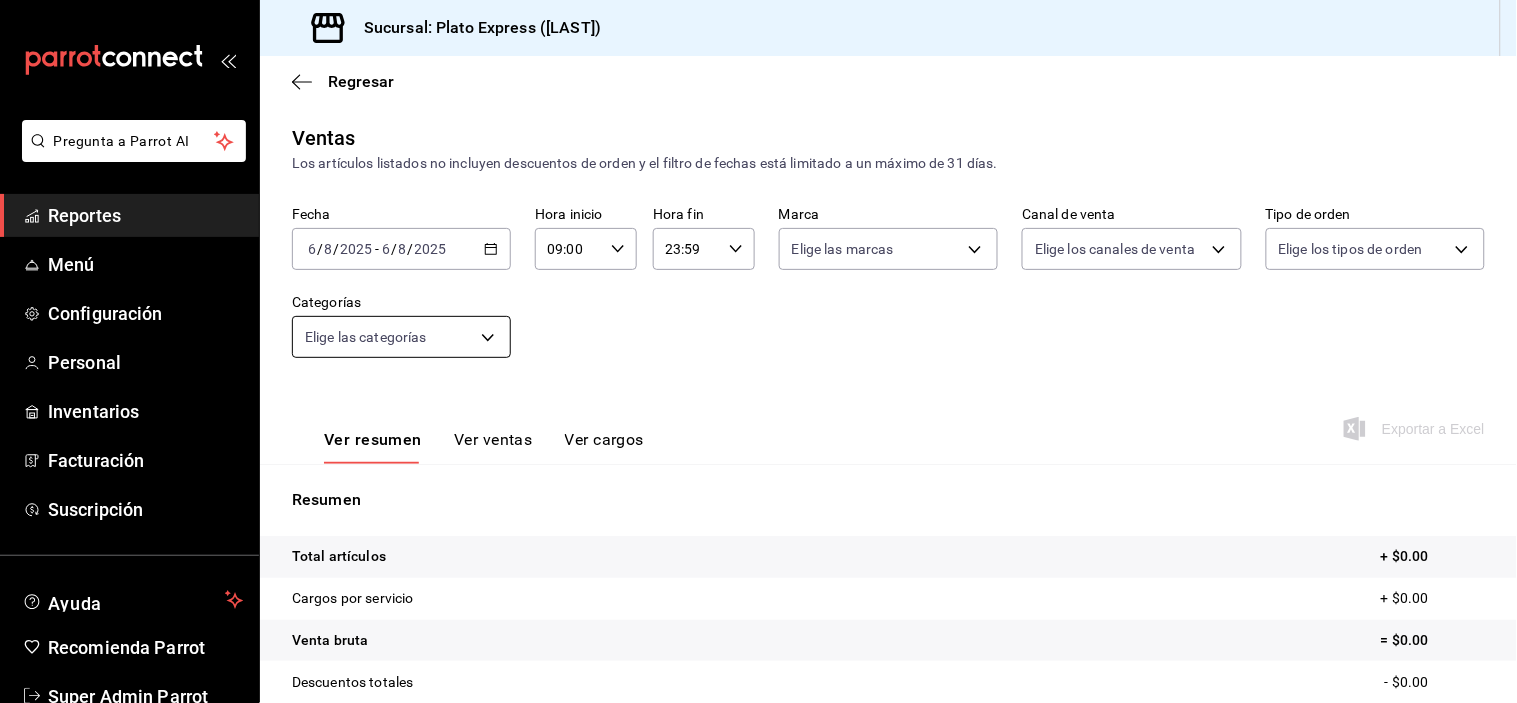 click on "Pregunta a Parrot AI Reportes   Menú   Configuración   Personal   Inventarios   Facturación   Suscripción   Ayuda Recomienda Parrot   Super Admin Parrot   Sugerir nueva función   Sucursal: Plato Express (Grifitth) Regresar Ventas Los artículos listados no incluyen descuentos de orden y el filtro de fechas está limitado a un máximo de 31 días. Fecha 2025-08-06 6 / 8 / 2025 - 2025-08-06 6 / 8 / 2025 Hora inicio 09:00 Hora inicio Hora fin 23:59 Hora fin Marca Elige las marcas Canal de venta Elige los canales de venta Tipo de orden Elige los tipos de orden Categorías Elige las categorías Ver resumen Ver ventas Ver cargos Exportar a Excel Resumen Total artículos + $0.00 Cargos por servicio + $0.00 Venta bruta = $0.00 Descuentos totales - $0.00 Certificados de regalo - $0.00 Venta total = $0.00 Impuestos - $0.00 Venta neta = $0.00 Pregunta a Parrot AI Reportes   Menú   Configuración   Personal   Inventarios   Facturación   Suscripción   Ayuda Recomienda Parrot   Super Admin Parrot     (81) 2046 6363" at bounding box center [758, 351] 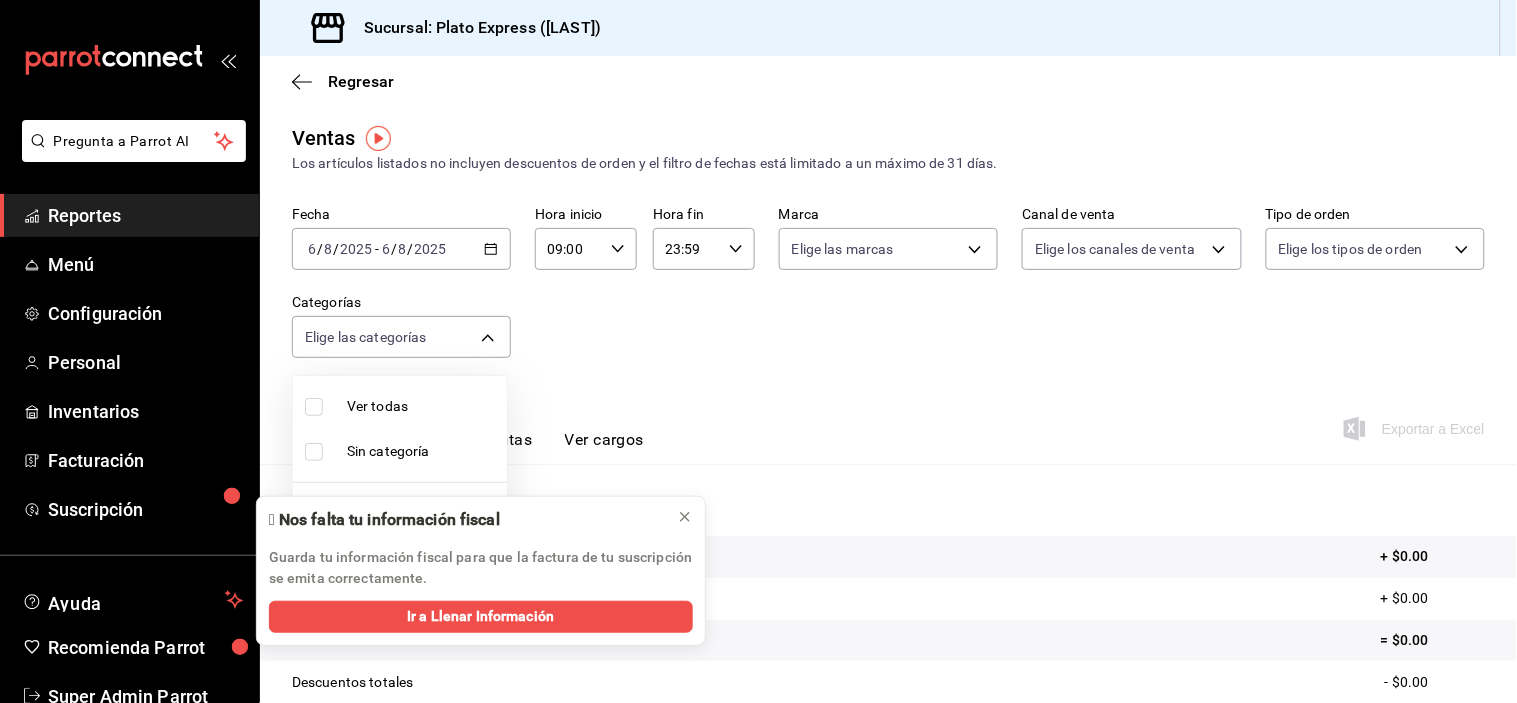 click on "Ver todas" at bounding box center [400, 406] 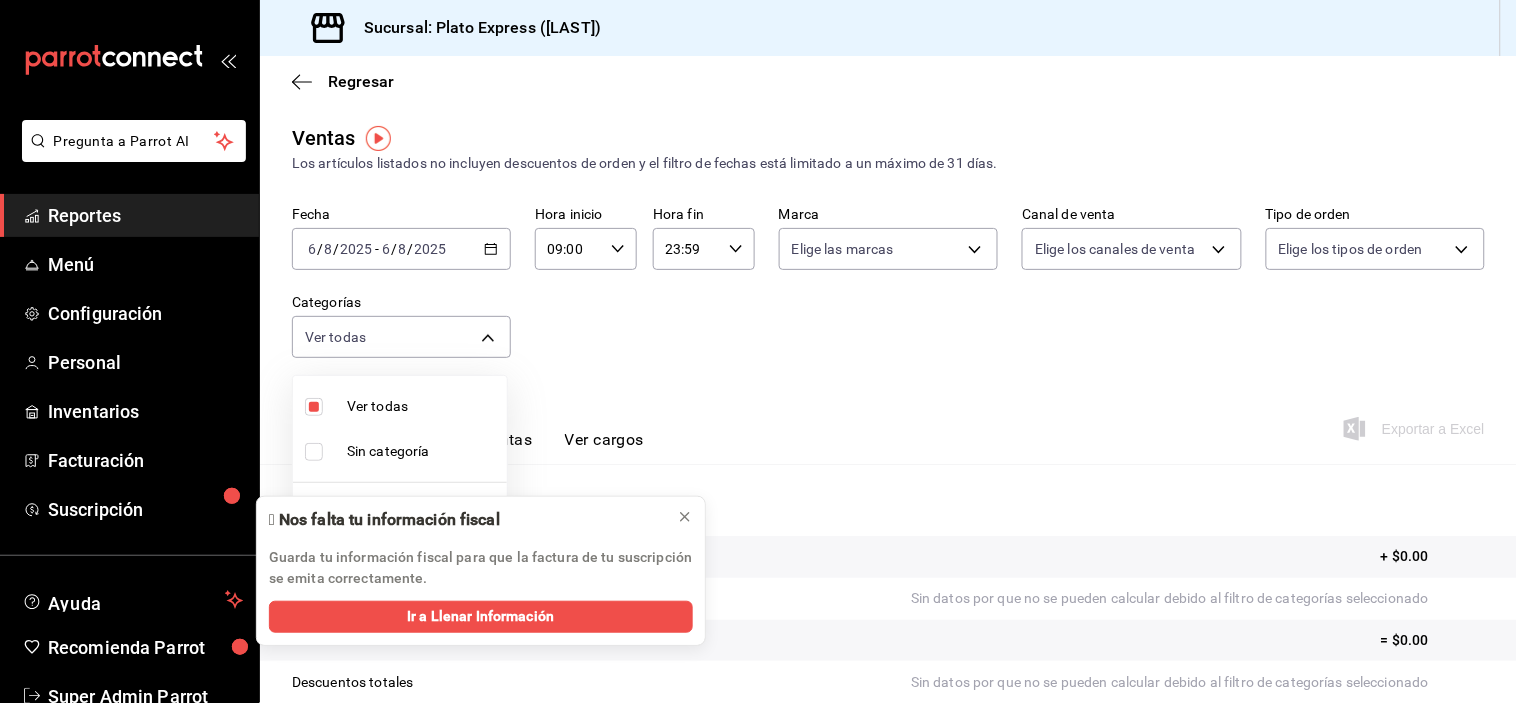 click at bounding box center (758, 351) 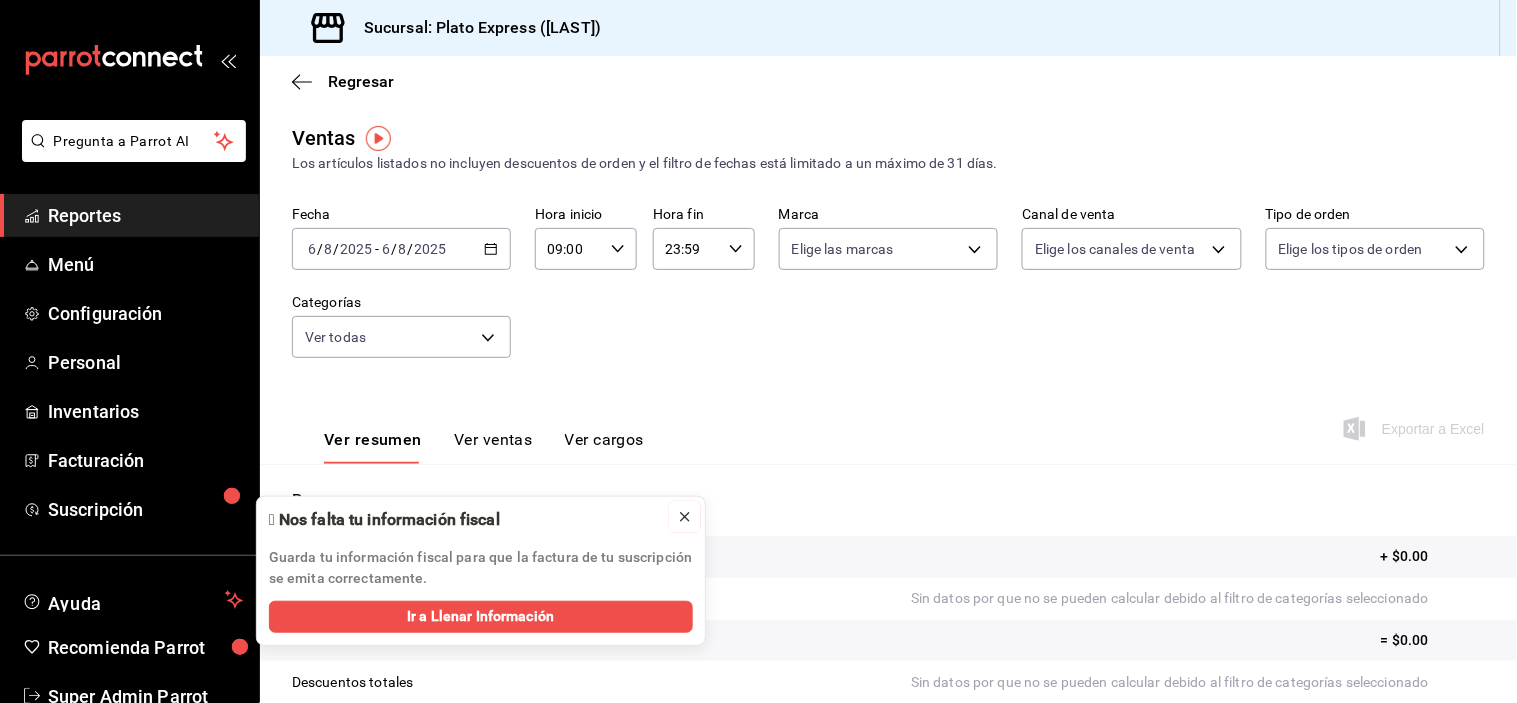 click 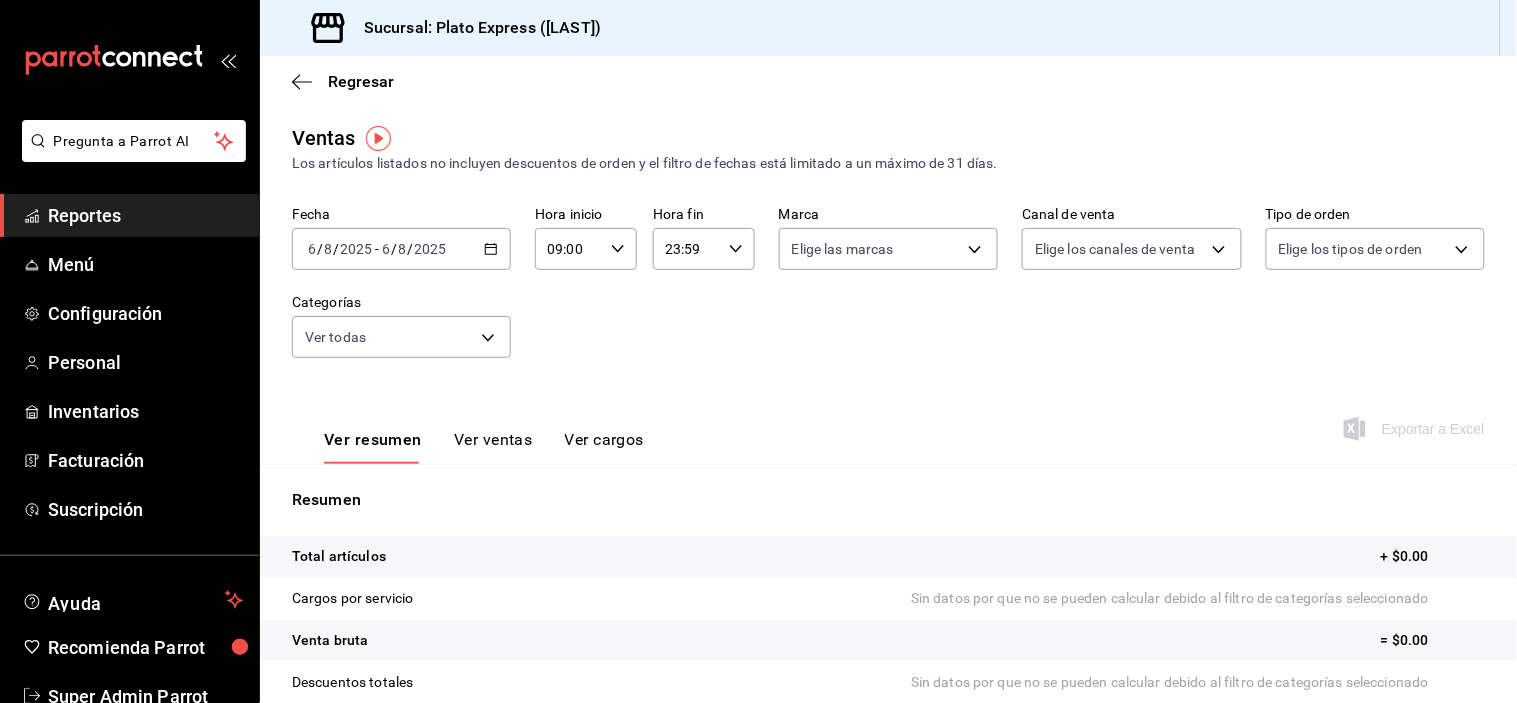 click on "Ver ventas" at bounding box center [493, 447] 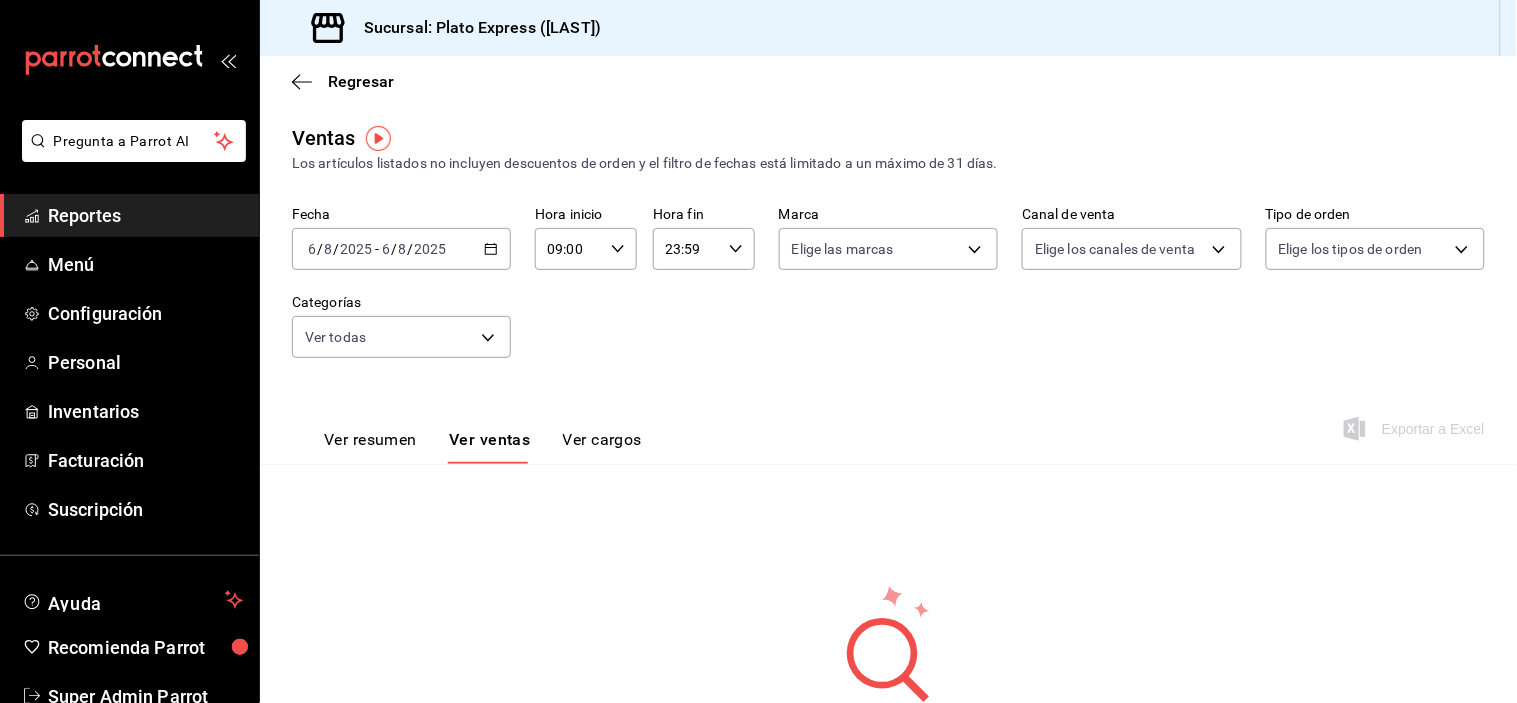 click on "Ver resumen" at bounding box center [370, 447] 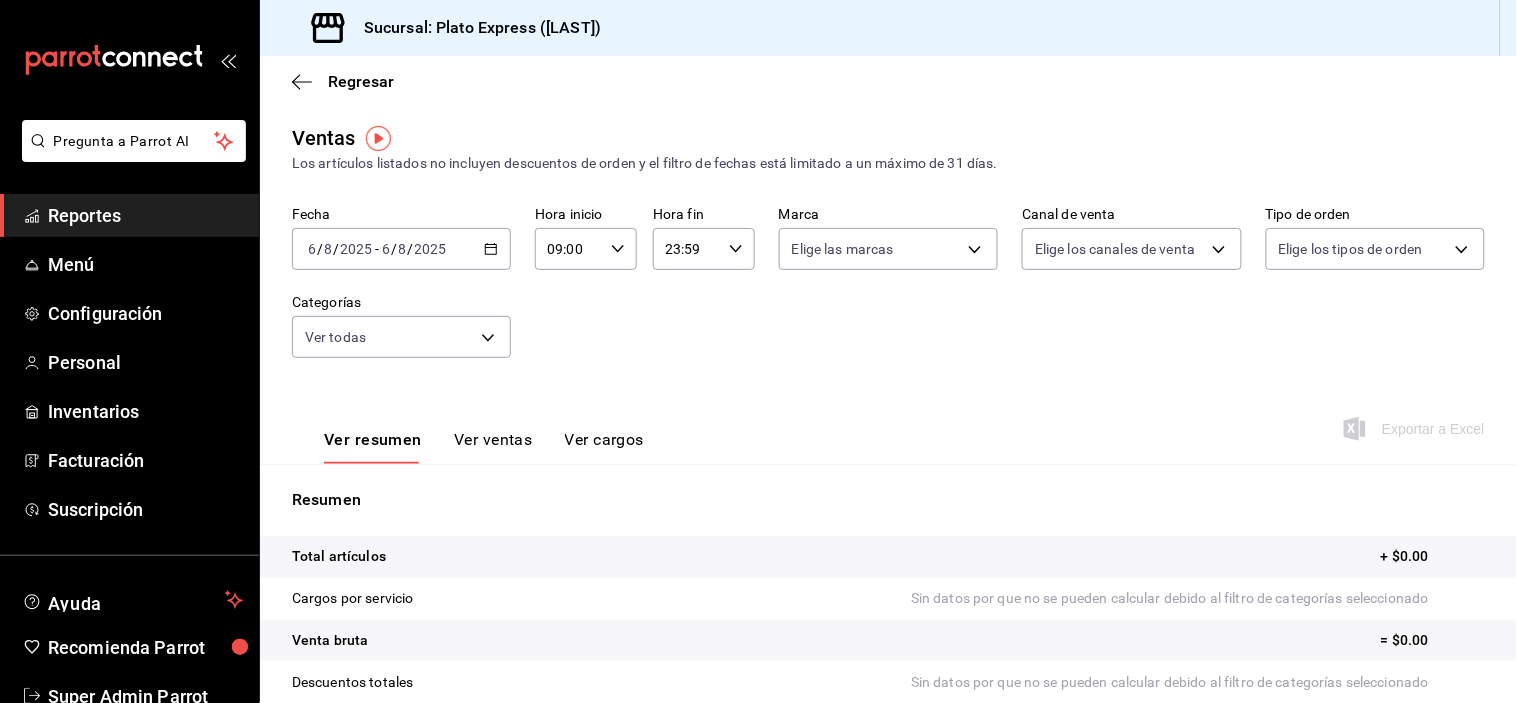 click on "Ver resumen" at bounding box center (373, 447) 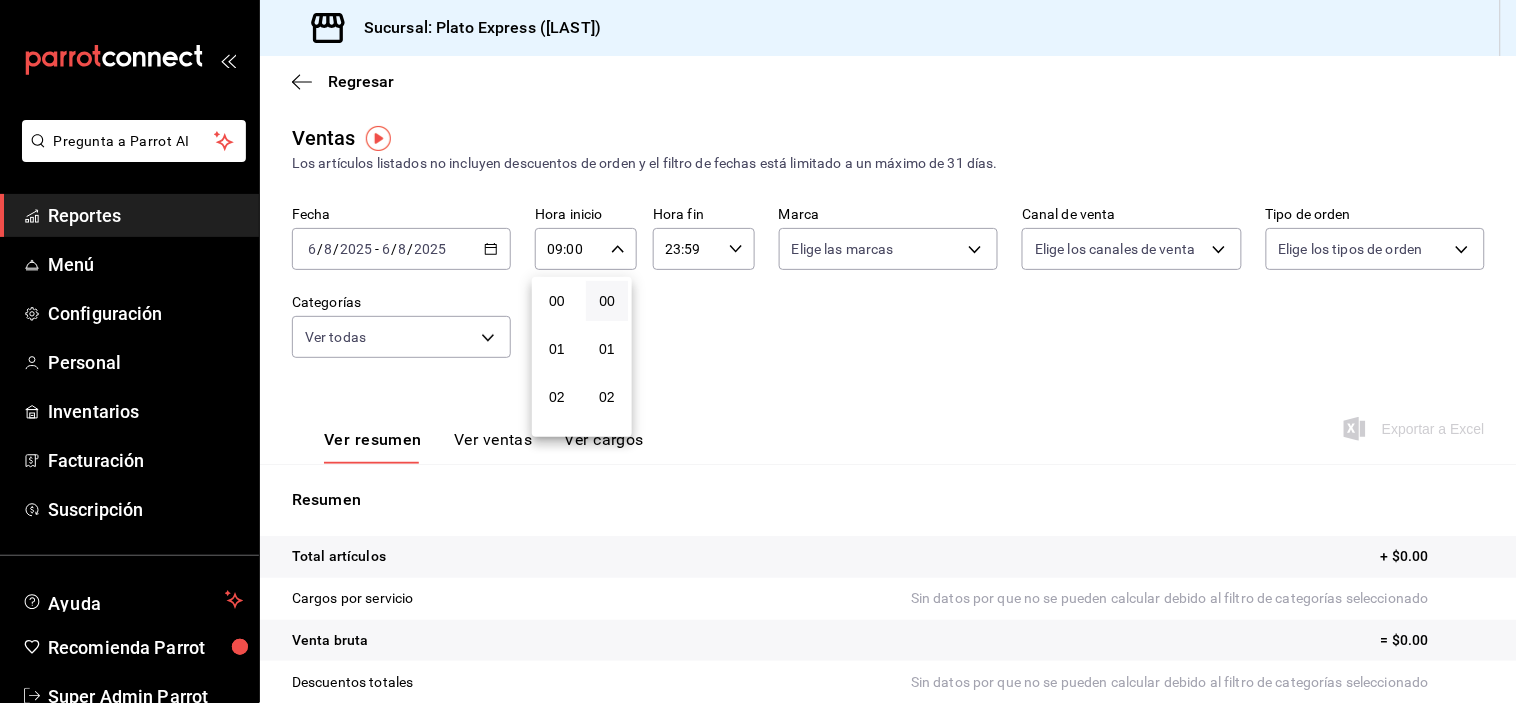 scroll, scrollTop: 447, scrollLeft: 0, axis: vertical 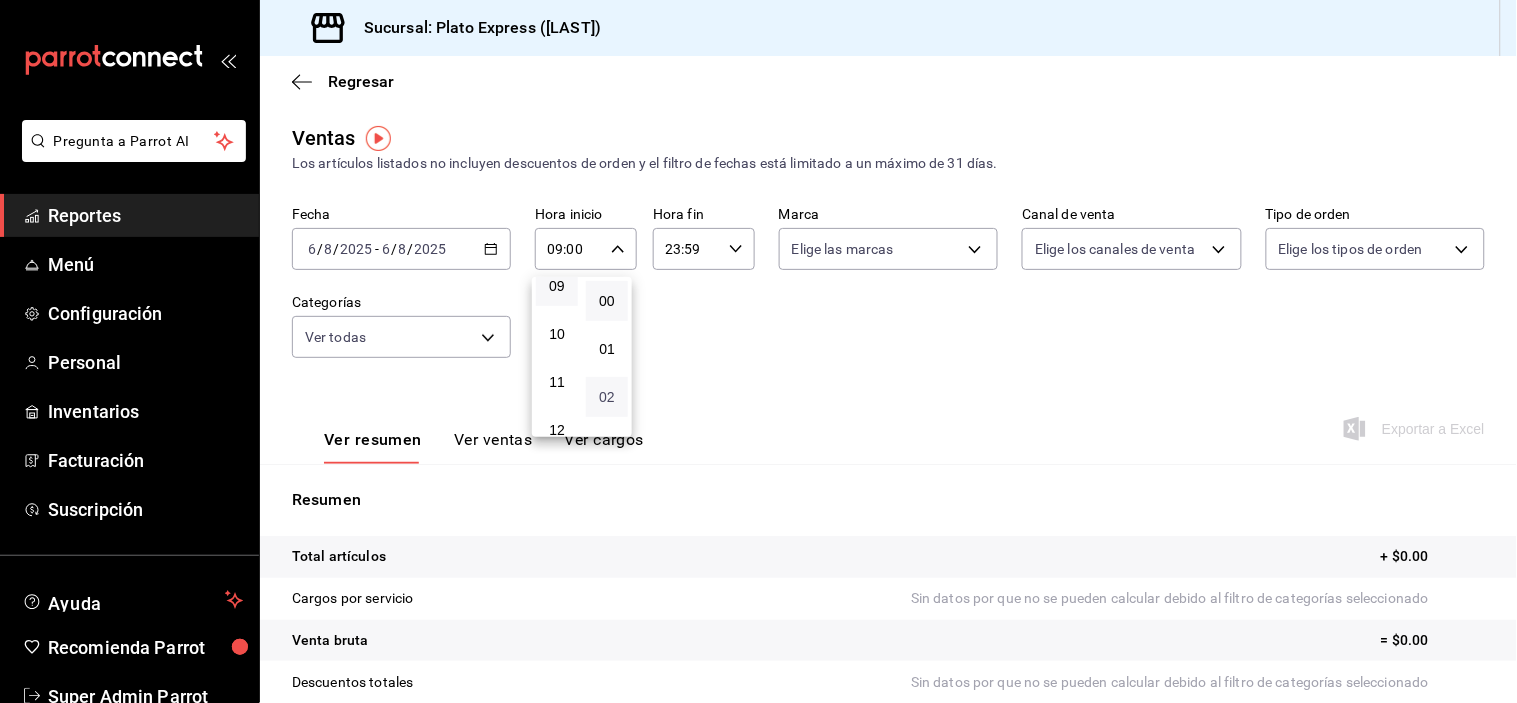 click on "02" at bounding box center [607, 397] 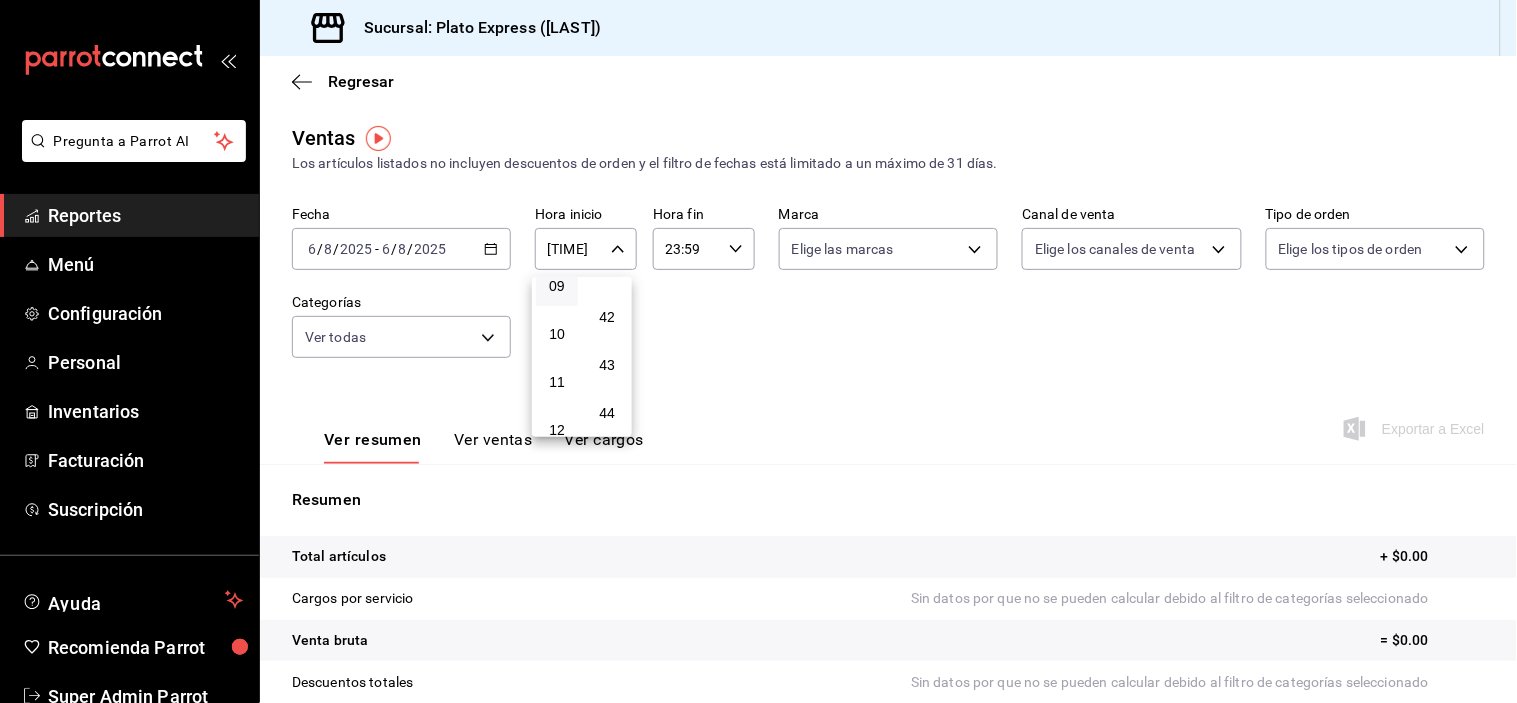 scroll, scrollTop: 1911, scrollLeft: 0, axis: vertical 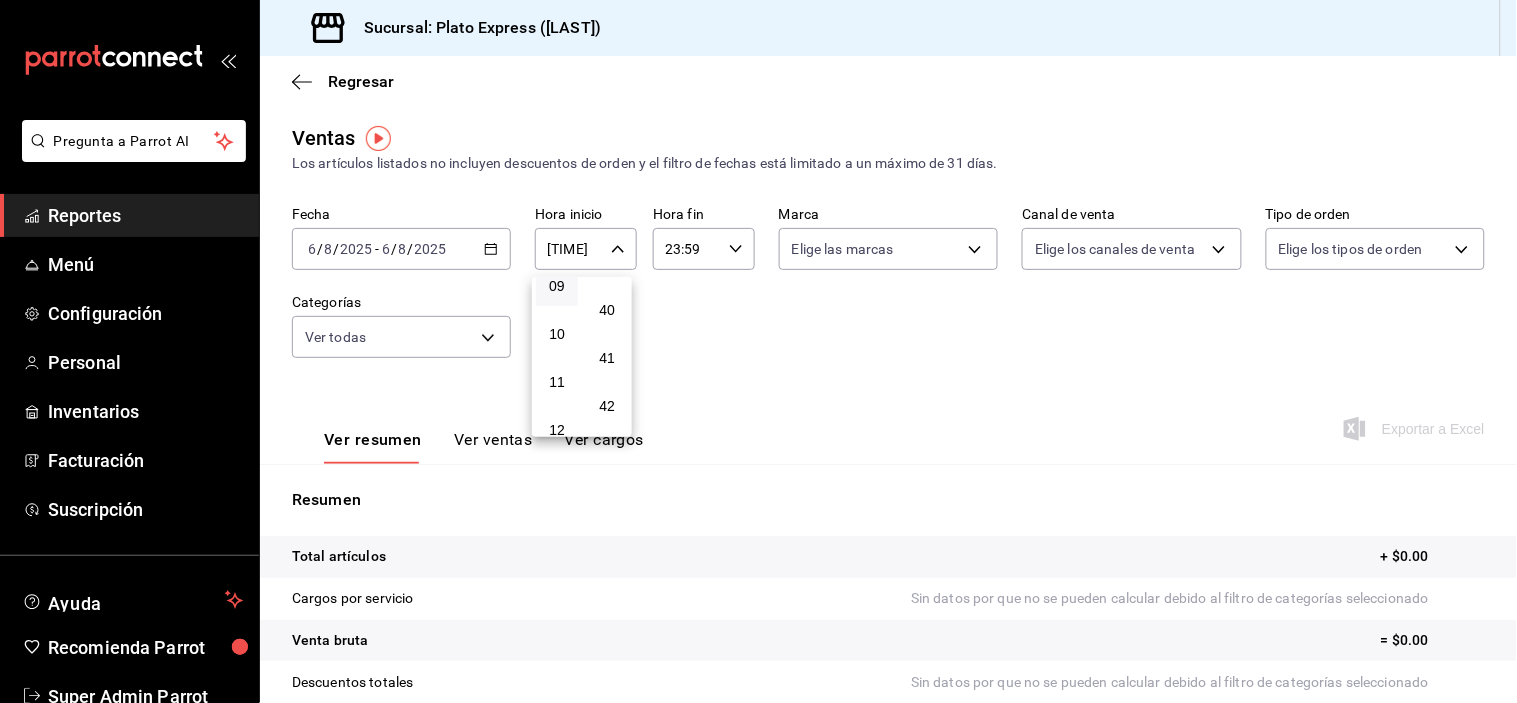 click on "40" at bounding box center (607, 310) 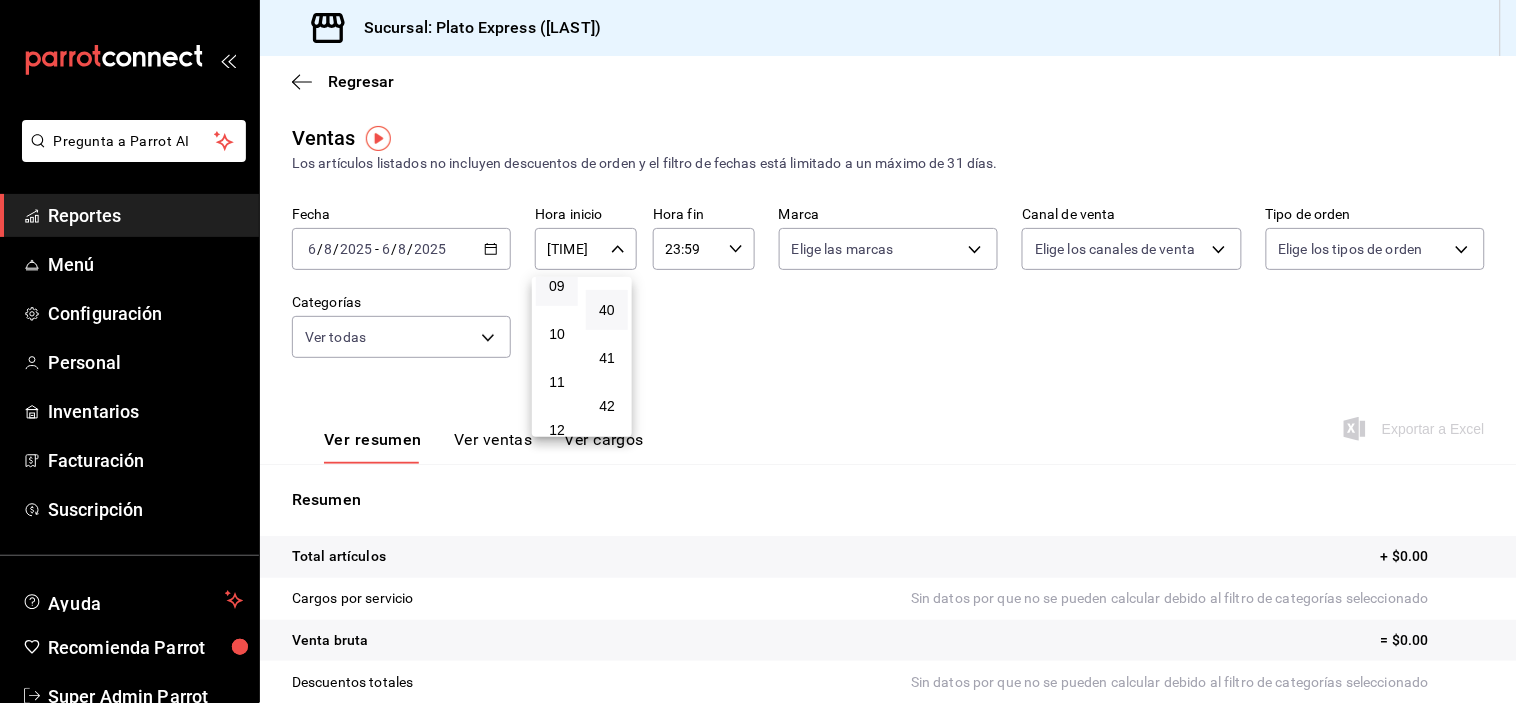 click at bounding box center [758, 351] 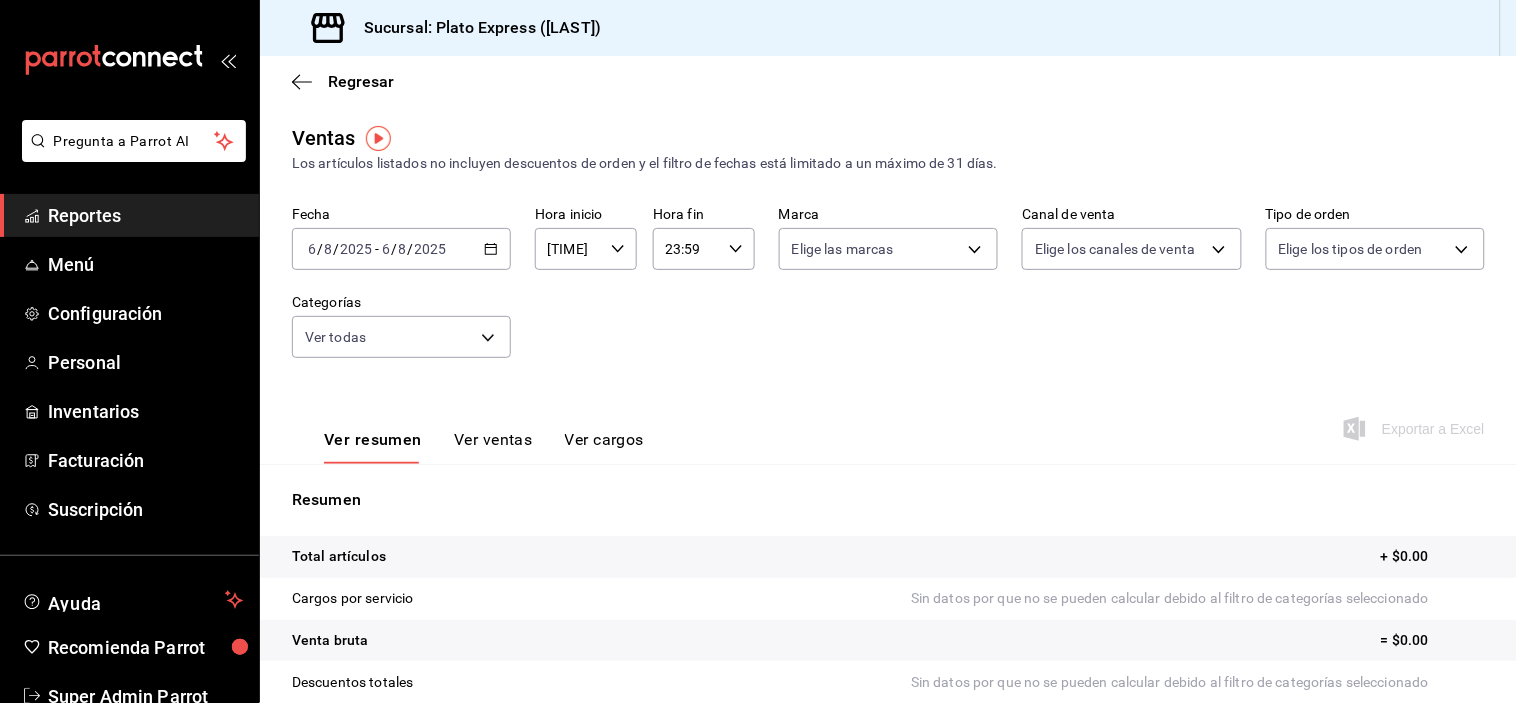 click 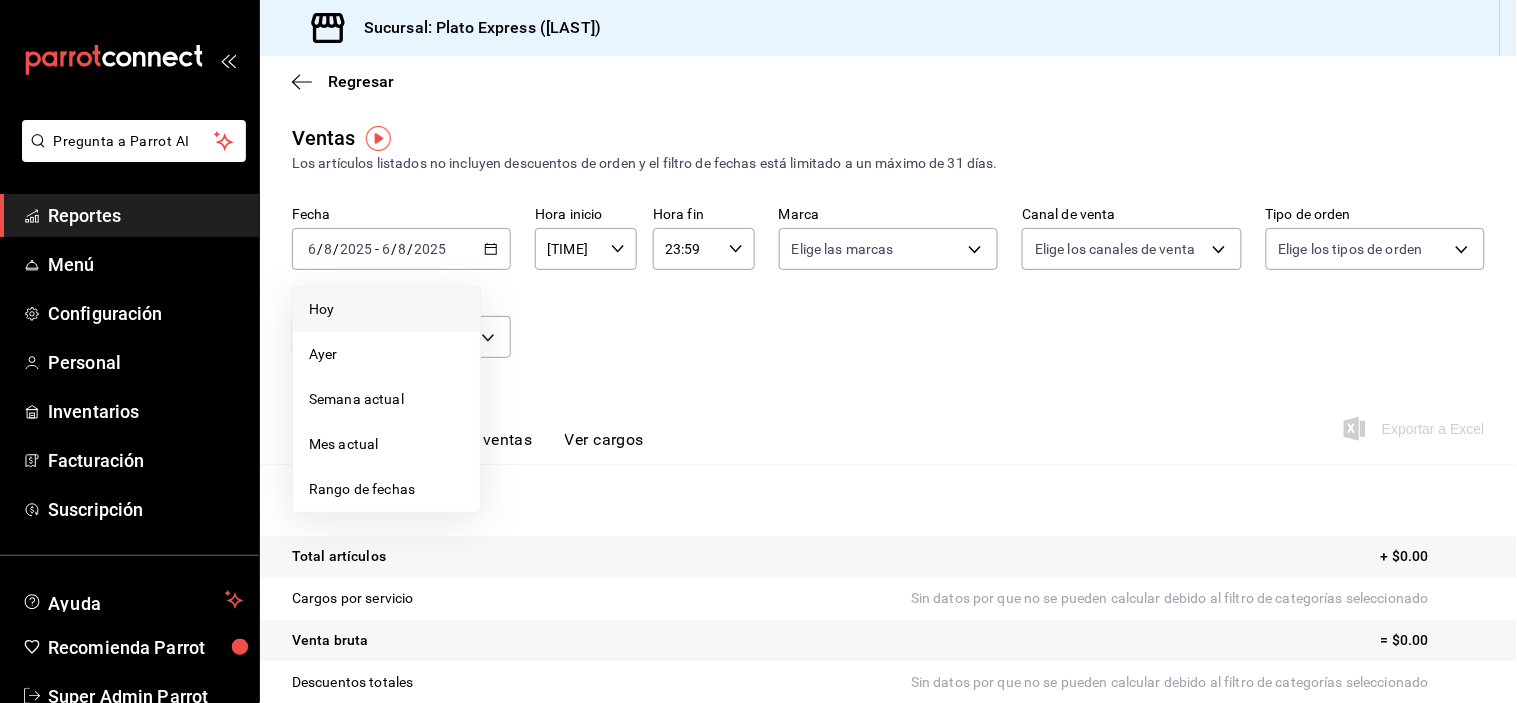 click on "Hoy" at bounding box center [386, 309] 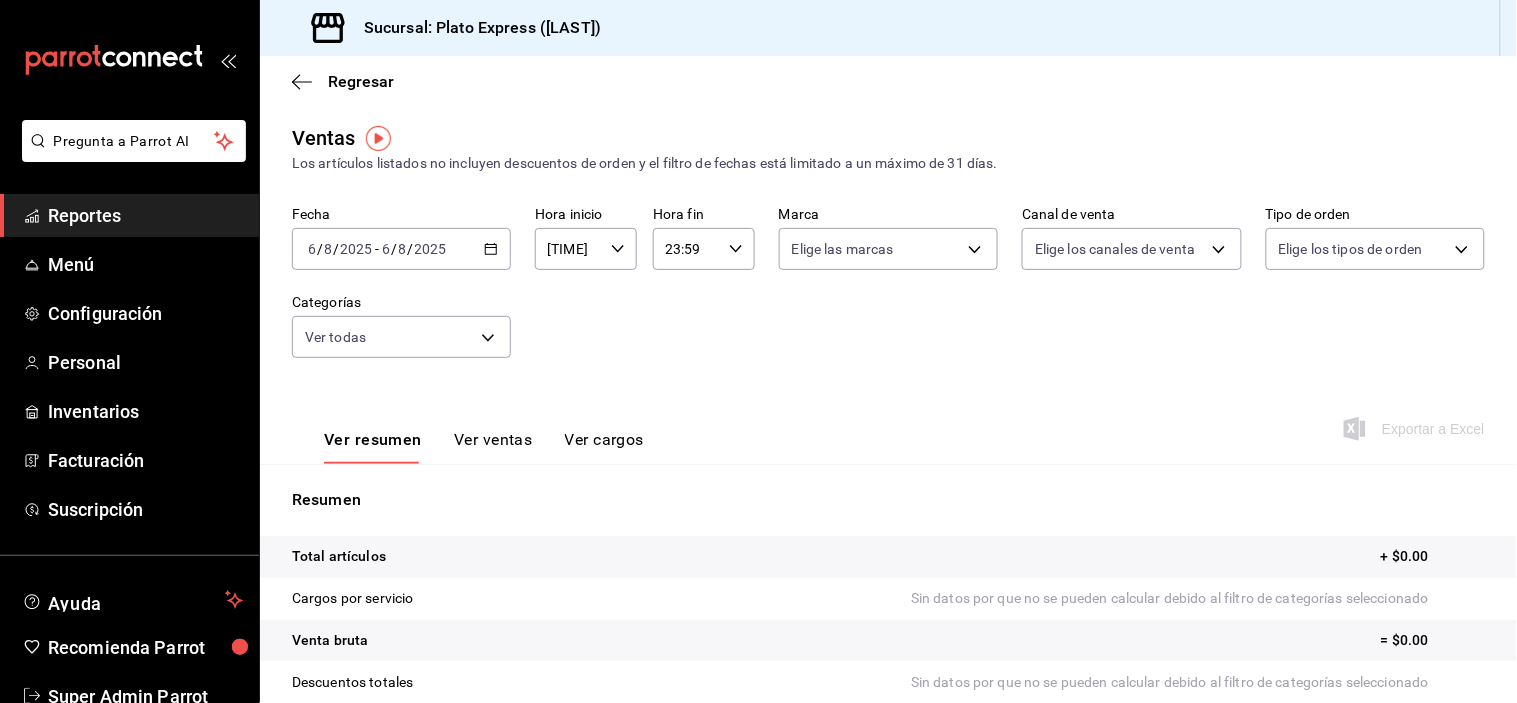 click on "Ver resumen Ver ventas Ver cargos" at bounding box center (484, 447) 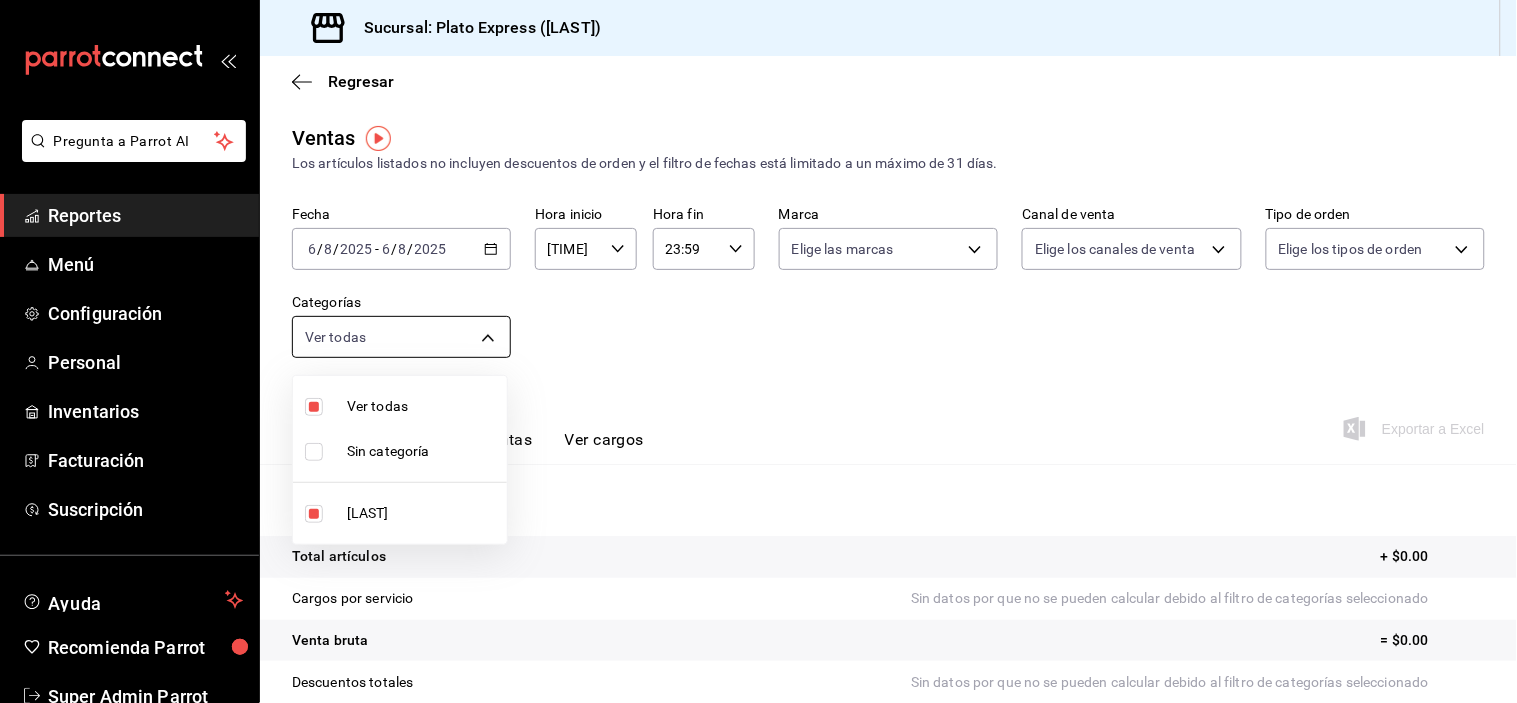 click on "Pregunta a Parrot AI Reportes   Menú   Configuración   Personal   Inventarios   Facturación   Suscripción   Ayuda Recomienda Parrot   Super Admin Parrot   Sugerir nueva función   Sucursal: Plato Express (Grifitth) Regresar Ventas Los artículos listados no incluyen descuentos de orden y el filtro de fechas está limitado a un máximo de 31 días. Fecha 2025-08-06 6 / 8 / 2025 - 2025-08-06 6 / 8 / 2025 Hora inicio 09:40 Hora inicio Hora fin 23:59 Hora fin Marca Elige las marcas Canal de venta Elige los canales de venta Tipo de orden Elige los tipos de orden Categorías Ver todas 40ca2e78-c641-4a9f-9ec5-958de7ebc343 Ver resumen Ver ventas Ver cargos Exportar a Excel Resumen Total artículos + $0.00 Cargos por servicio  Sin datos por que no se pueden calcular debido al filtro de categorías seleccionado Venta bruta = $0.00 Descuentos totales  Sin datos por que no se pueden calcular debido al filtro de categorías seleccionado Certificados de regalo Venta total = $0.00 Impuestos - $0.00 Venta neta = $0.00" at bounding box center [758, 351] 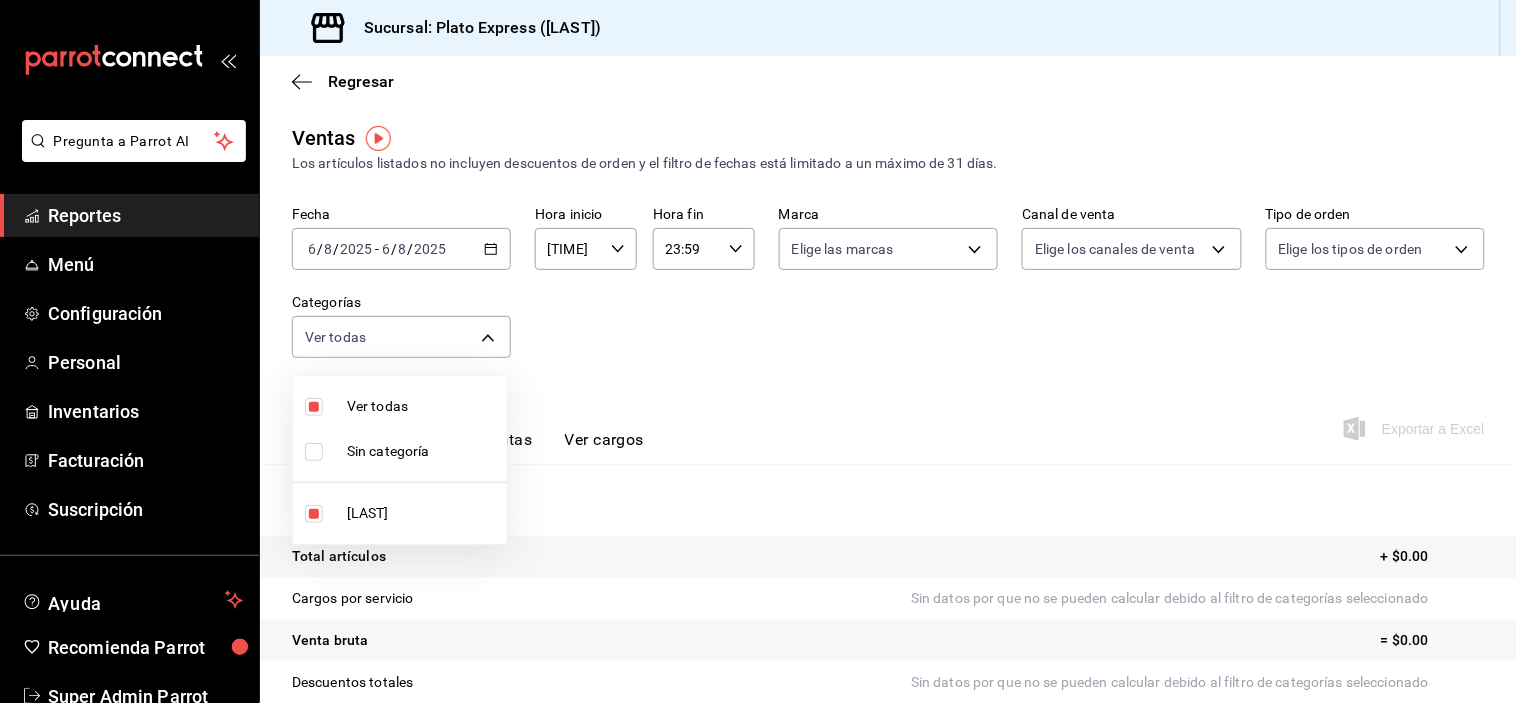 click on "Griffith" at bounding box center (423, 513) 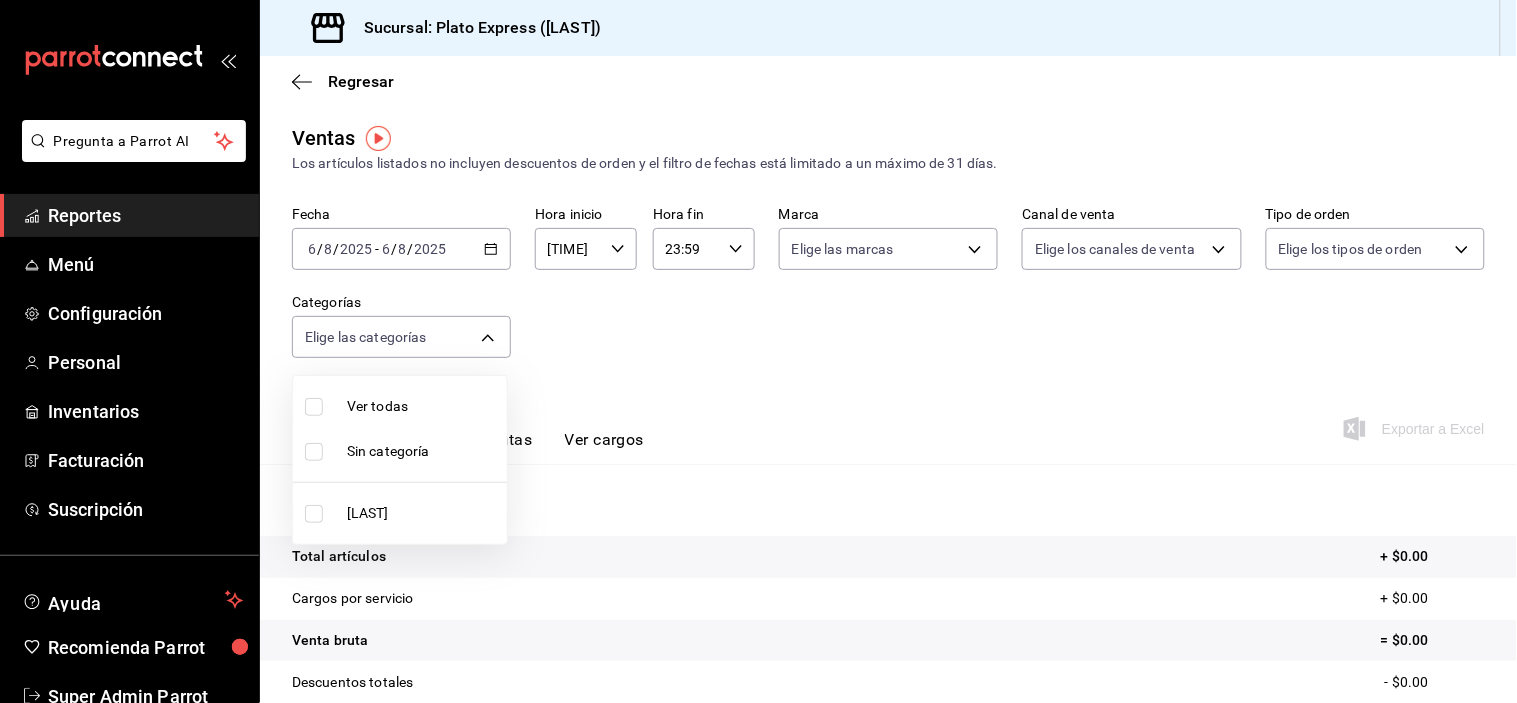 click on "Griffith" at bounding box center (423, 513) 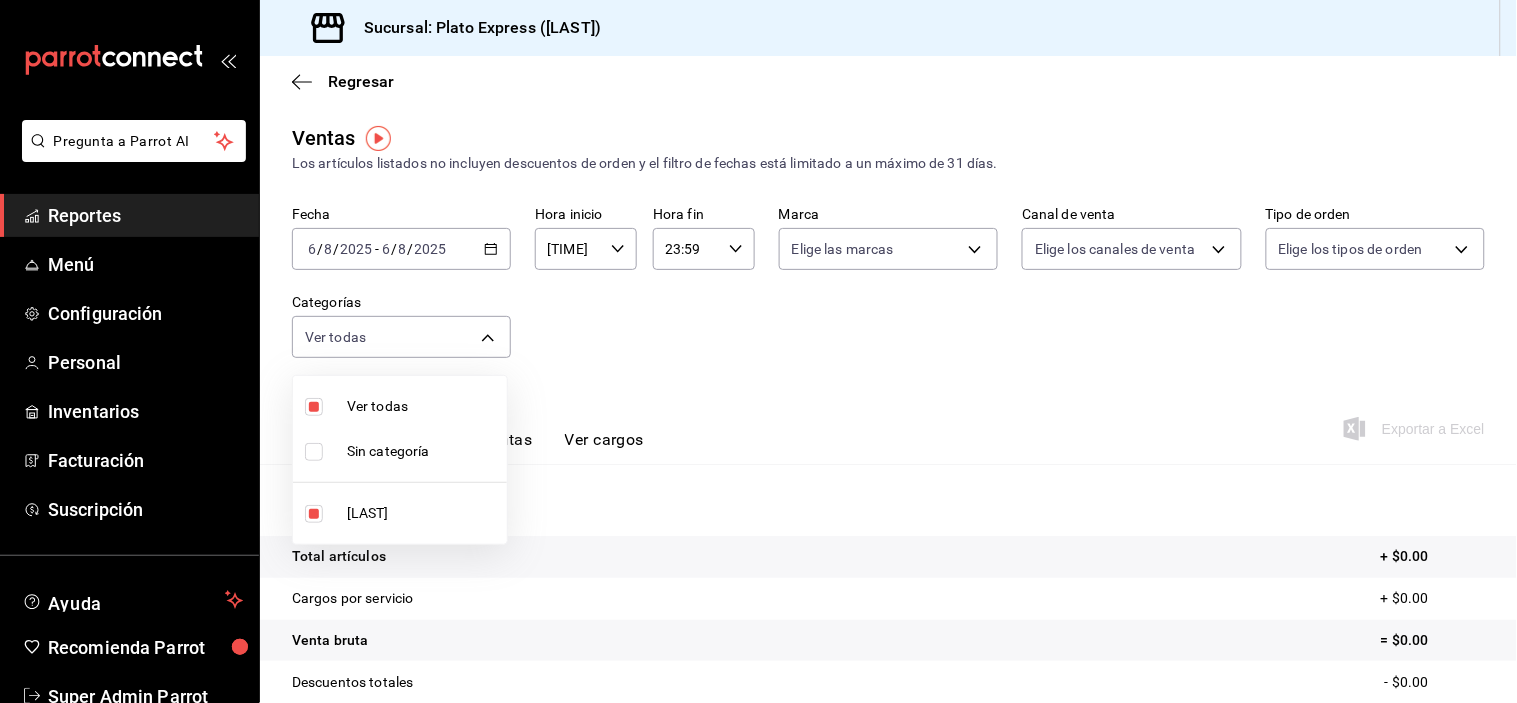 type on "40ca2e78-c641-4a9f-9ec5-958de7ebc343" 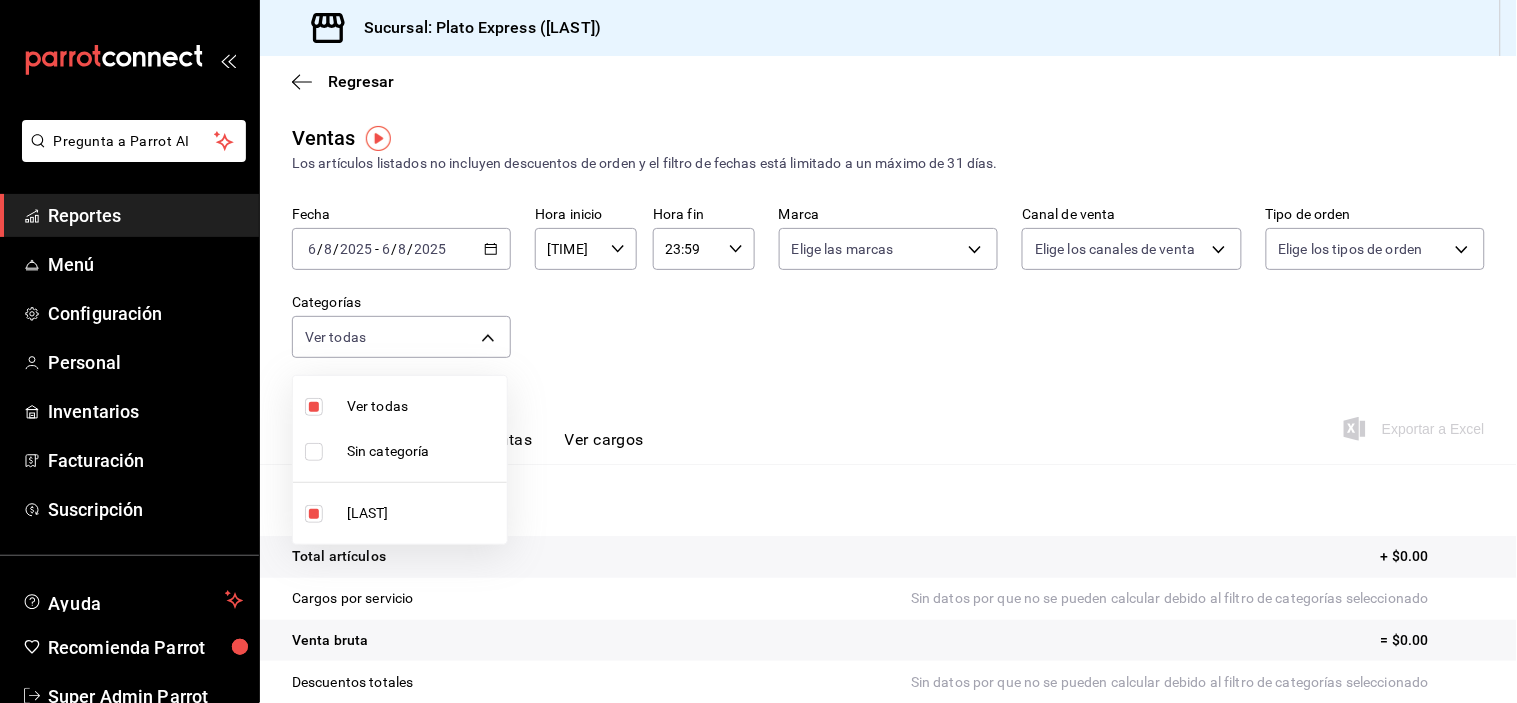 click on "Griffith" at bounding box center [423, 513] 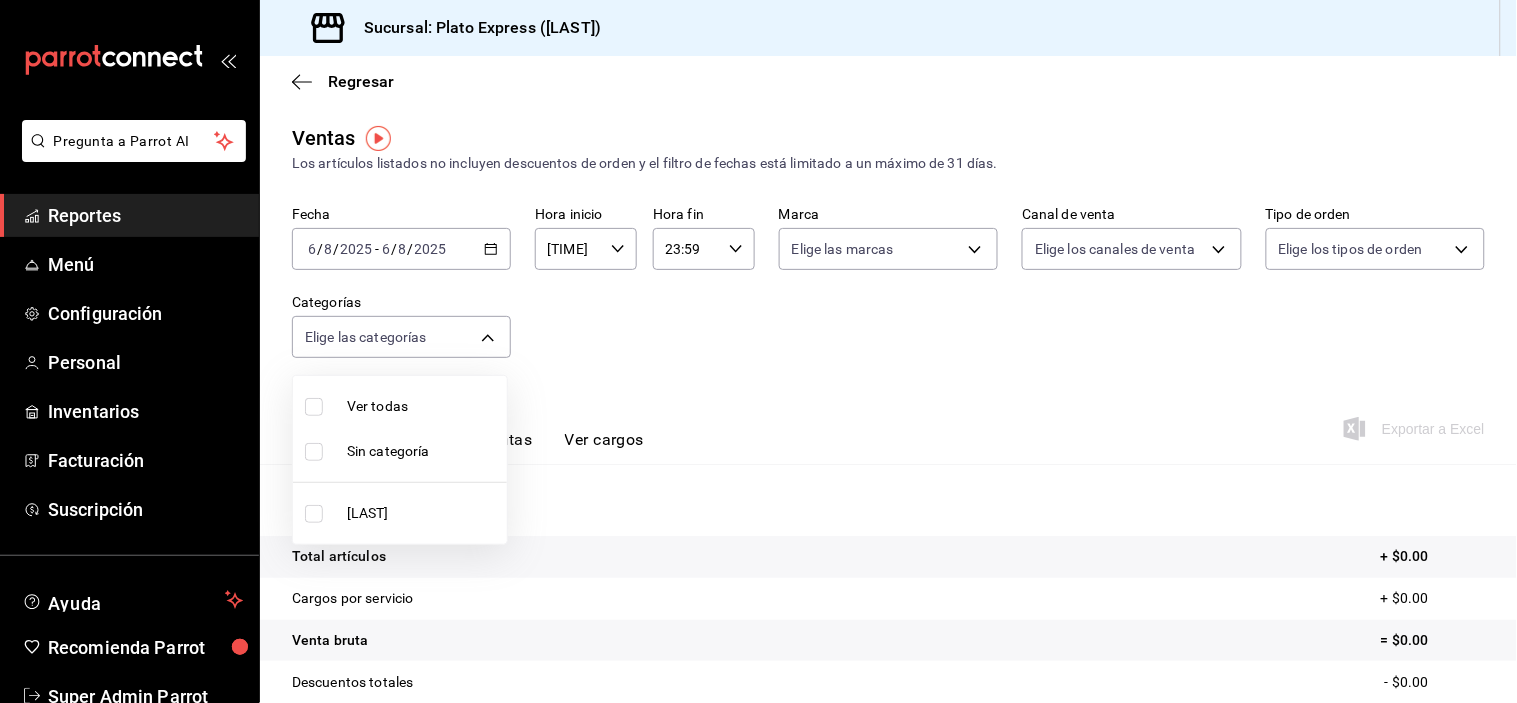 click on "Griffith" at bounding box center (423, 513) 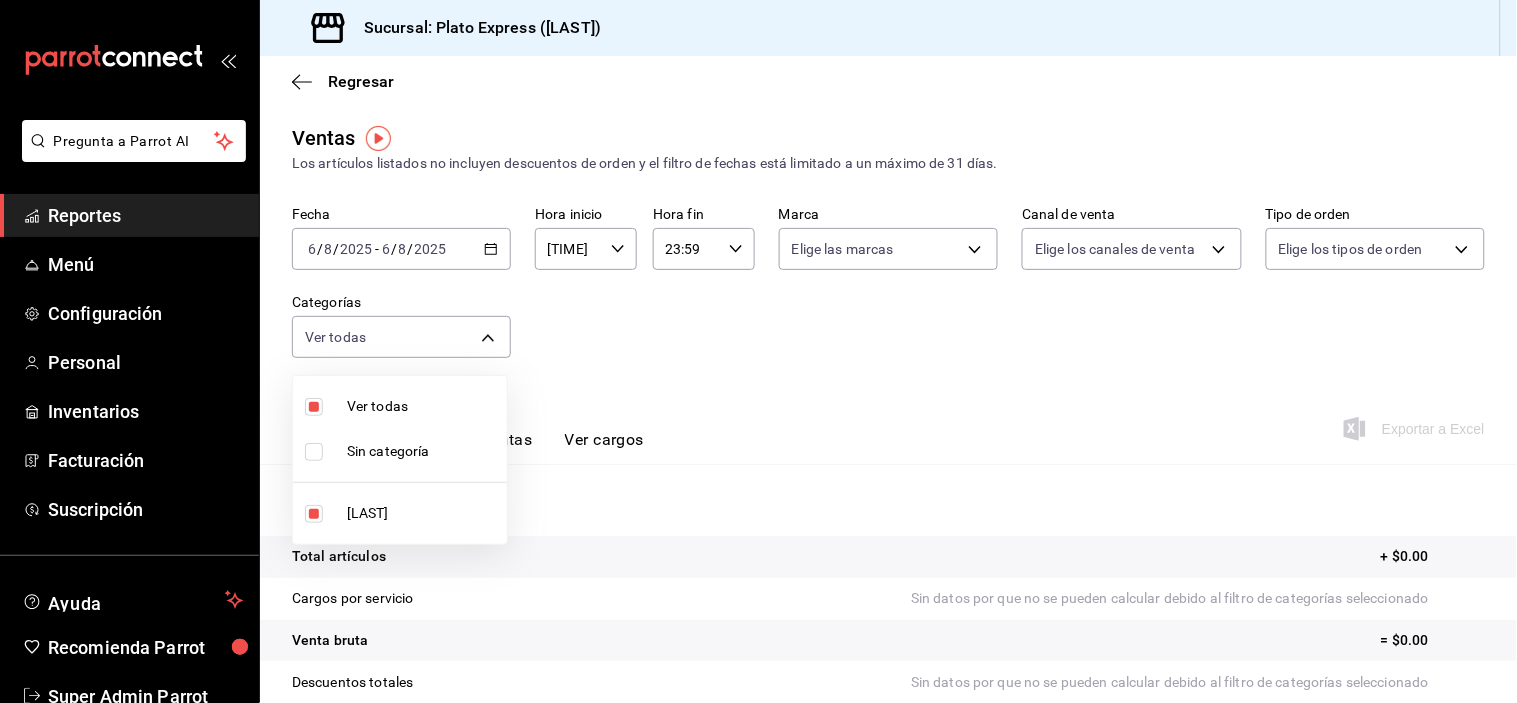 click at bounding box center [758, 351] 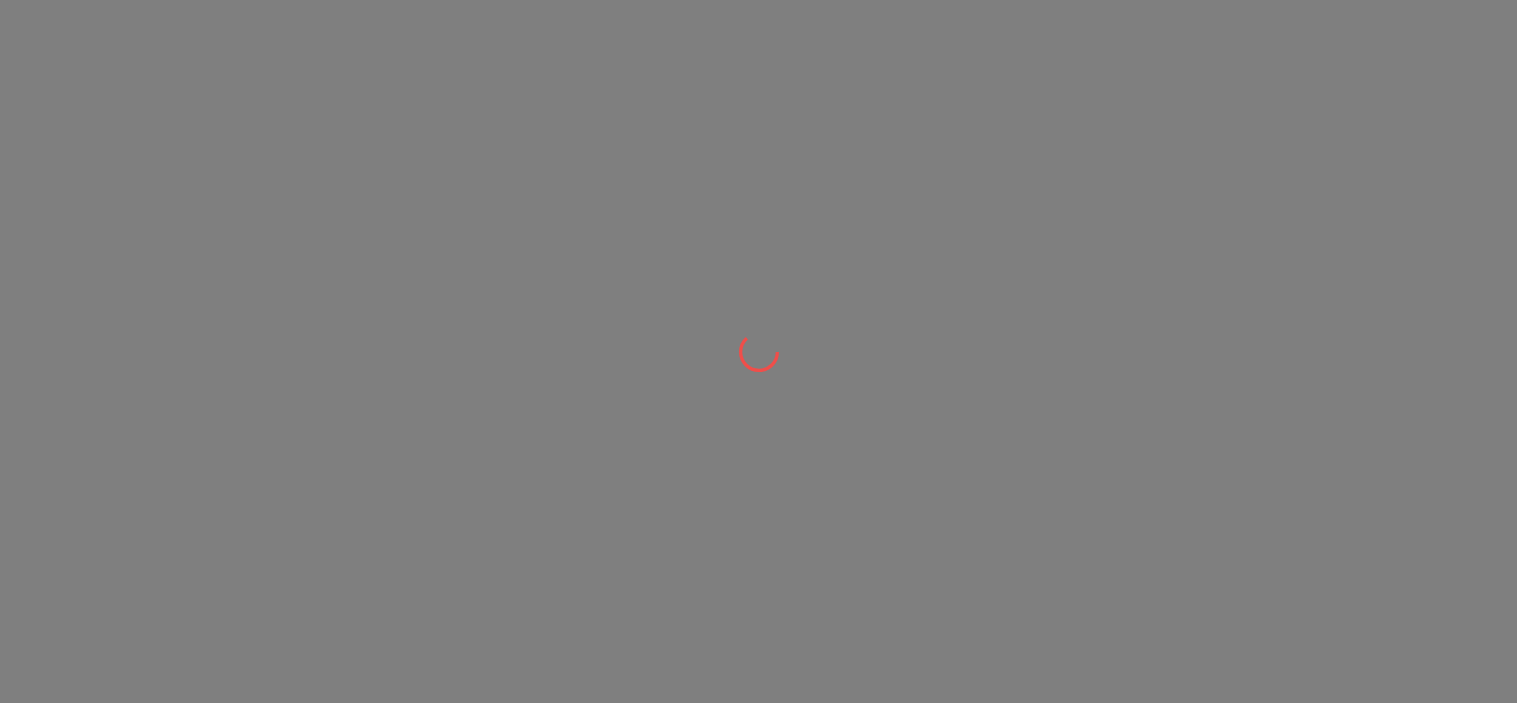 scroll, scrollTop: 0, scrollLeft: 0, axis: both 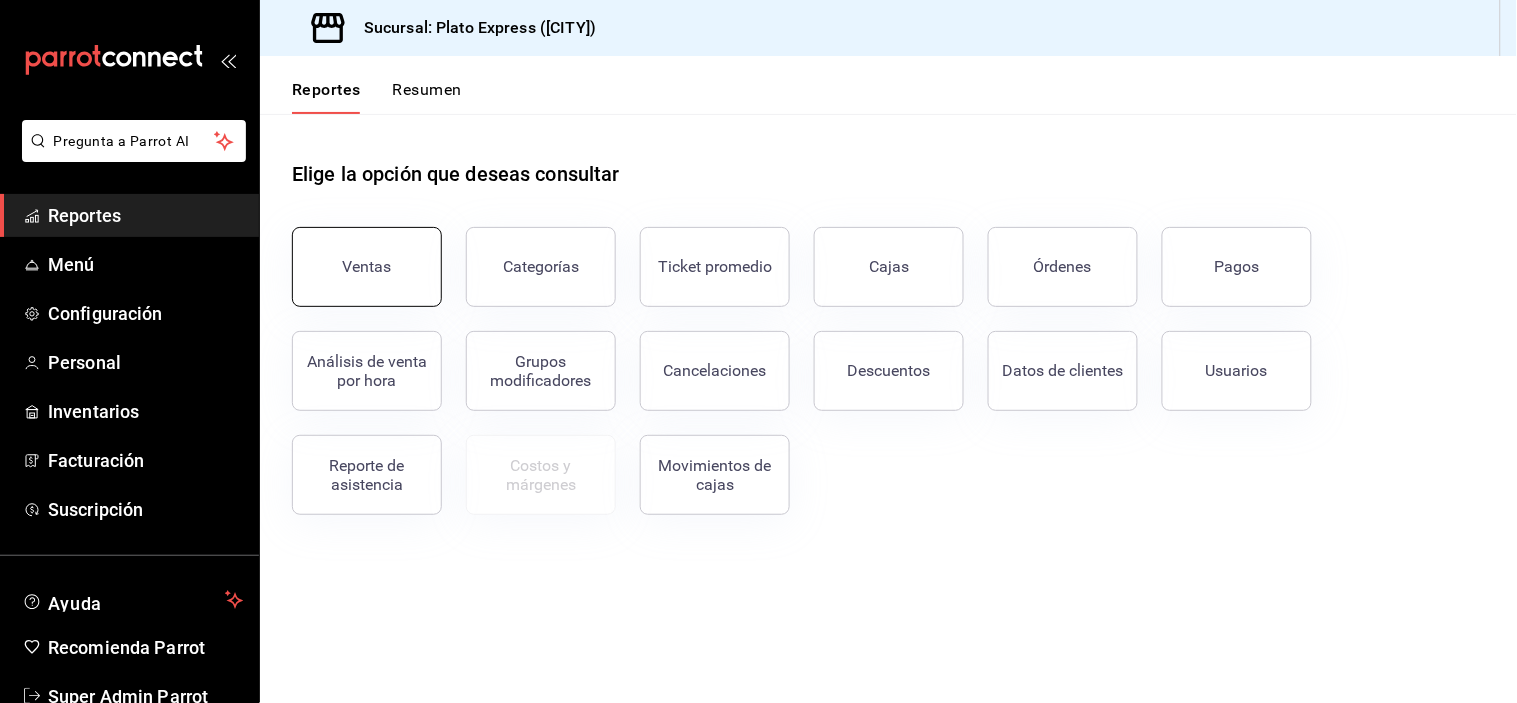 click on "Ventas" at bounding box center (367, 267) 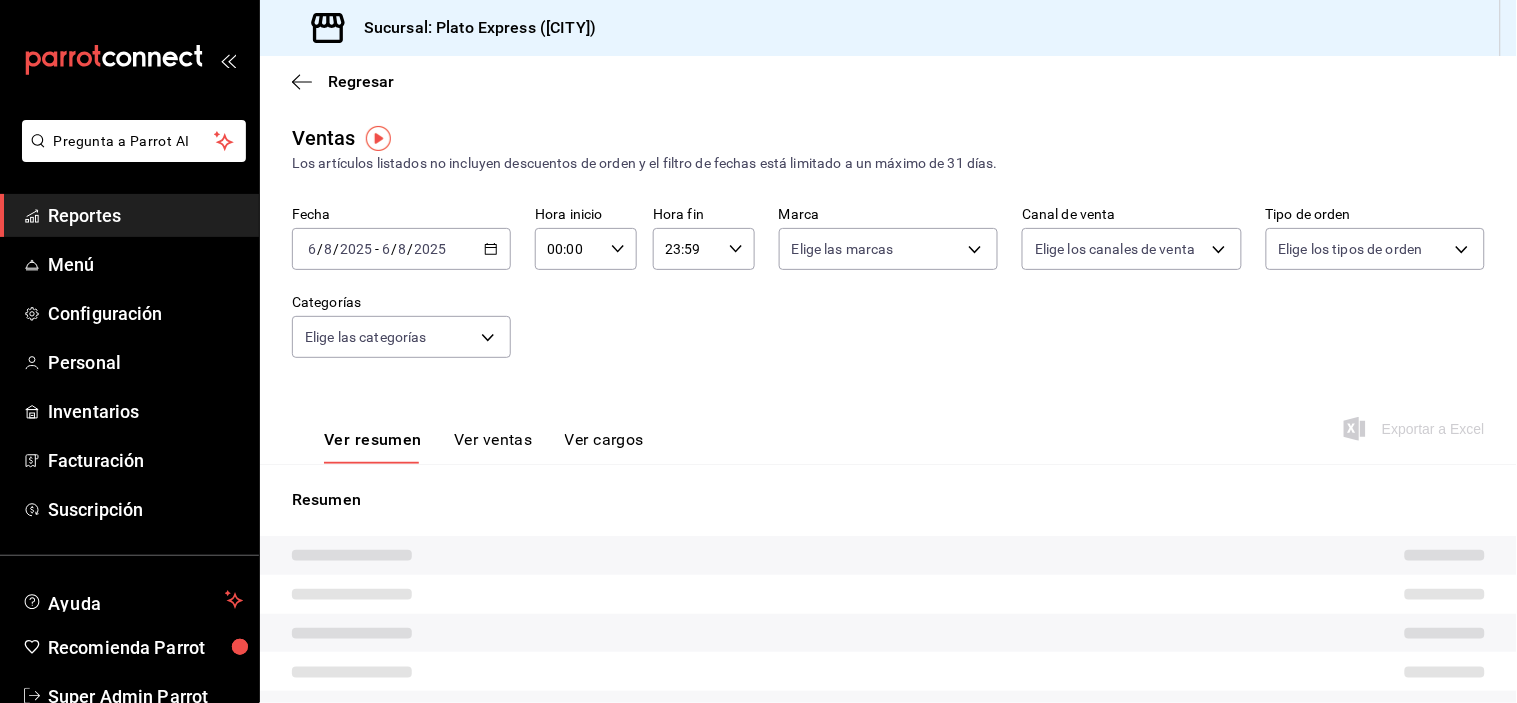 type on "[TIME]" 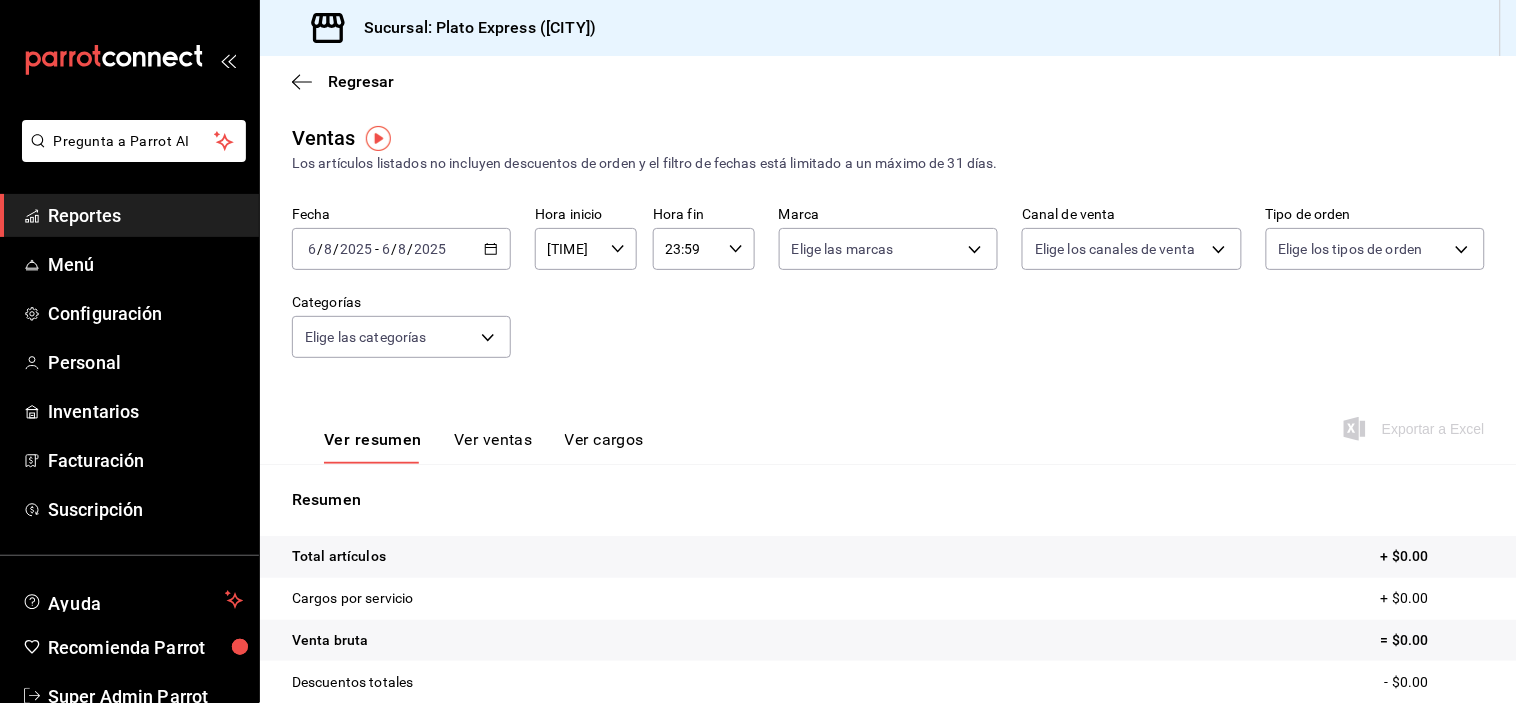 click on "Ver ventas" at bounding box center (493, 447) 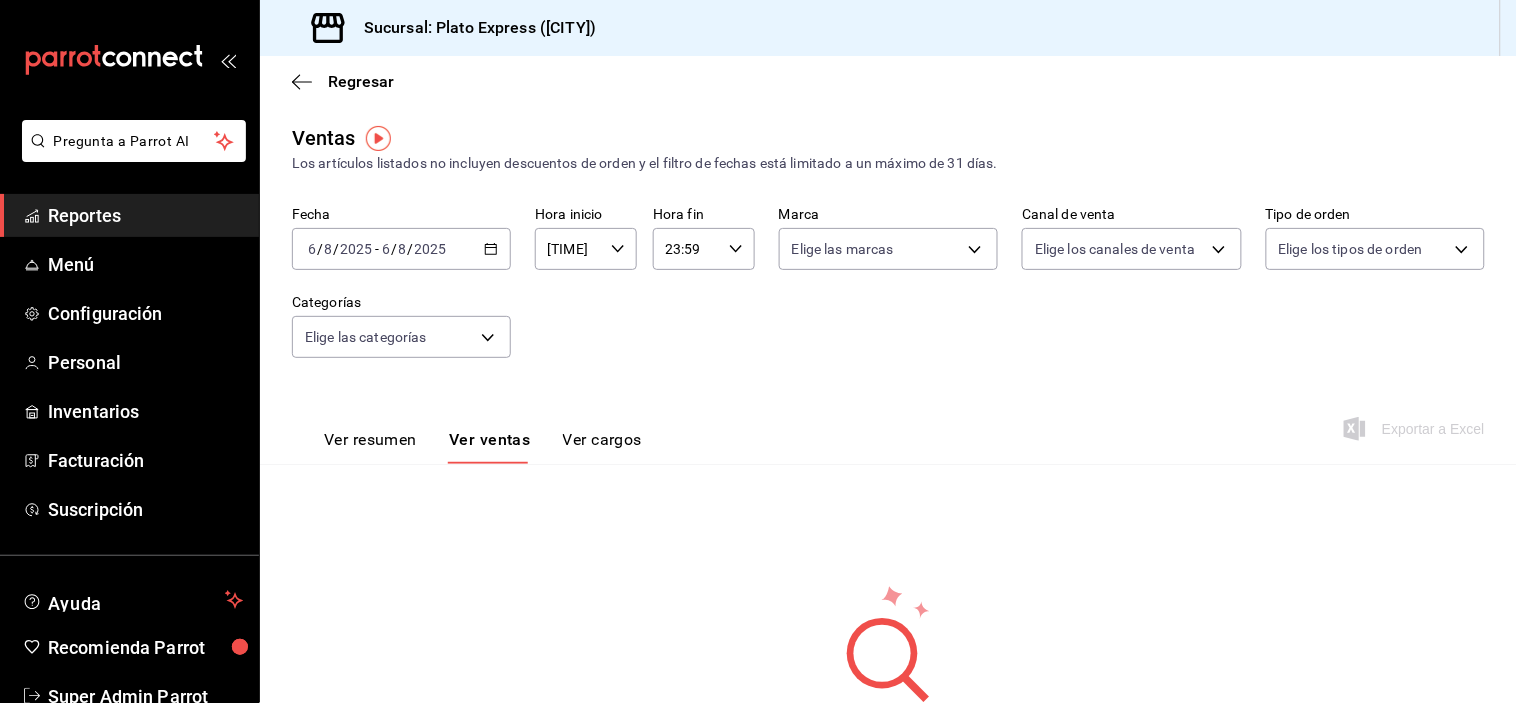 click on "Ver resumen" at bounding box center (370, 447) 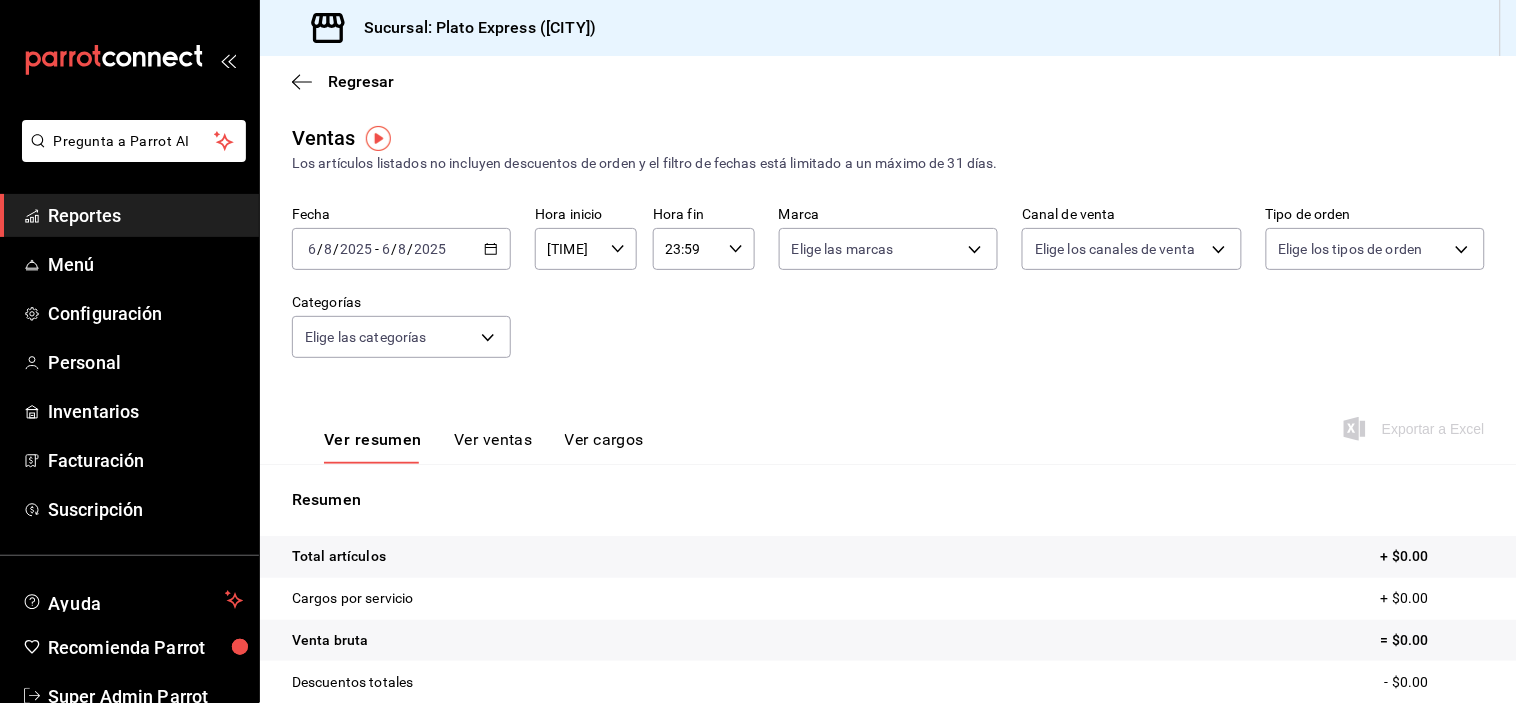 click on "09:40" at bounding box center (569, 249) 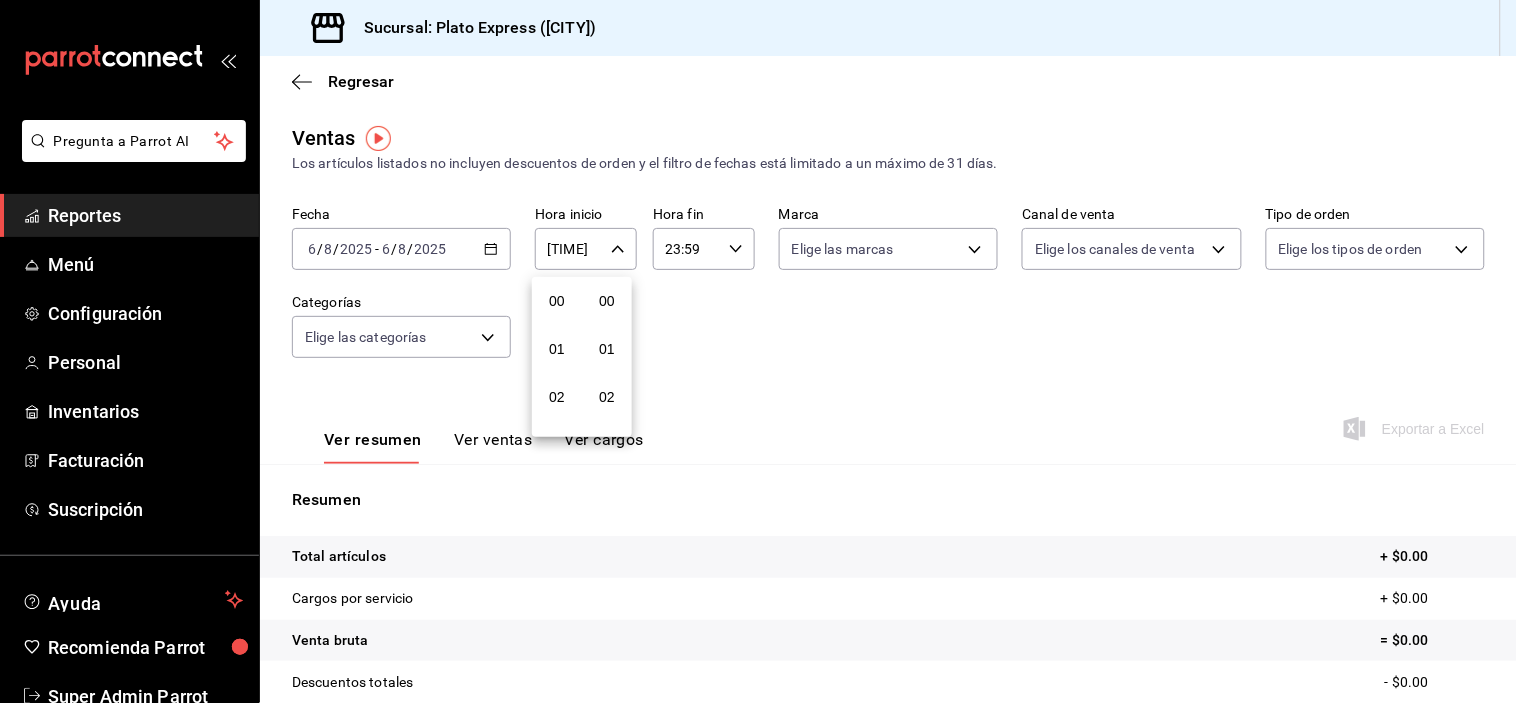 scroll, scrollTop: 447, scrollLeft: 0, axis: vertical 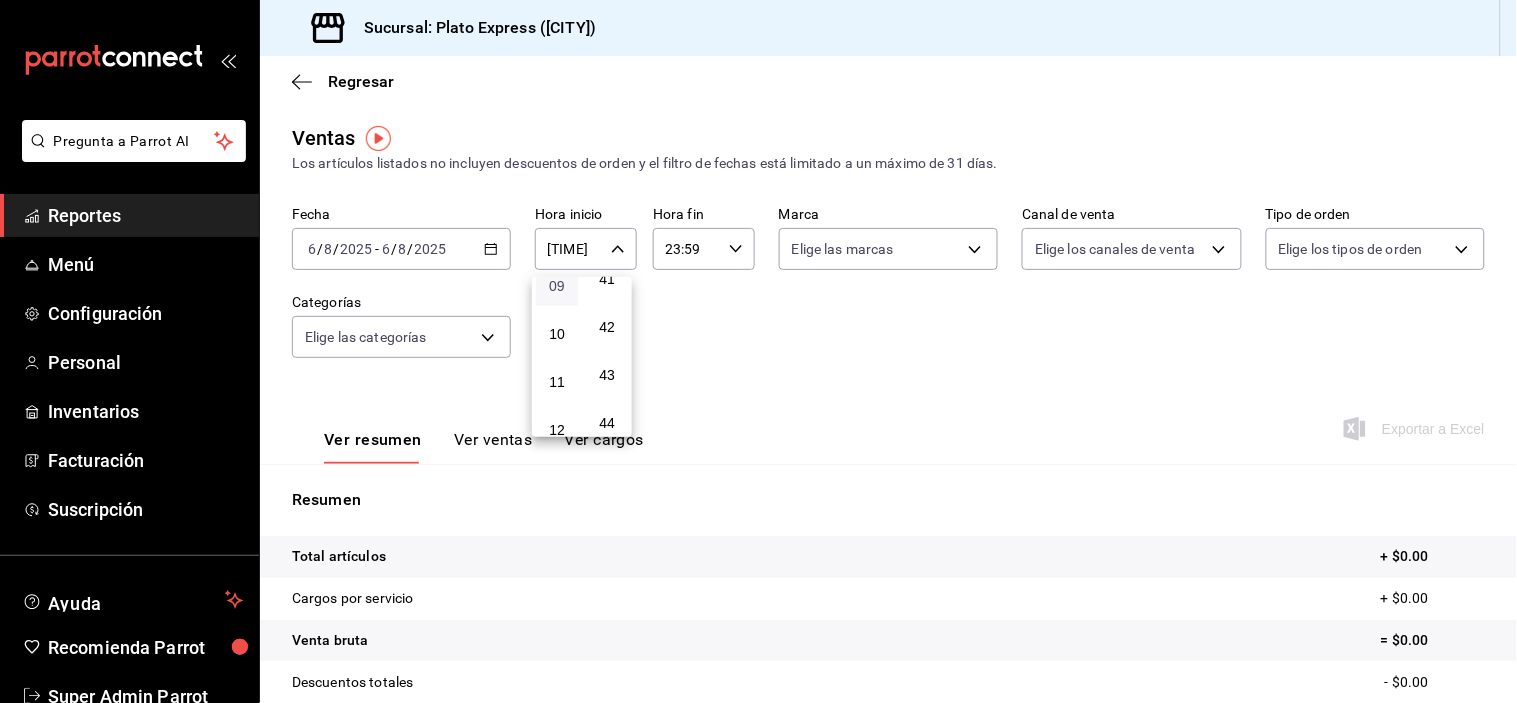 click on "09" at bounding box center (557, 286) 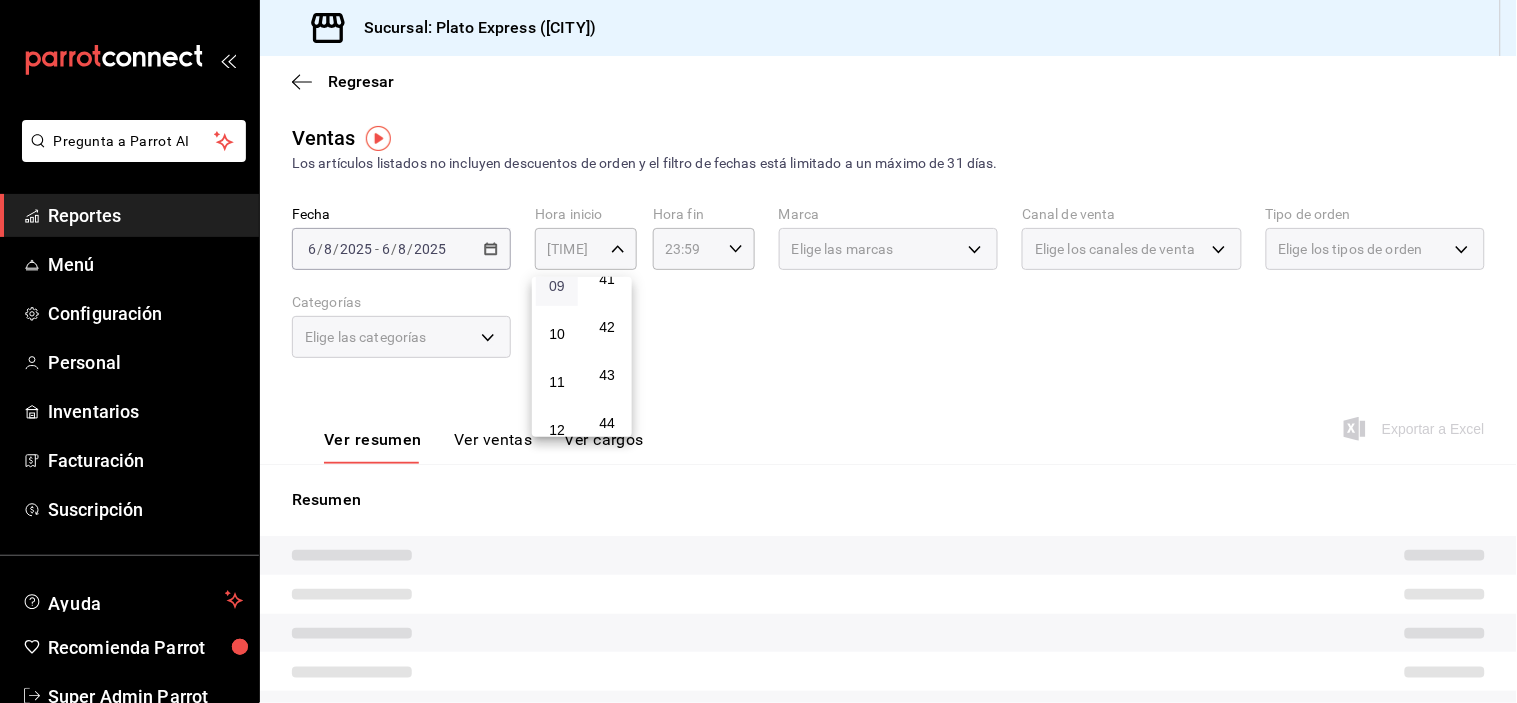 click on "09" at bounding box center (557, 286) 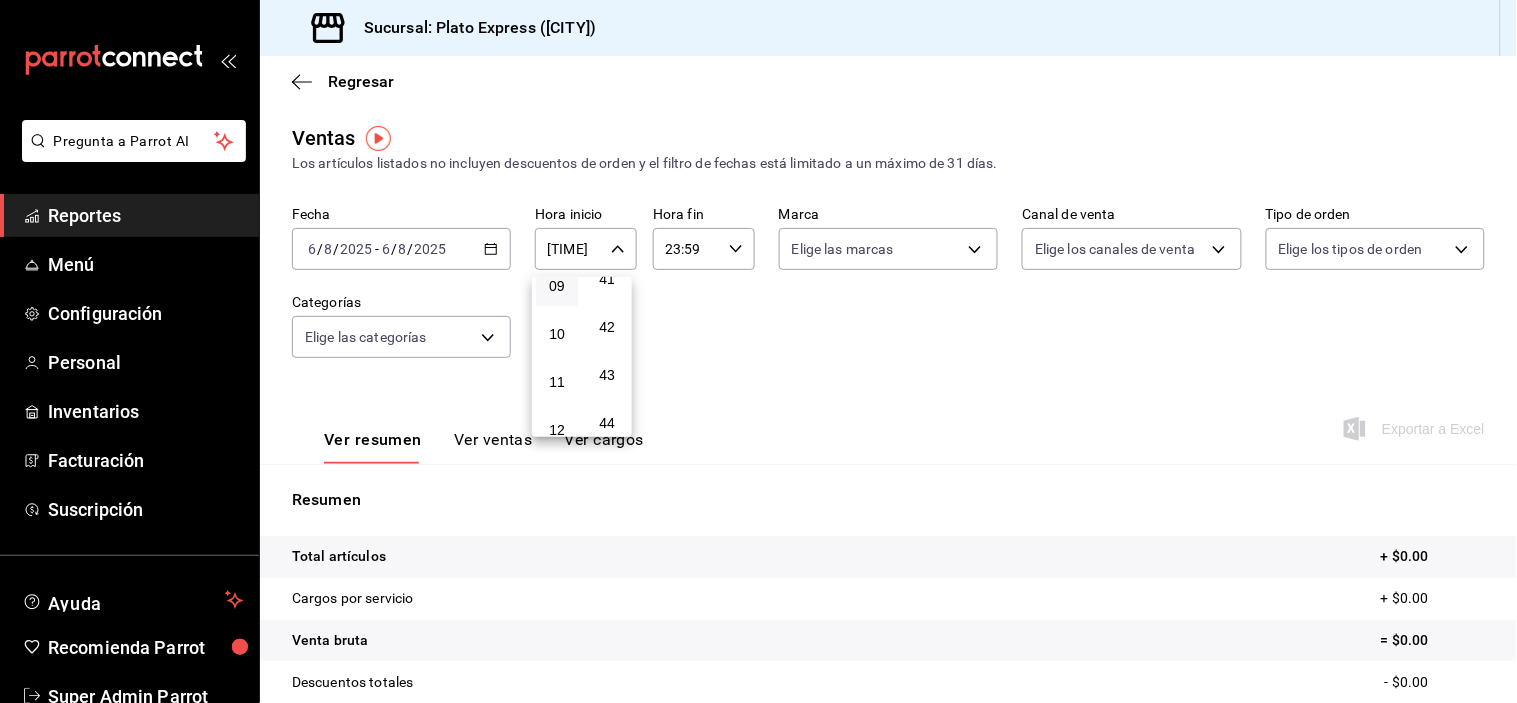 click at bounding box center (758, 351) 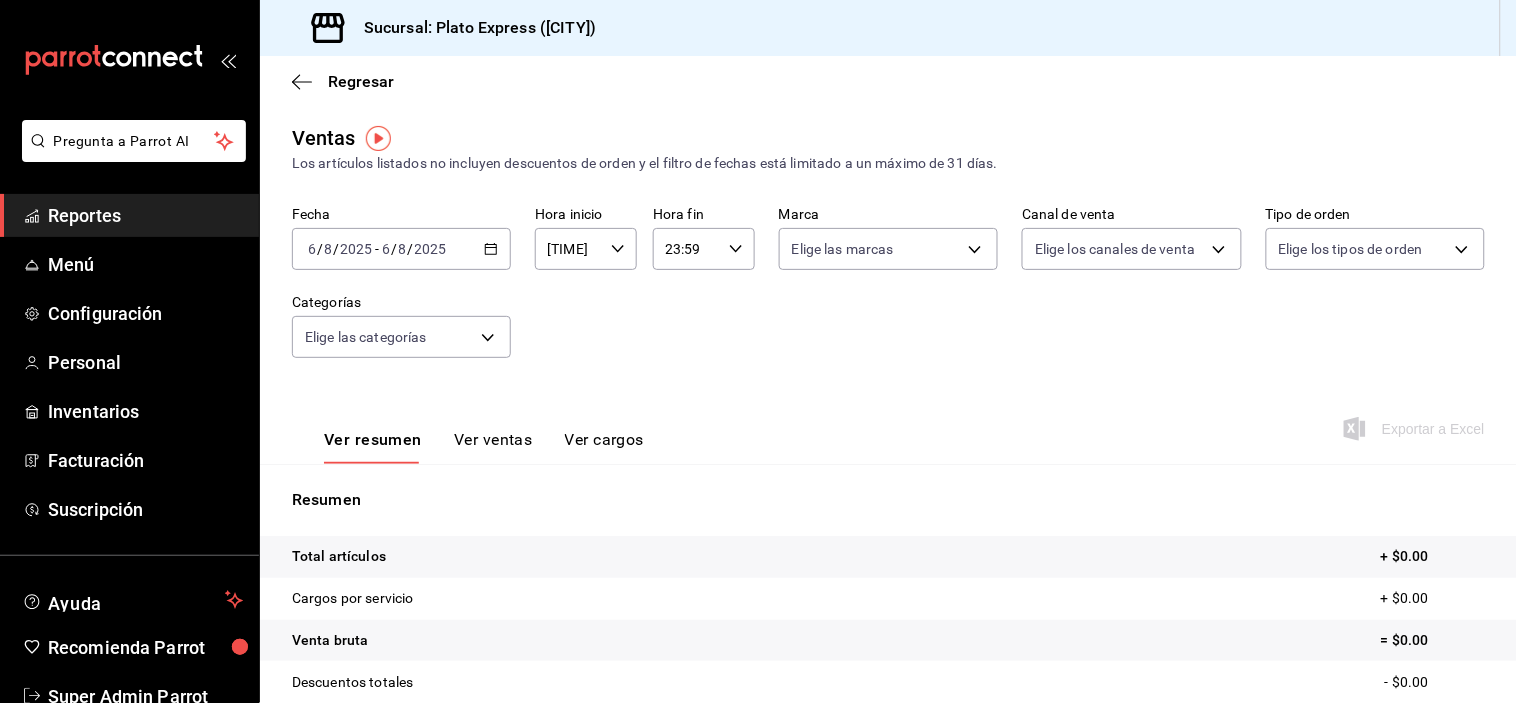 click on "09:40 Hora inicio" at bounding box center [586, 249] 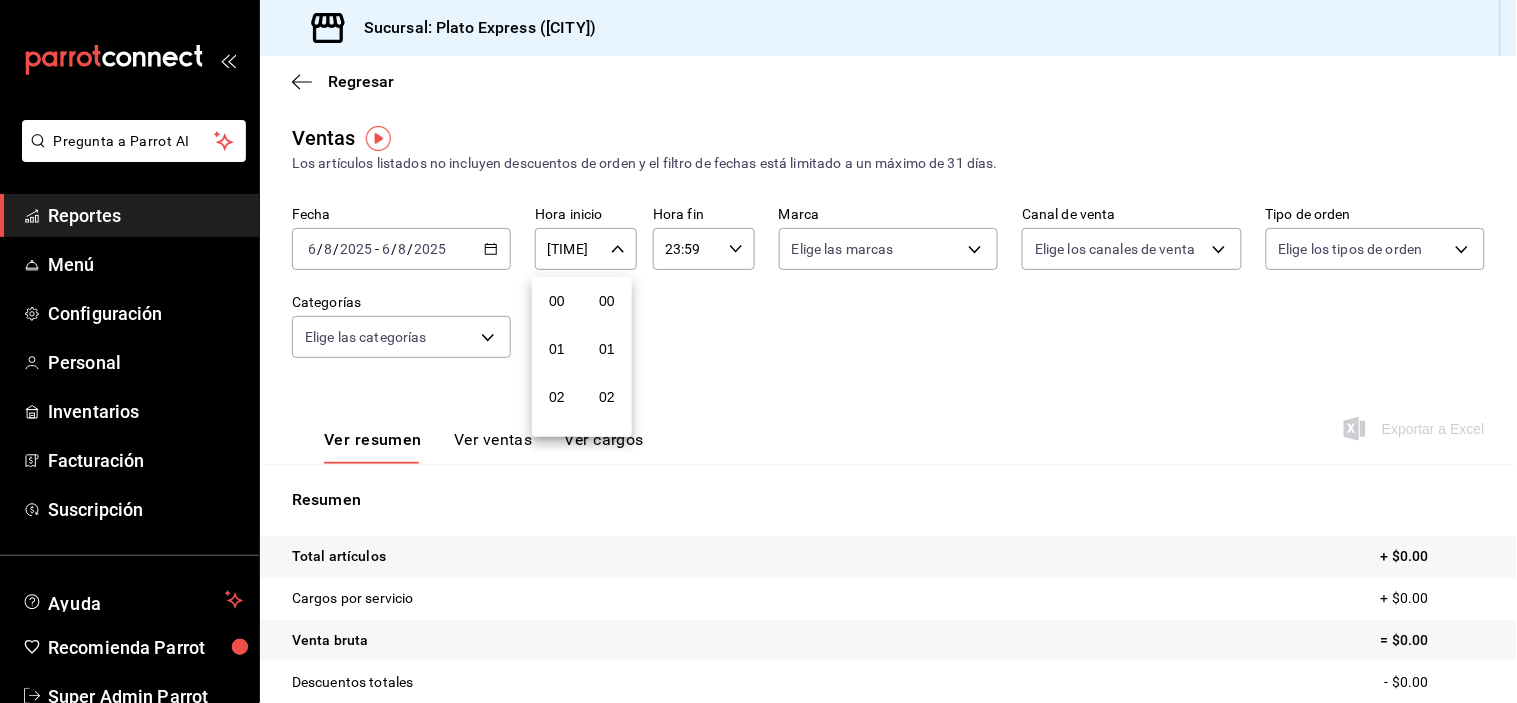 scroll, scrollTop: 447, scrollLeft: 0, axis: vertical 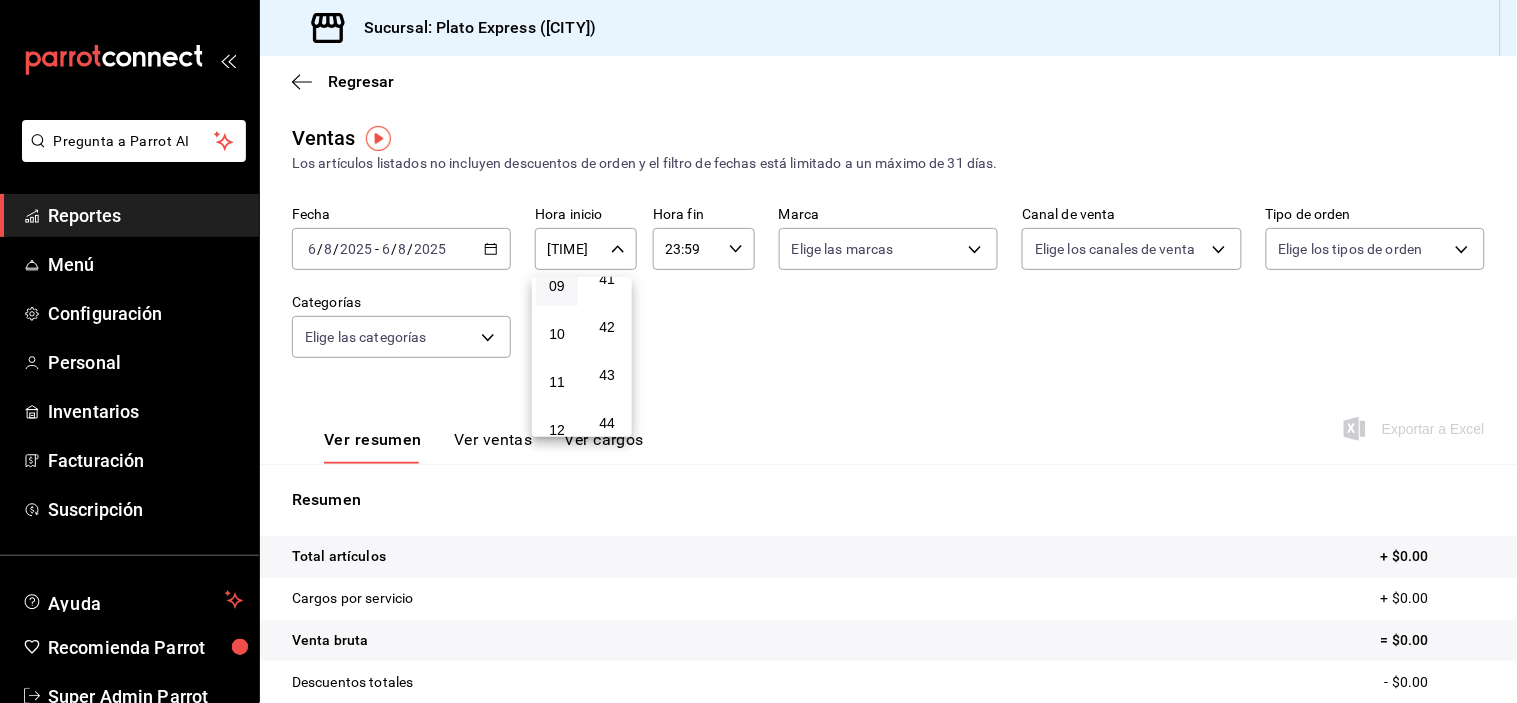click on "40" at bounding box center [607, 231] 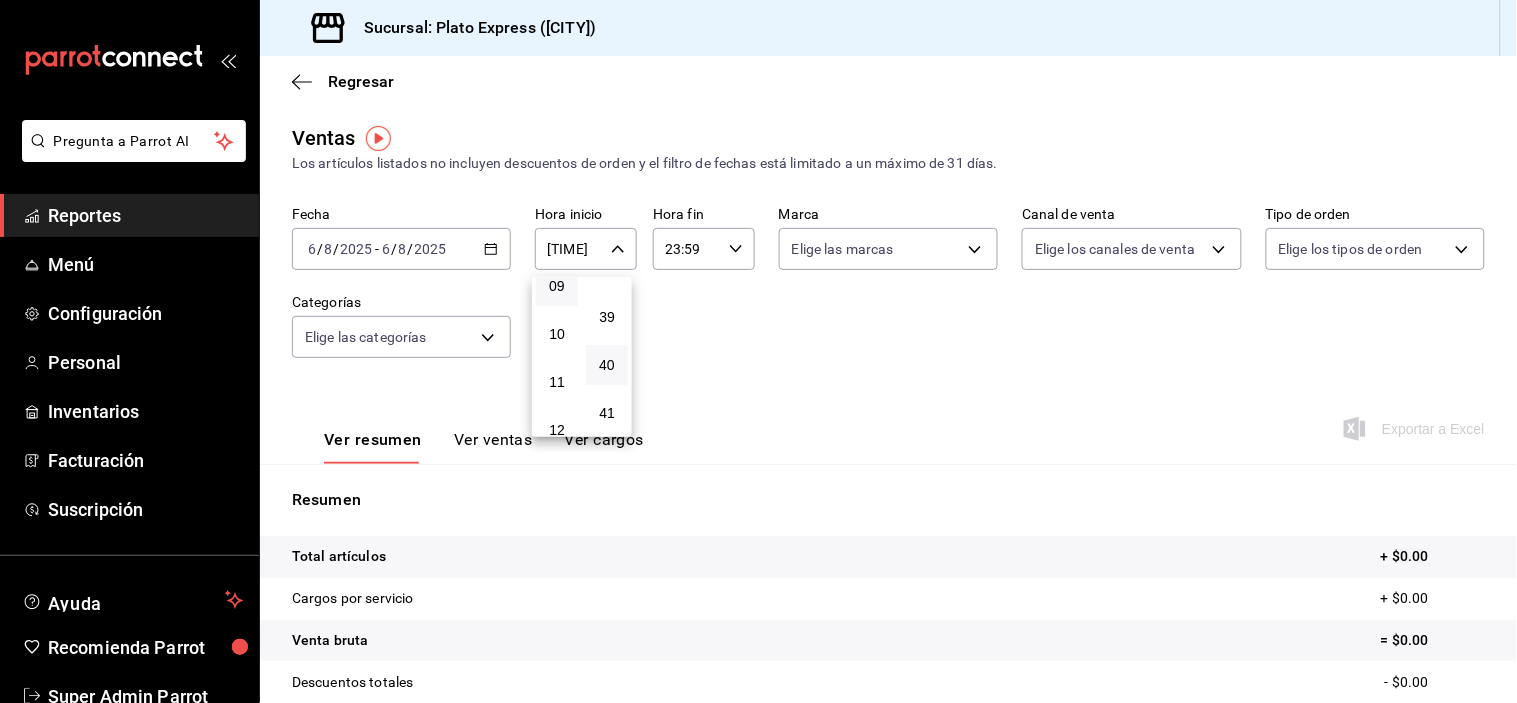 scroll, scrollTop: 1812, scrollLeft: 0, axis: vertical 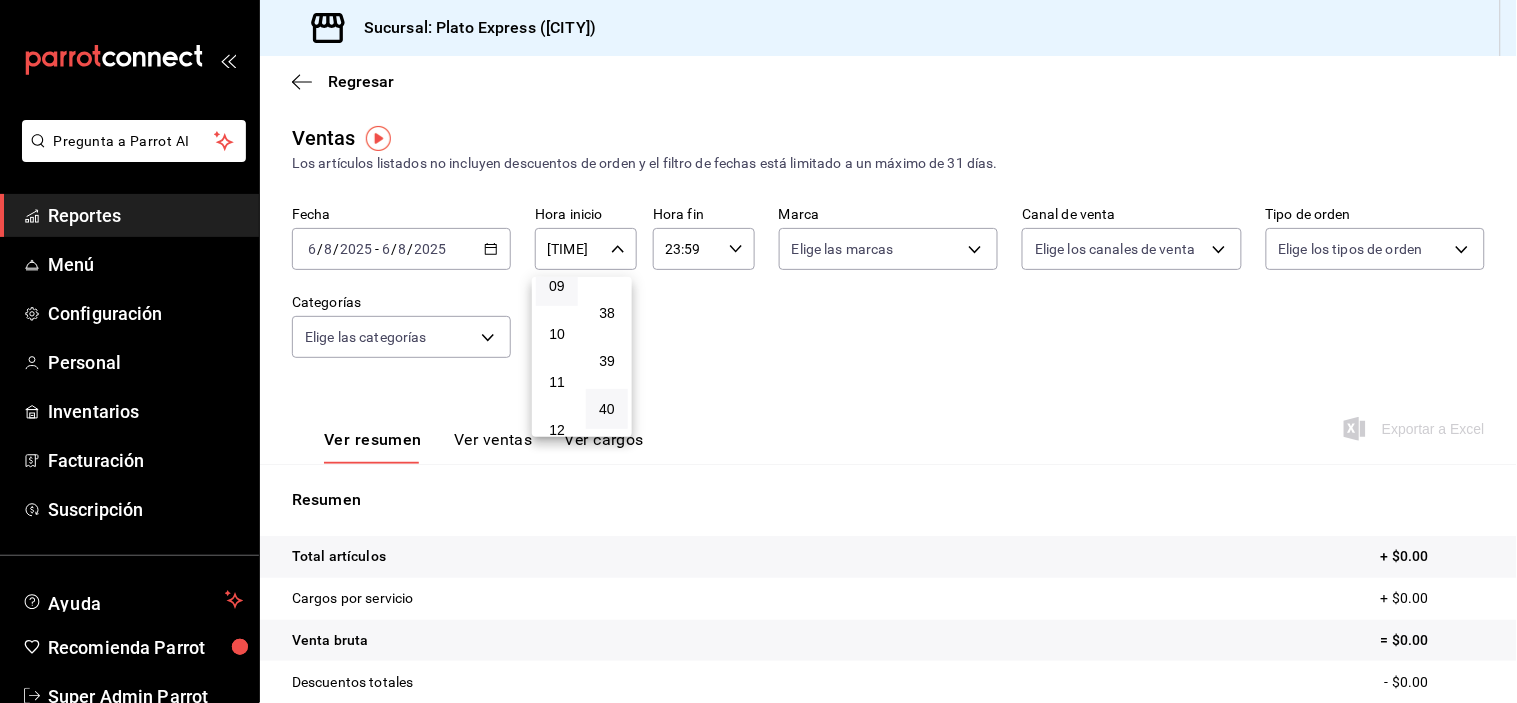 click on "36" at bounding box center [607, 217] 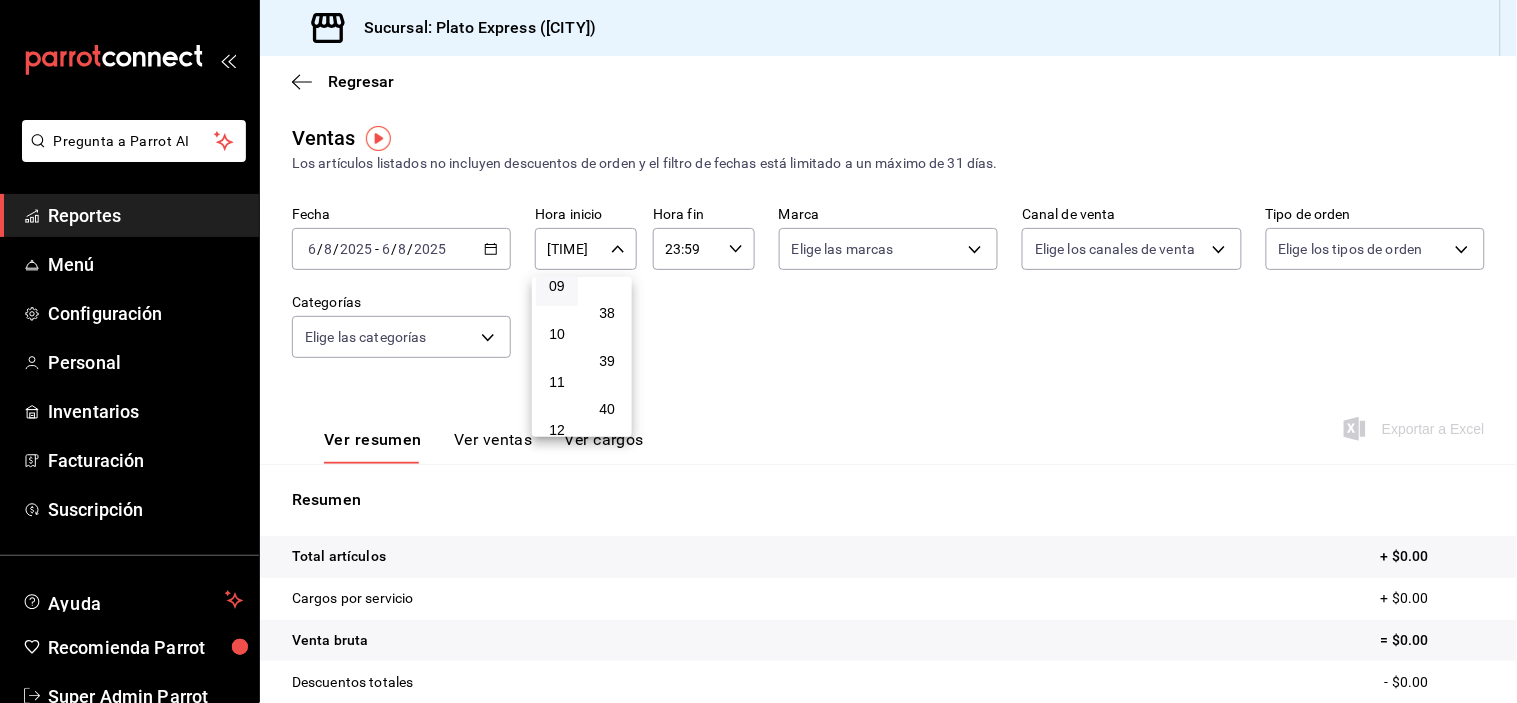 click at bounding box center [758, 351] 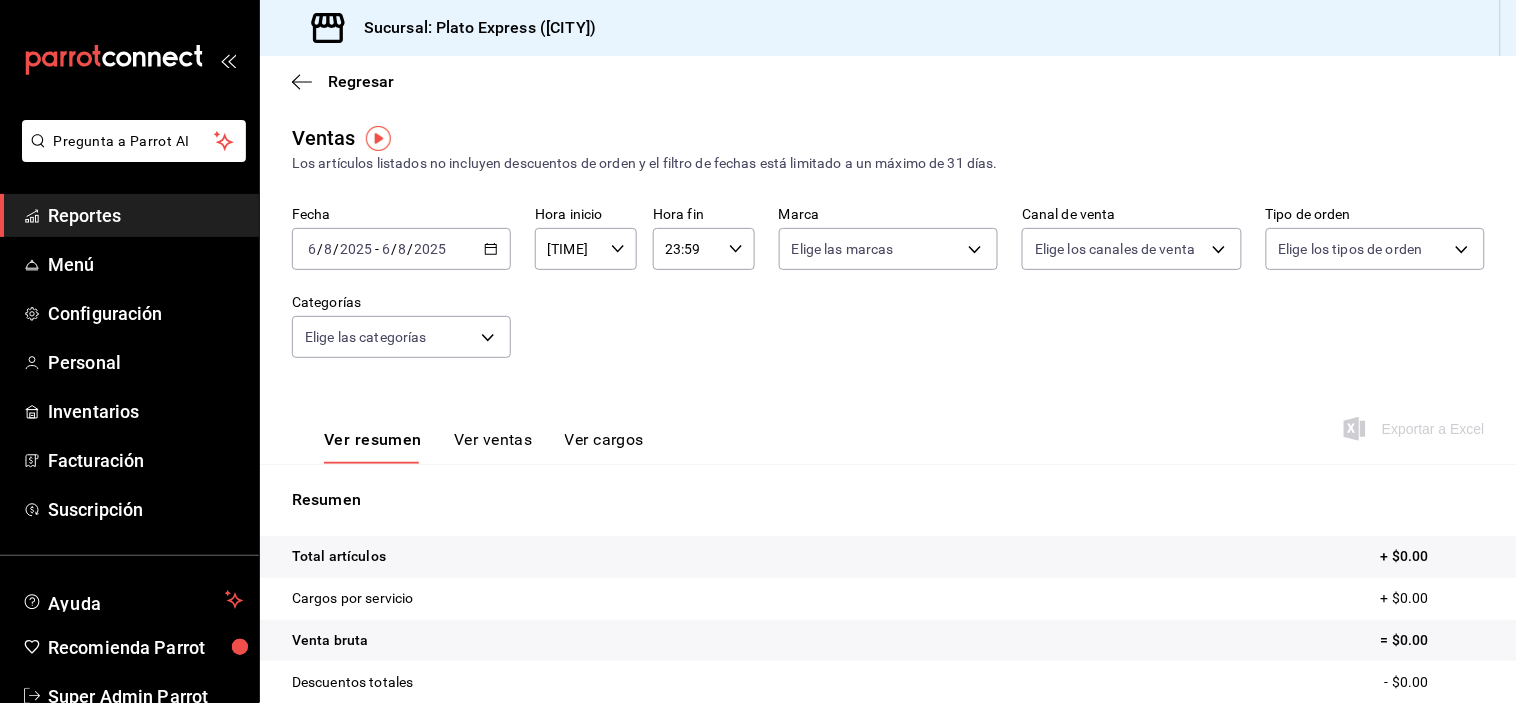 click 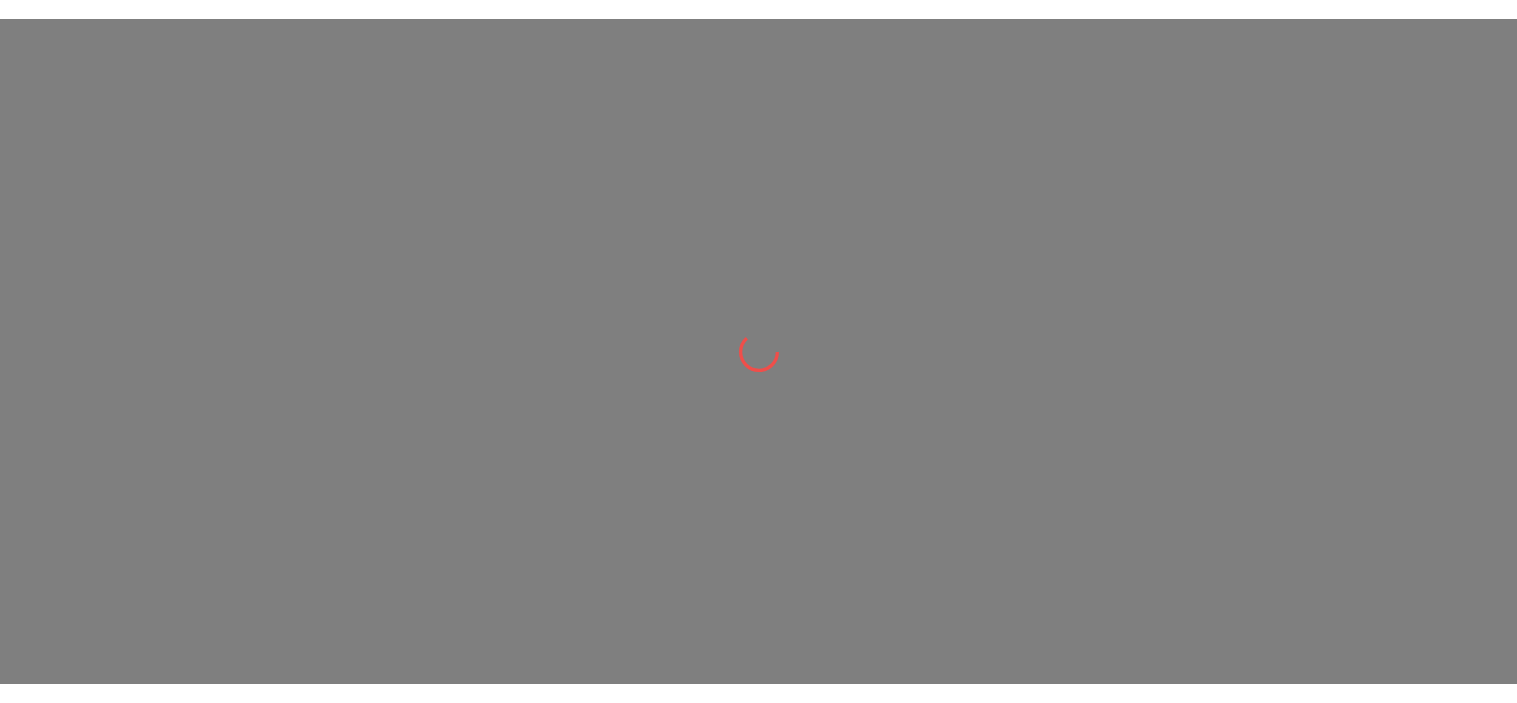 scroll, scrollTop: 0, scrollLeft: 0, axis: both 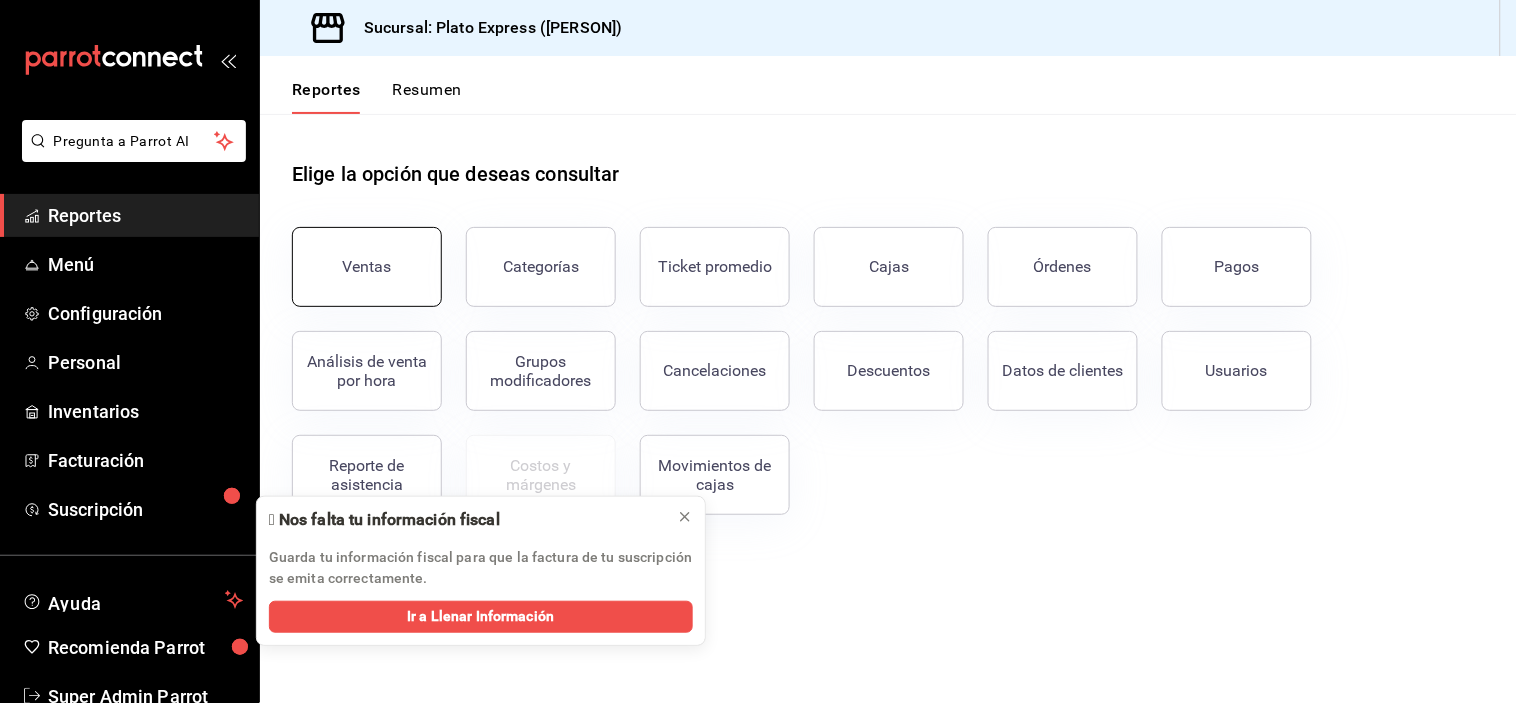 click on "Ventas" at bounding box center [367, 267] 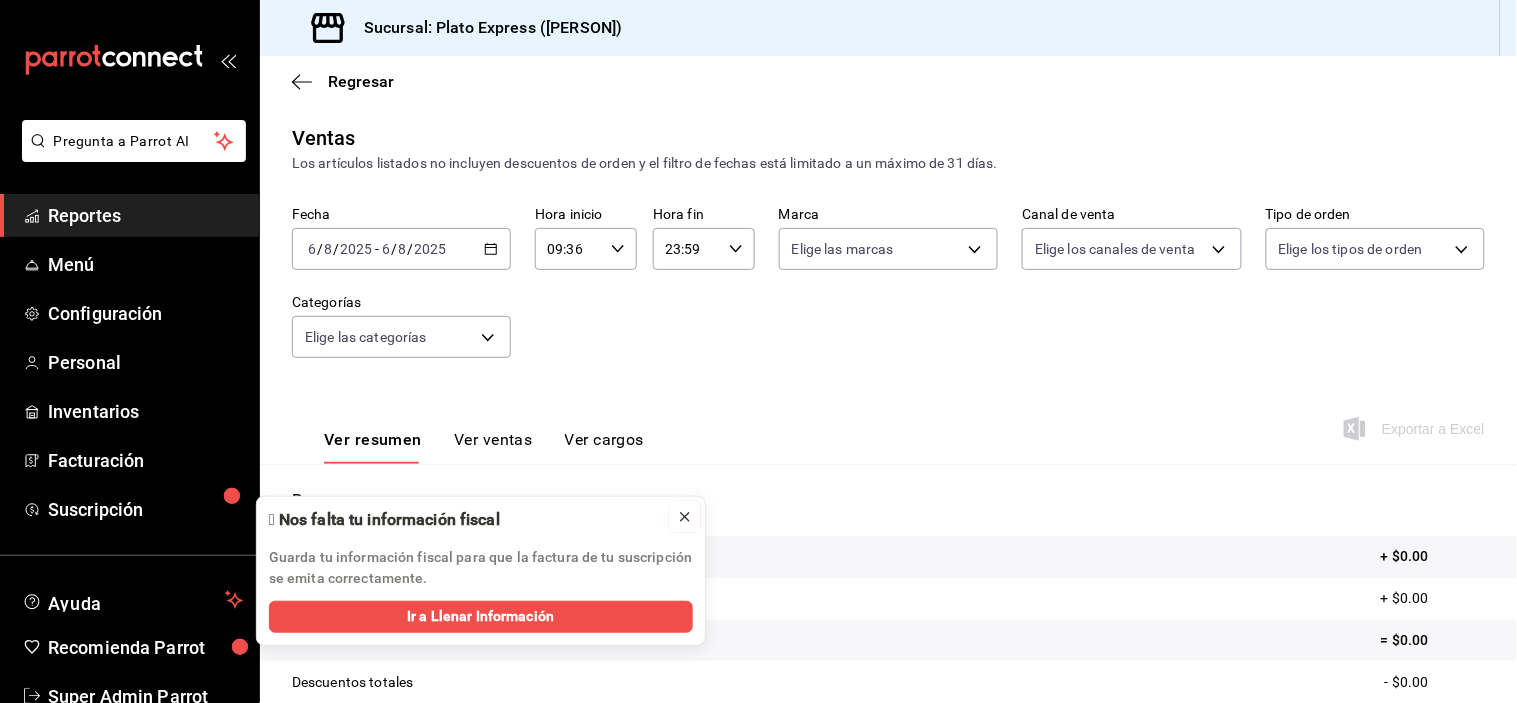 click 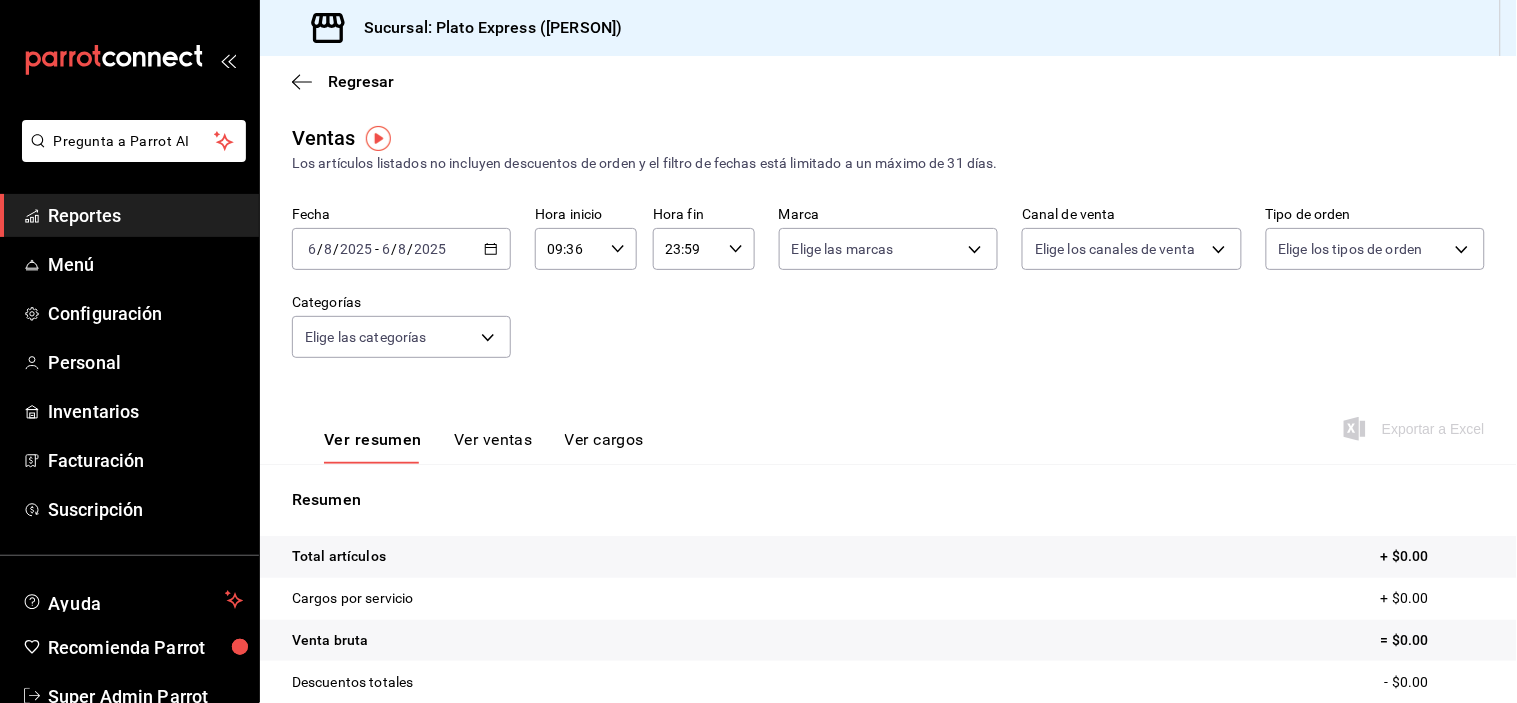 click on "09:36 Hora inicio" at bounding box center (586, 249) 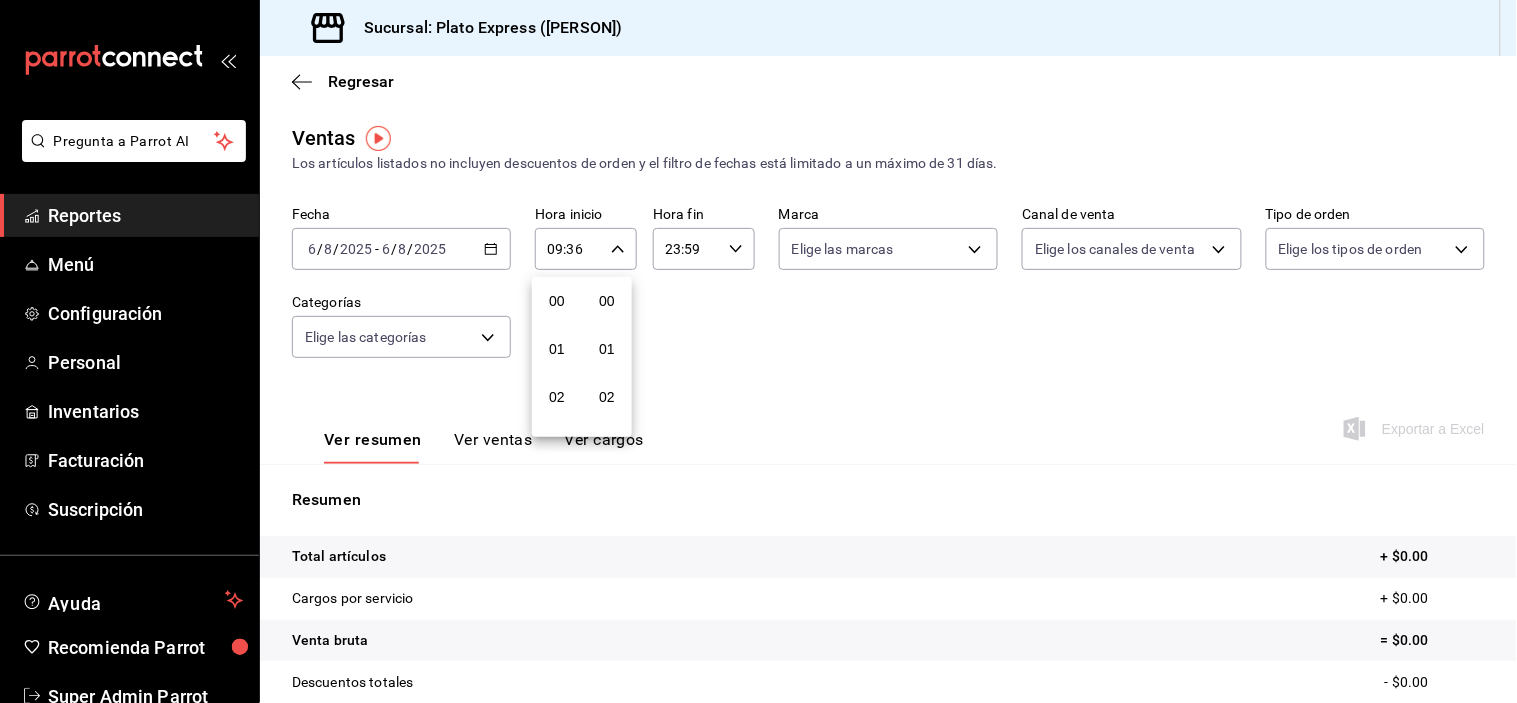 scroll, scrollTop: 447, scrollLeft: 0, axis: vertical 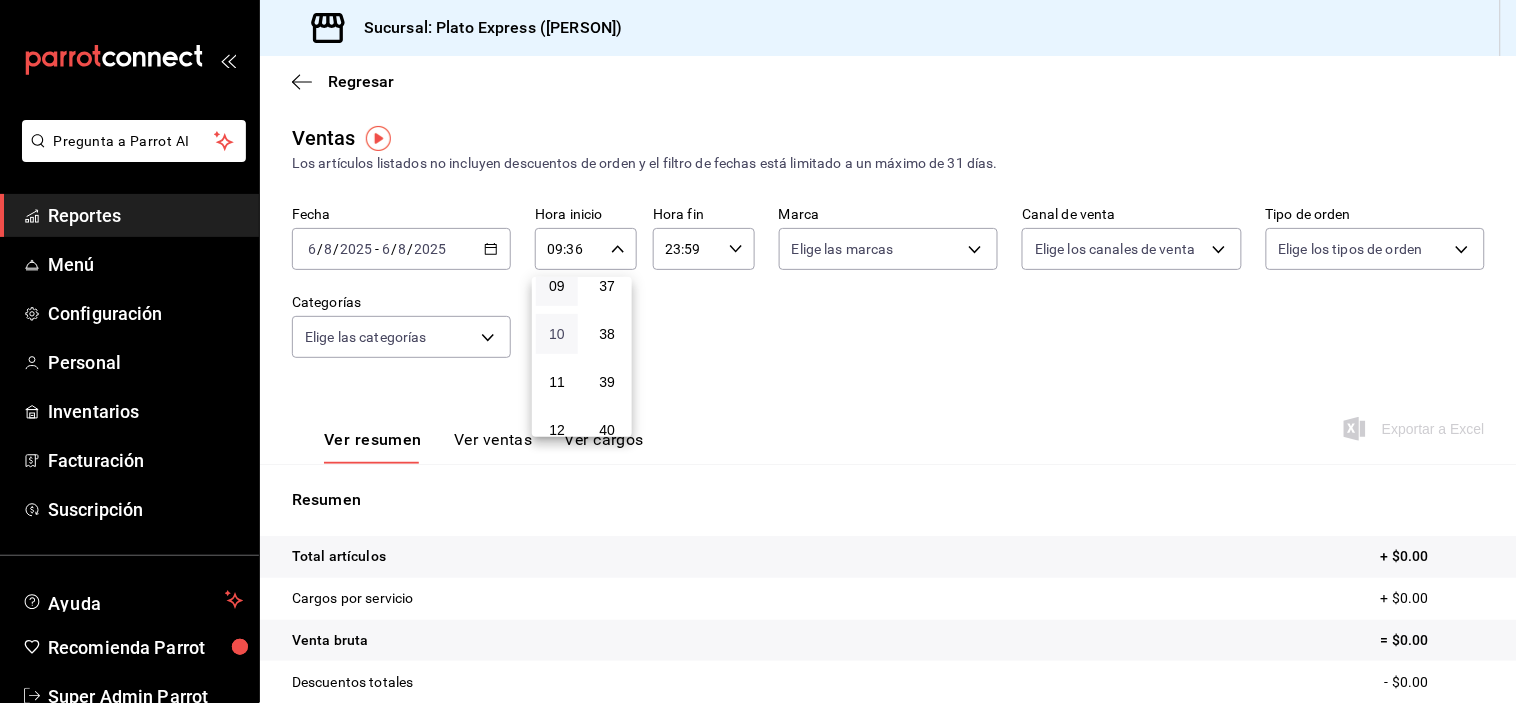 click on "10" at bounding box center [557, 334] 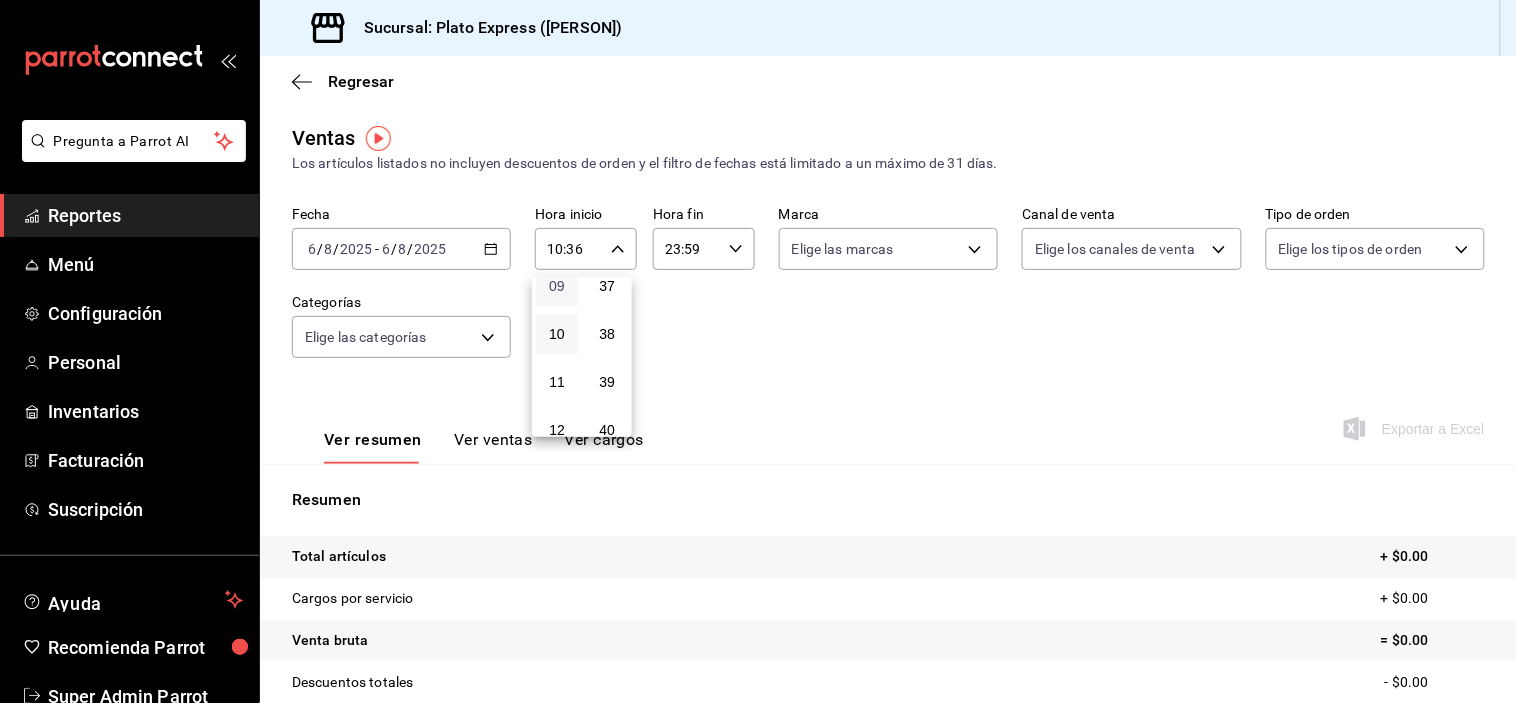 click on "09" at bounding box center (557, 286) 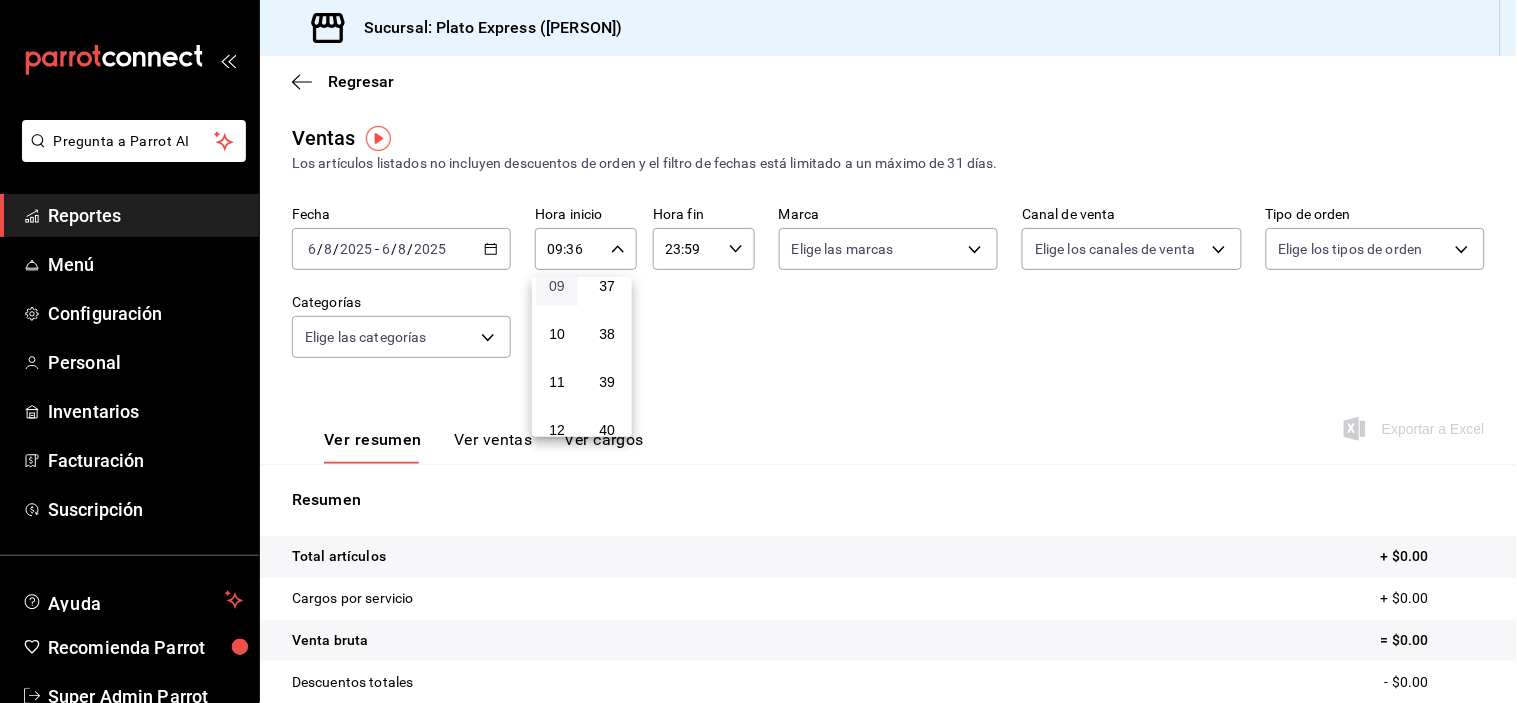 click on "09" at bounding box center [557, 286] 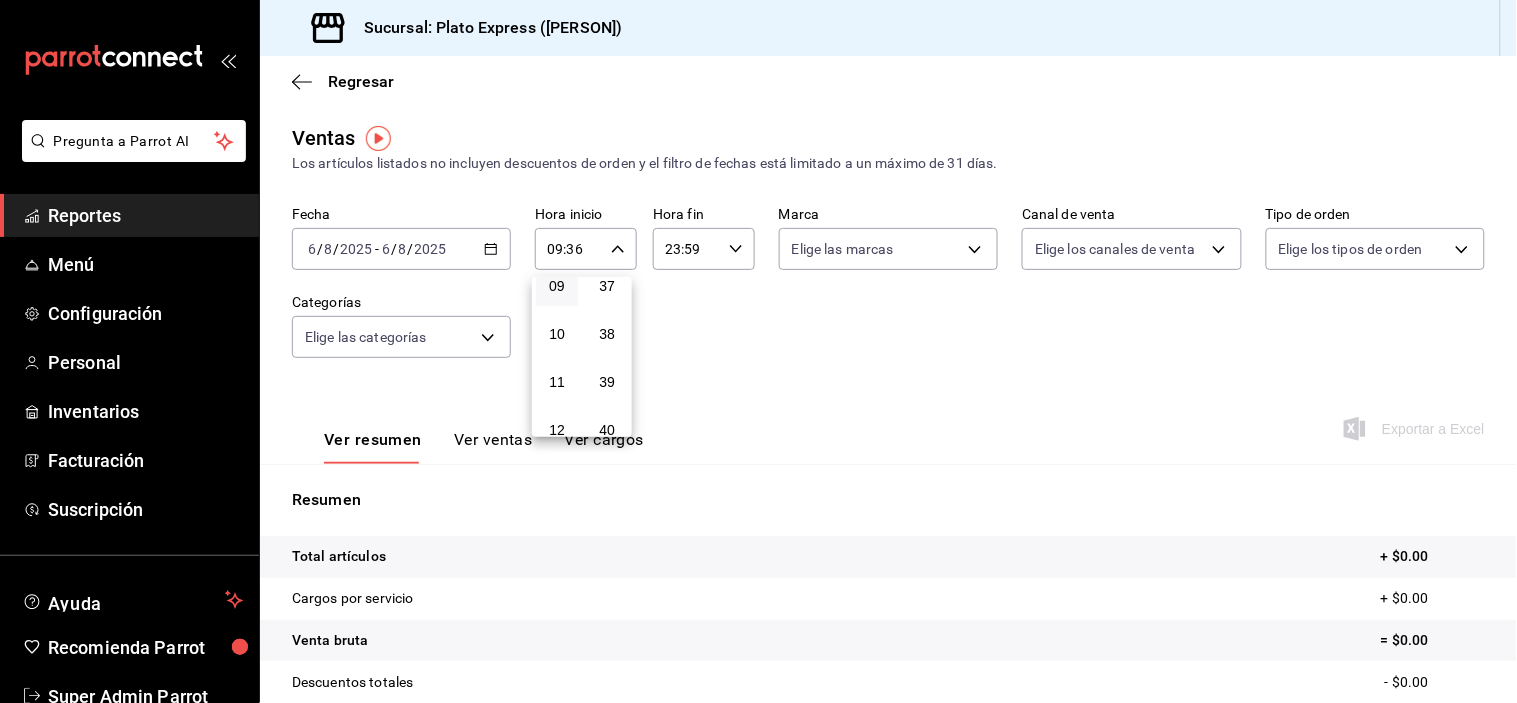 click at bounding box center [758, 351] 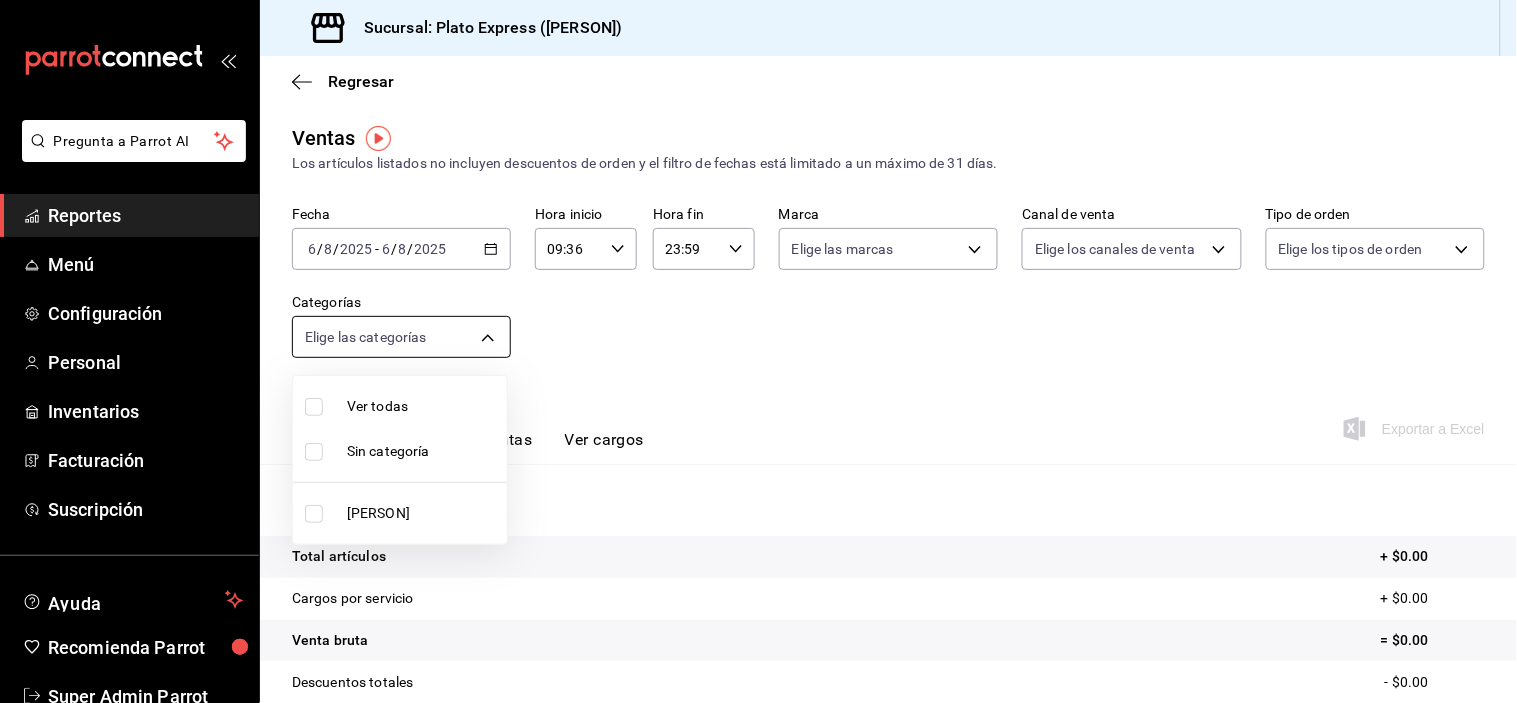 click on "Pregunta a Parrot AI Reportes   Menú   Configuración   Personal   Inventarios   Facturación   Suscripción   Ayuda Recomienda Parrot   Super Admin Parrot   Sugerir nueva función   Sucursal: Plato Express (Grifitth) Regresar Ventas Los artículos listados no incluyen descuentos de orden y el filtro de fechas está limitado a un máximo de 31 días. Fecha 2025-08-06 6 / 8 / 2025 - 2025-08-06 6 / 8 / 2025 Hora inicio 09:36 Hora inicio Hora fin 23:59 Hora fin Marca Elige las marcas Canal de venta Elige los canales de venta Tipo de orden Elige los tipos de orden Categorías Elige las categorías Ver resumen Ver ventas Ver cargos Exportar a Excel Resumen Total artículos + $0.00 Cargos por servicio + $0.00 Venta bruta = $0.00 Descuentos totales - $0.00 Certificados de regalo - $0.00 Venta total = $0.00 Impuestos - $0.00 Venta neta = $0.00 GANA 1 MES GRATIS EN TU SUSCRIPCIÓN AQUÍ Ver video tutorial Ir a video Pregunta a Parrot AI Reportes   Menú   Configuración   Personal   Inventarios   Facturación" at bounding box center (758, 351) 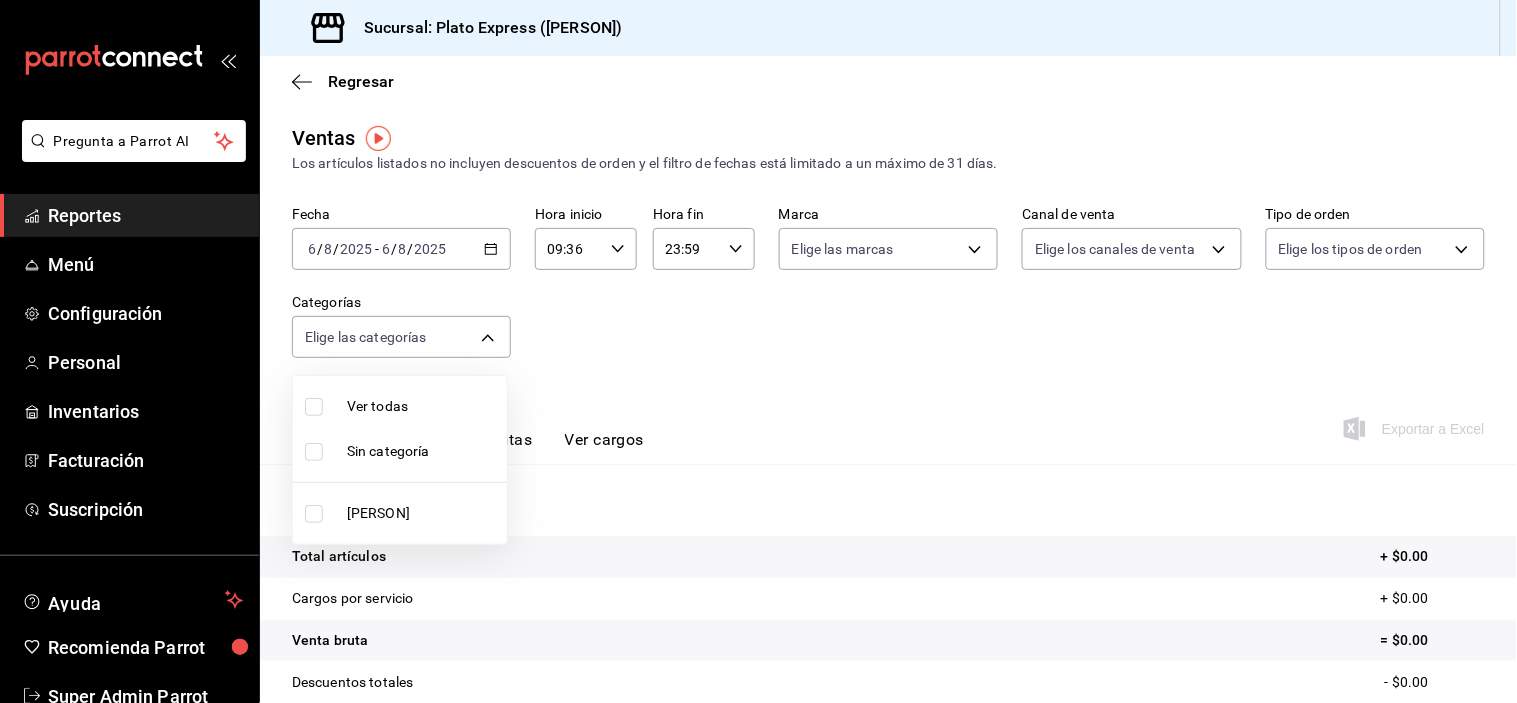 click at bounding box center [318, 514] 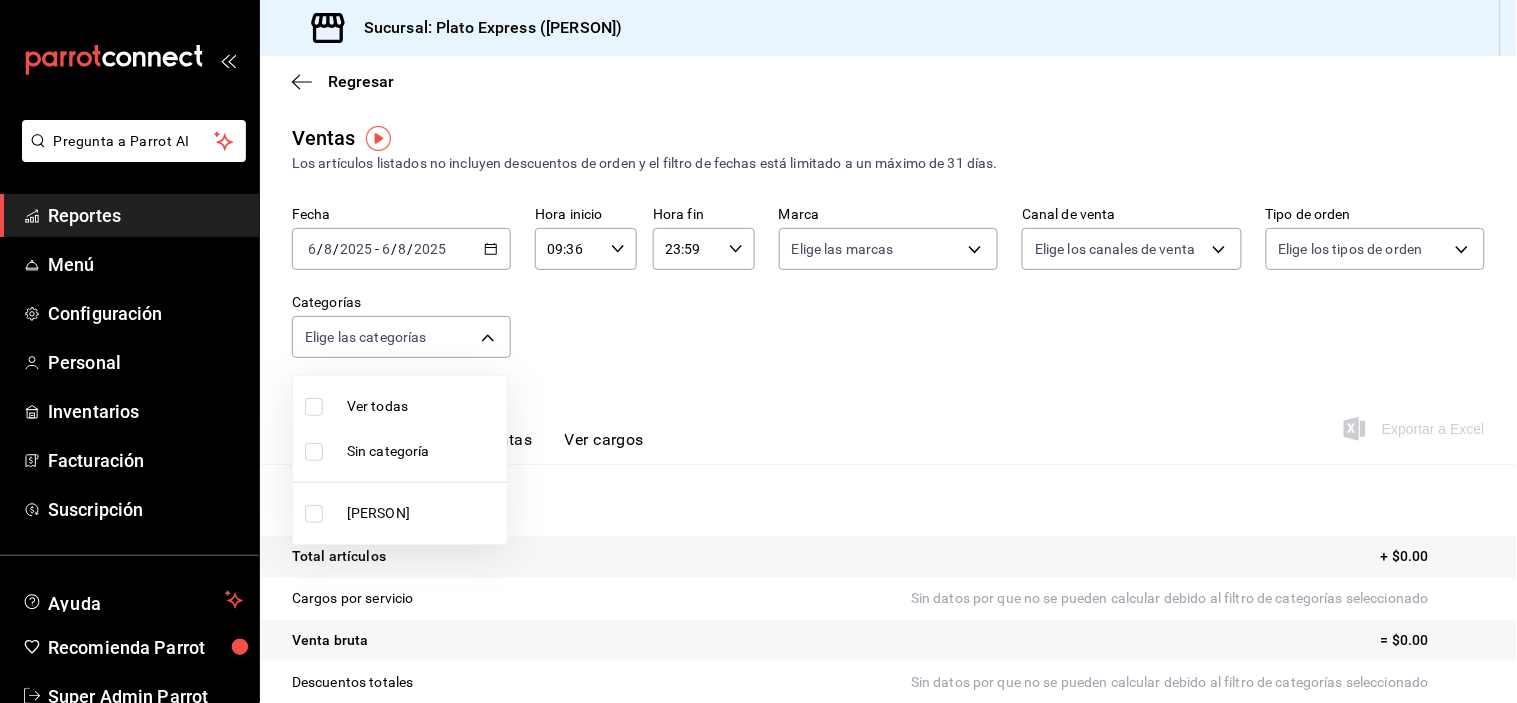 click on "Griffith" at bounding box center (400, 513) 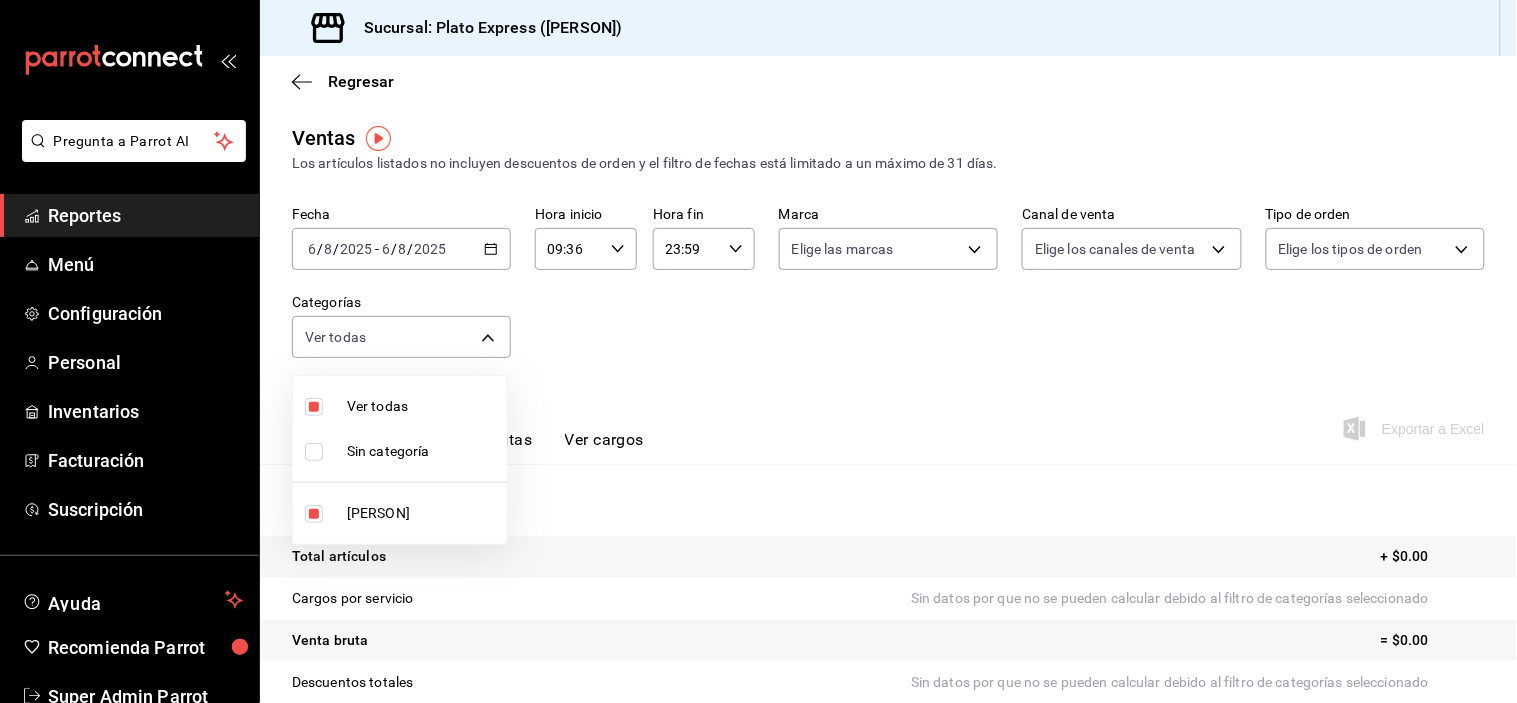 click at bounding box center (758, 351) 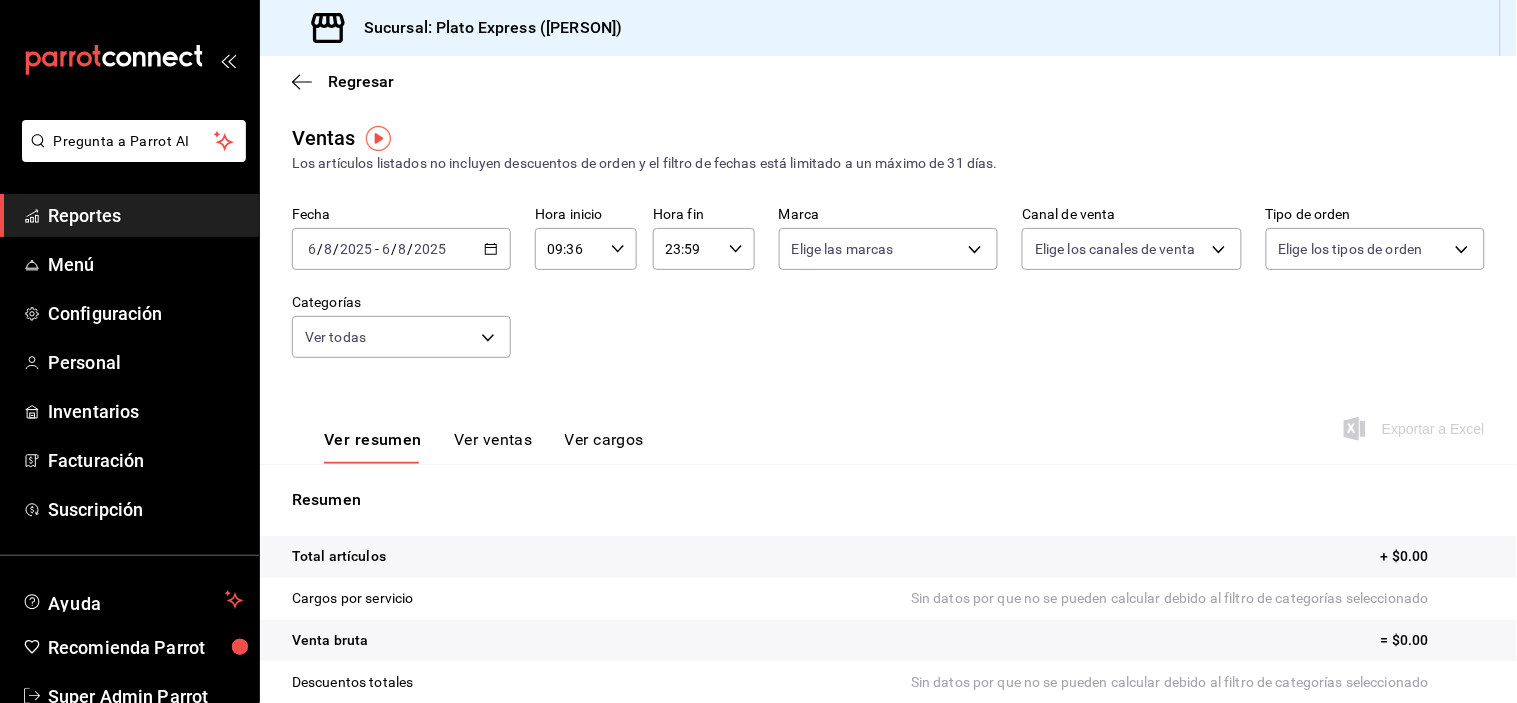 click on "09:36 Hora inicio" at bounding box center [586, 249] 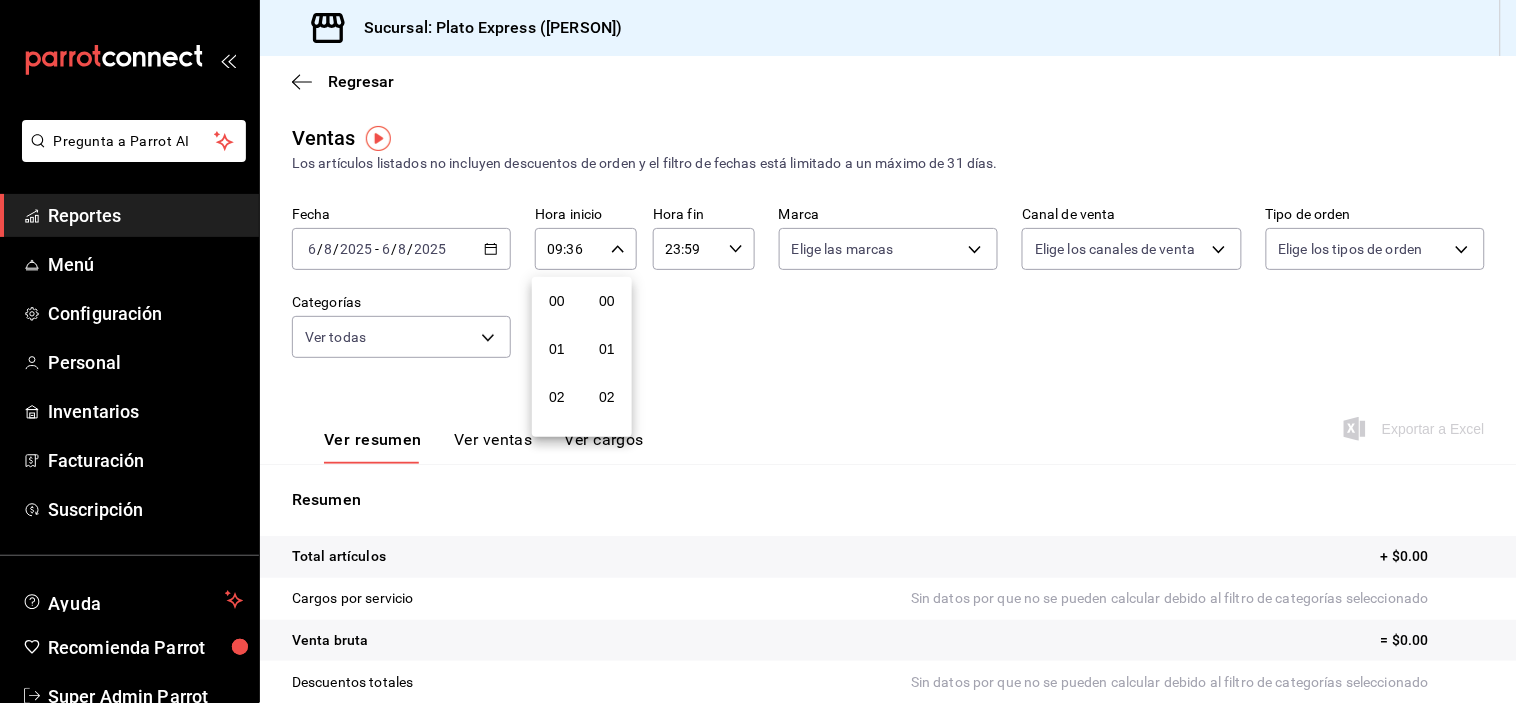 scroll, scrollTop: 447, scrollLeft: 0, axis: vertical 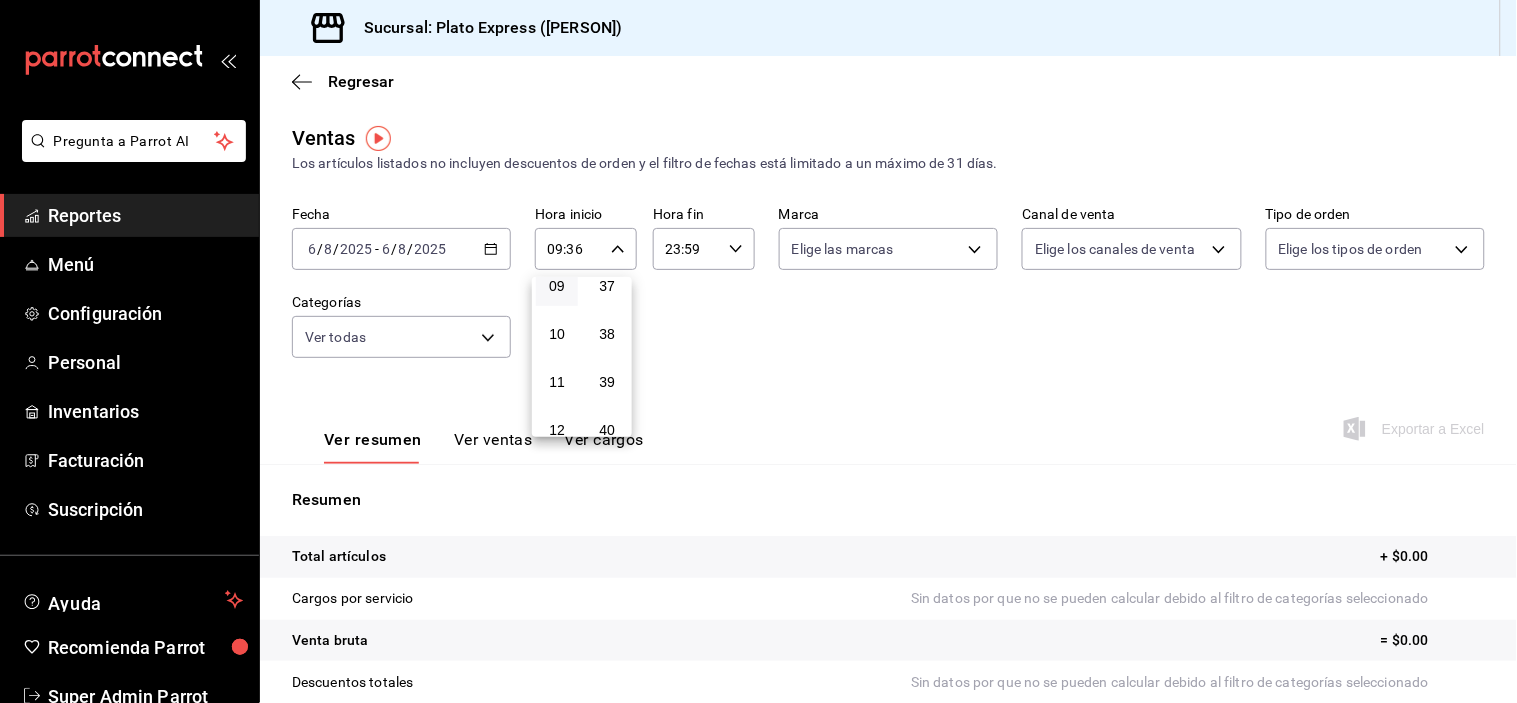 click on "36" at bounding box center [607, 238] 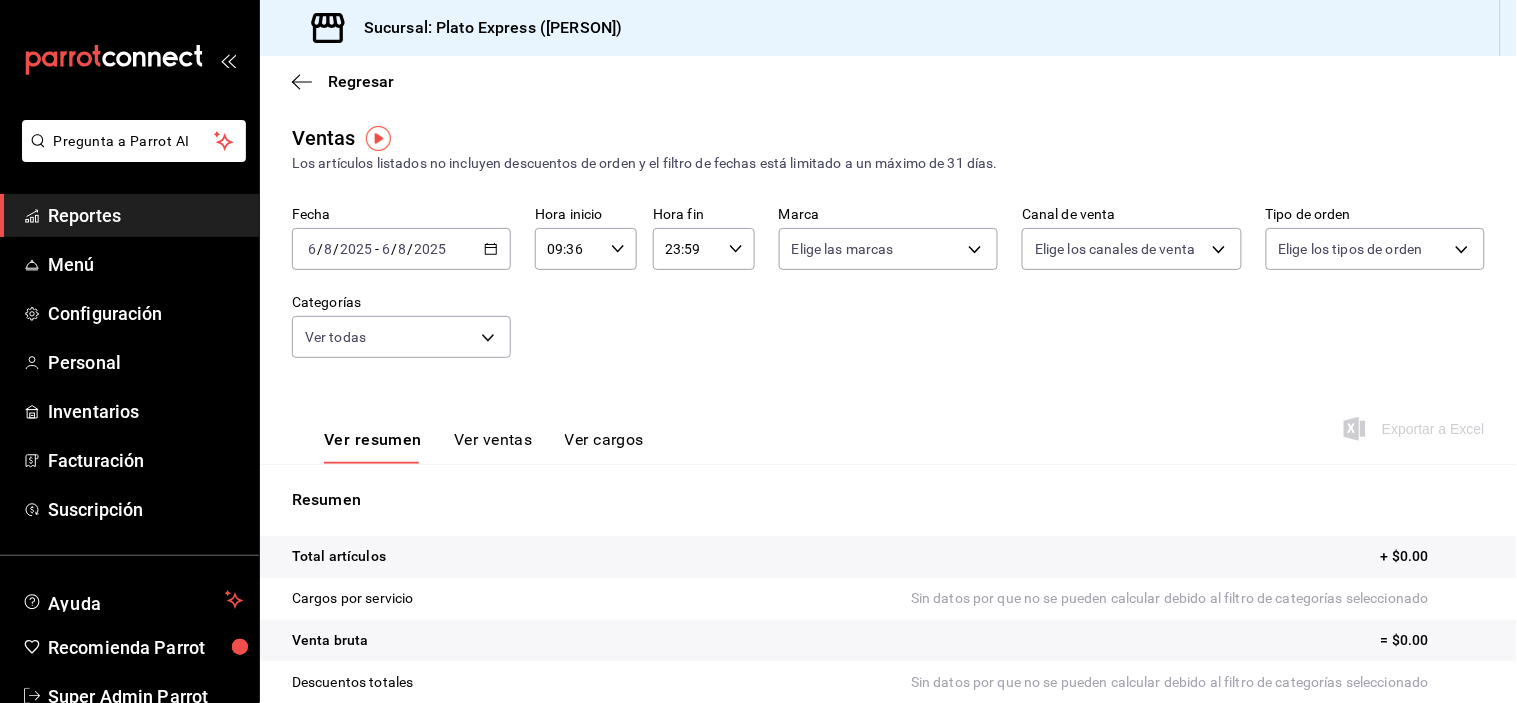 click on "Pregunta a Parrot AI Reportes   Menú   Configuración   Personal   Inventarios   Facturación   Suscripción   Ayuda Recomienda Parrot   Super Admin Parrot   Sugerir nueva función   Sucursal: Plato Express (Grifitth) Regresar Ventas Los artículos listados no incluyen descuentos de orden y el filtro de fechas está limitado a un máximo de 31 días. Fecha 2025-08-06 6 / 8 / 2025 - 2025-08-06 6 / 8 / 2025 Hora inicio 09:36 Hora inicio Hora fin 23:59 Hora fin Marca Elige las marcas Canal de venta Elige los canales de venta Tipo de orden Elige los tipos de orden Categorías Ver todas 40ca2e78-c641-4a9f-9ec5-958de7ebc343 Ver resumen Ver ventas Ver cargos Exportar a Excel Resumen Total artículos + $0.00 Cargos por servicio  Sin datos por que no se pueden calcular debido al filtro de categorías seleccionado Venta bruta = $0.00 Descuentos totales  Sin datos por que no se pueden calcular debido al filtro de categorías seleccionado Certificados de regalo Venta total = $0.00 Impuestos - $0.00 Venta neta = $0.00" at bounding box center [758, 351] 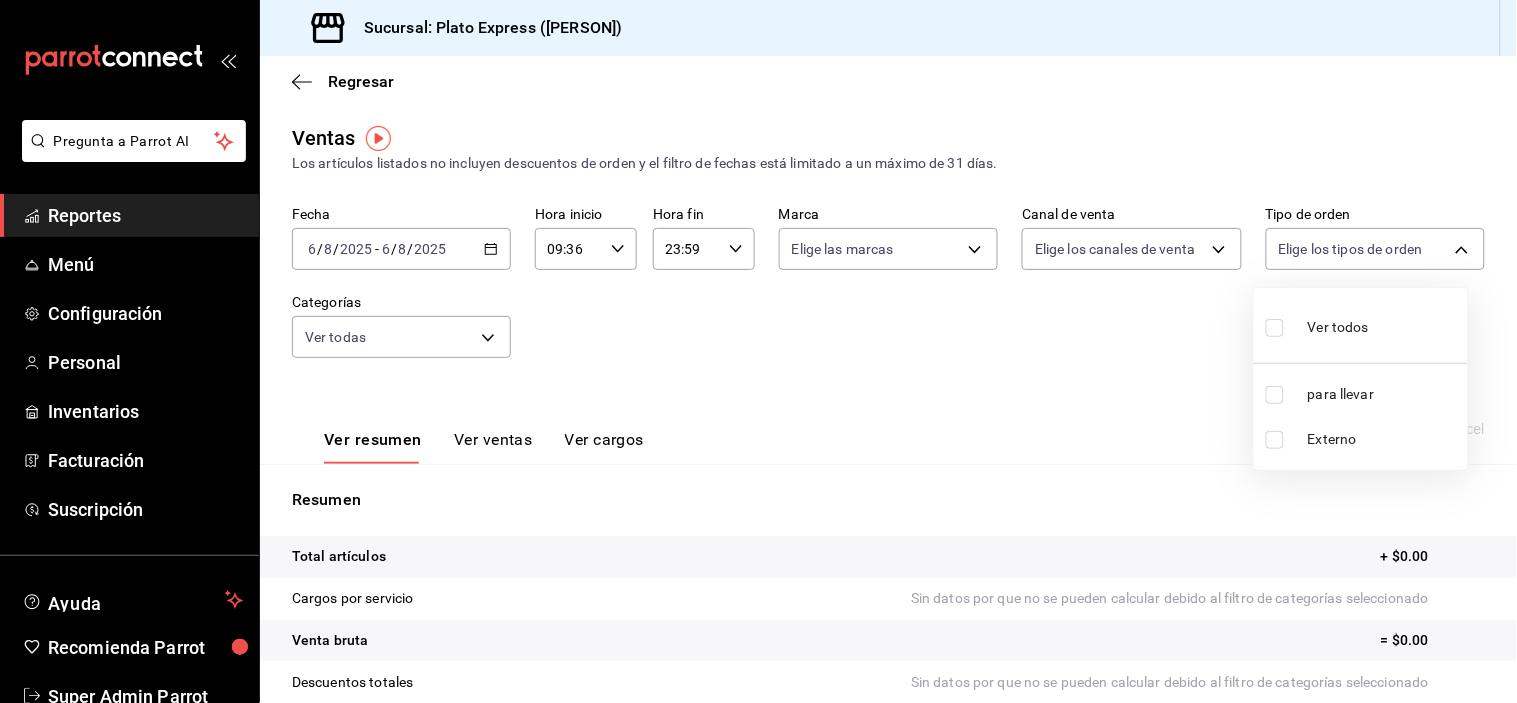 click on "Ver todos" at bounding box center [1338, 327] 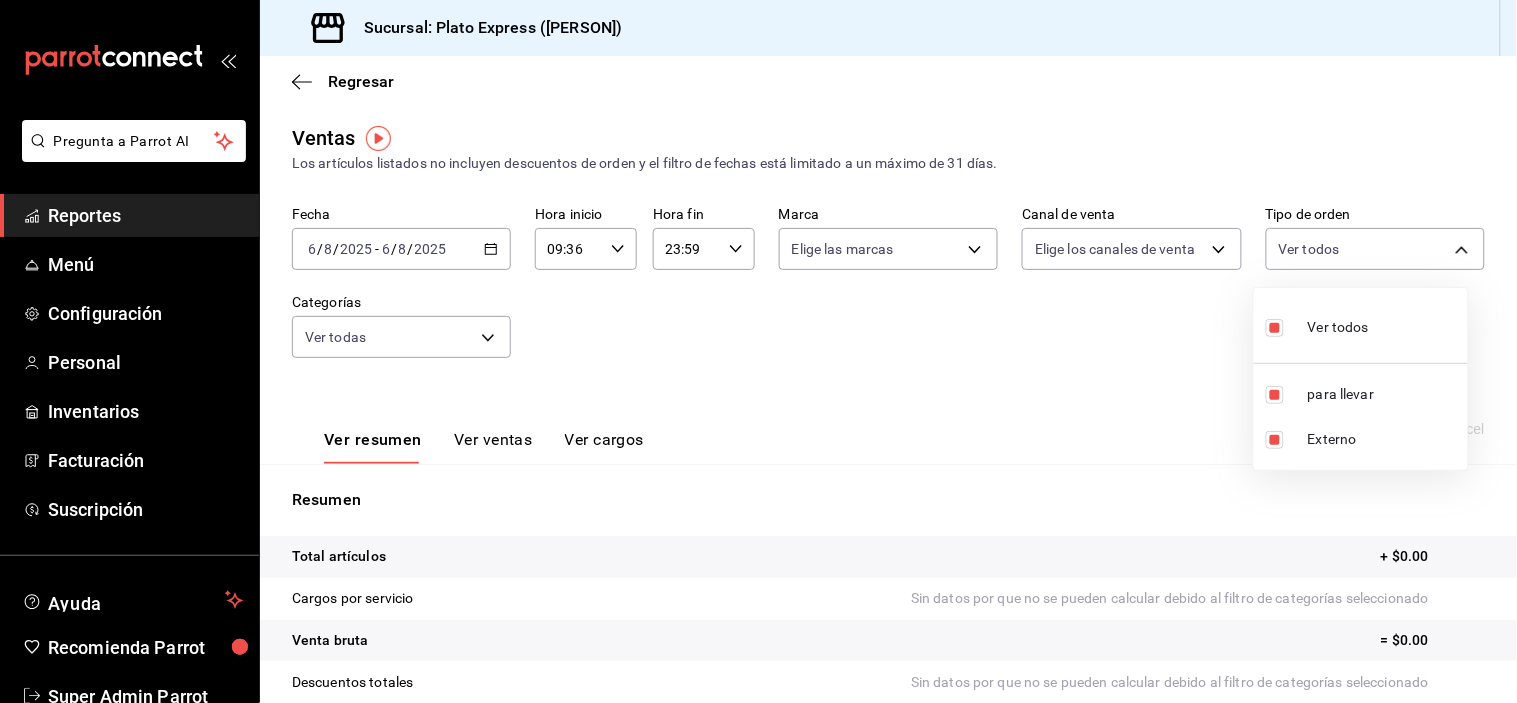 click at bounding box center (758, 351) 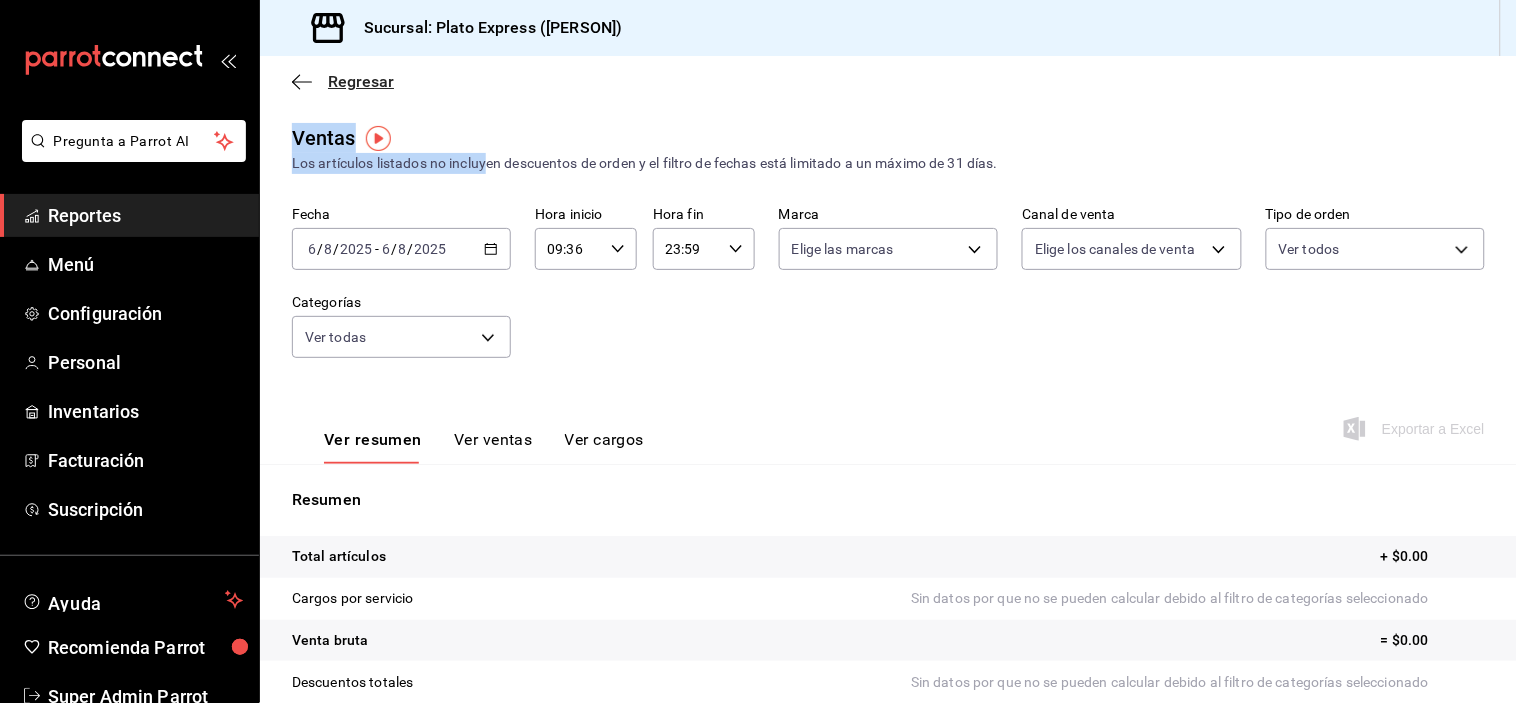 drag, startPoint x: 487, startPoint y: 168, endPoint x: 377, endPoint y: 83, distance: 139.01439 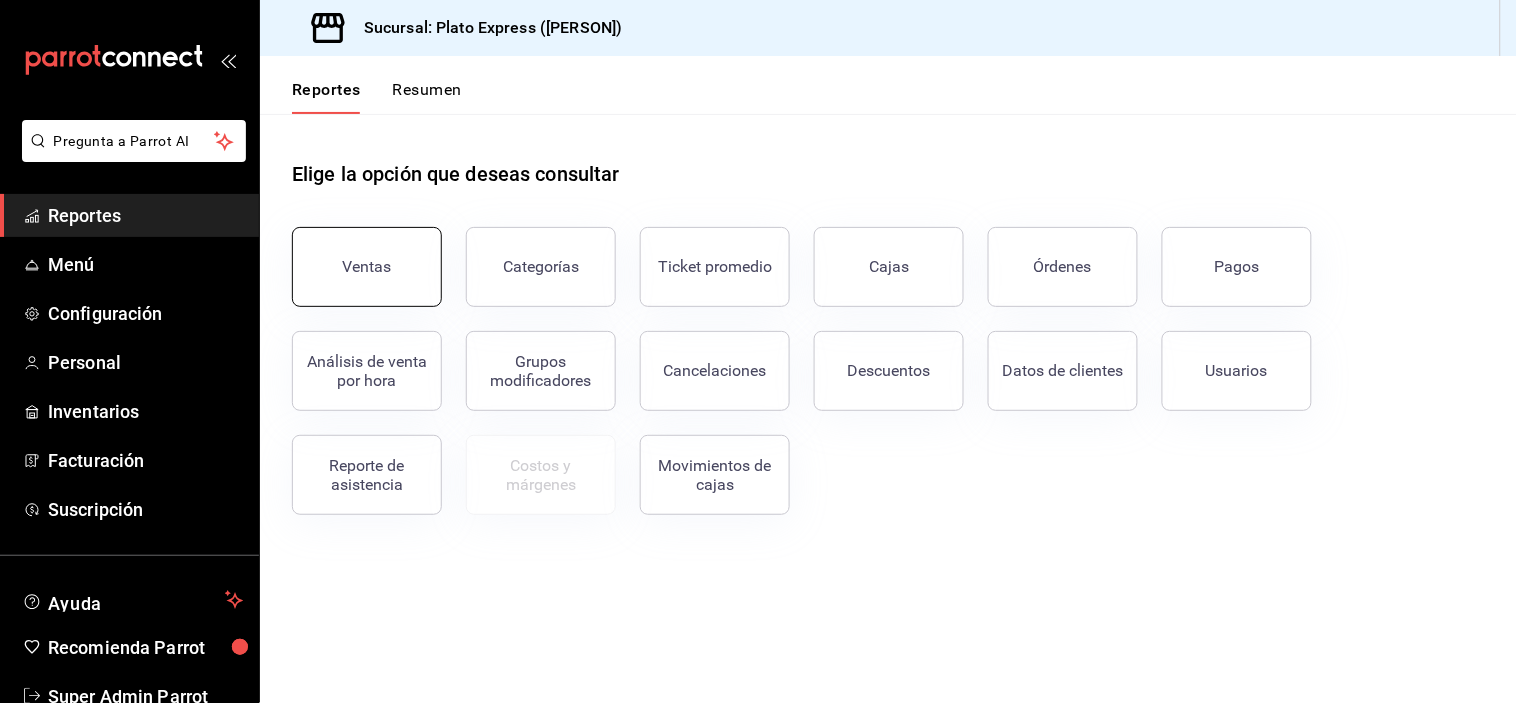 click on "Ventas" at bounding box center (367, 267) 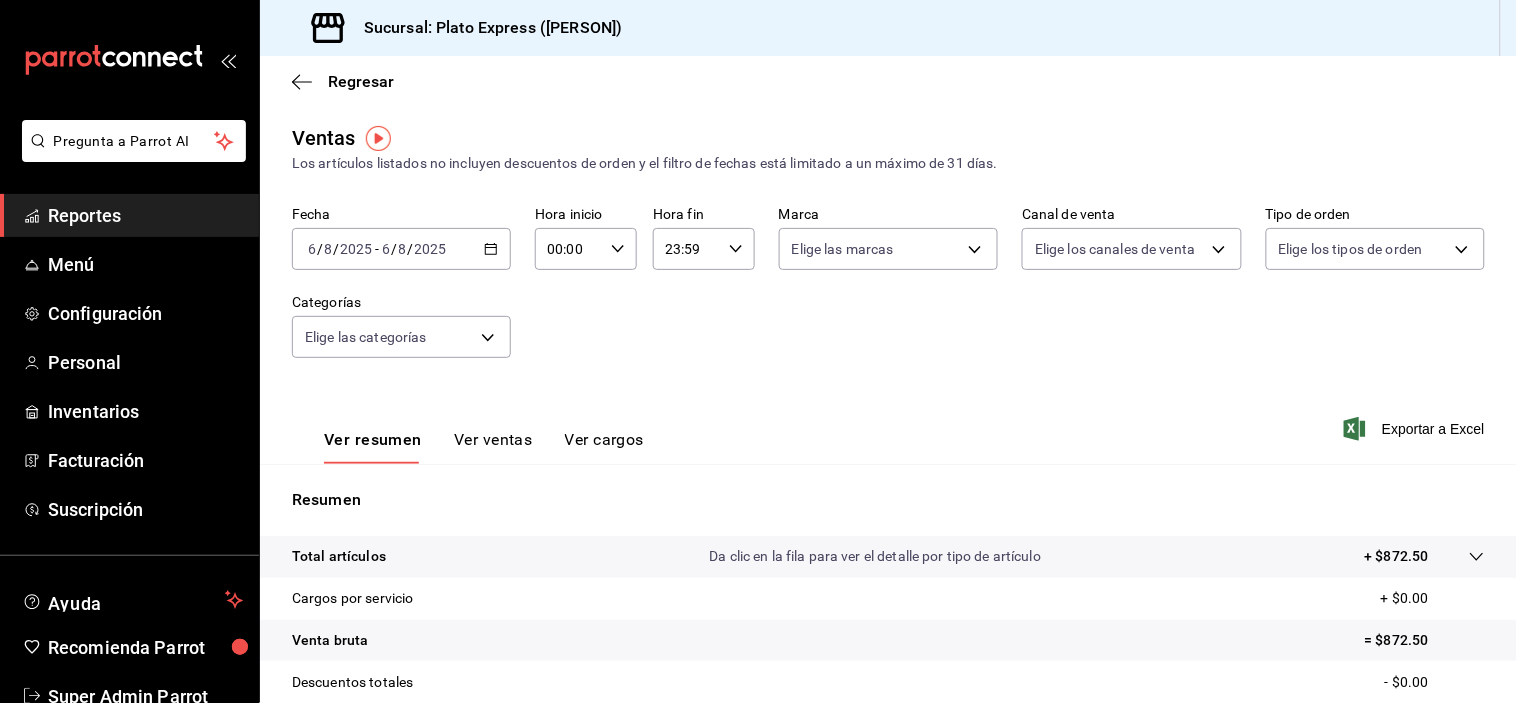 click on "00:00 Hora inicio" at bounding box center [586, 249] 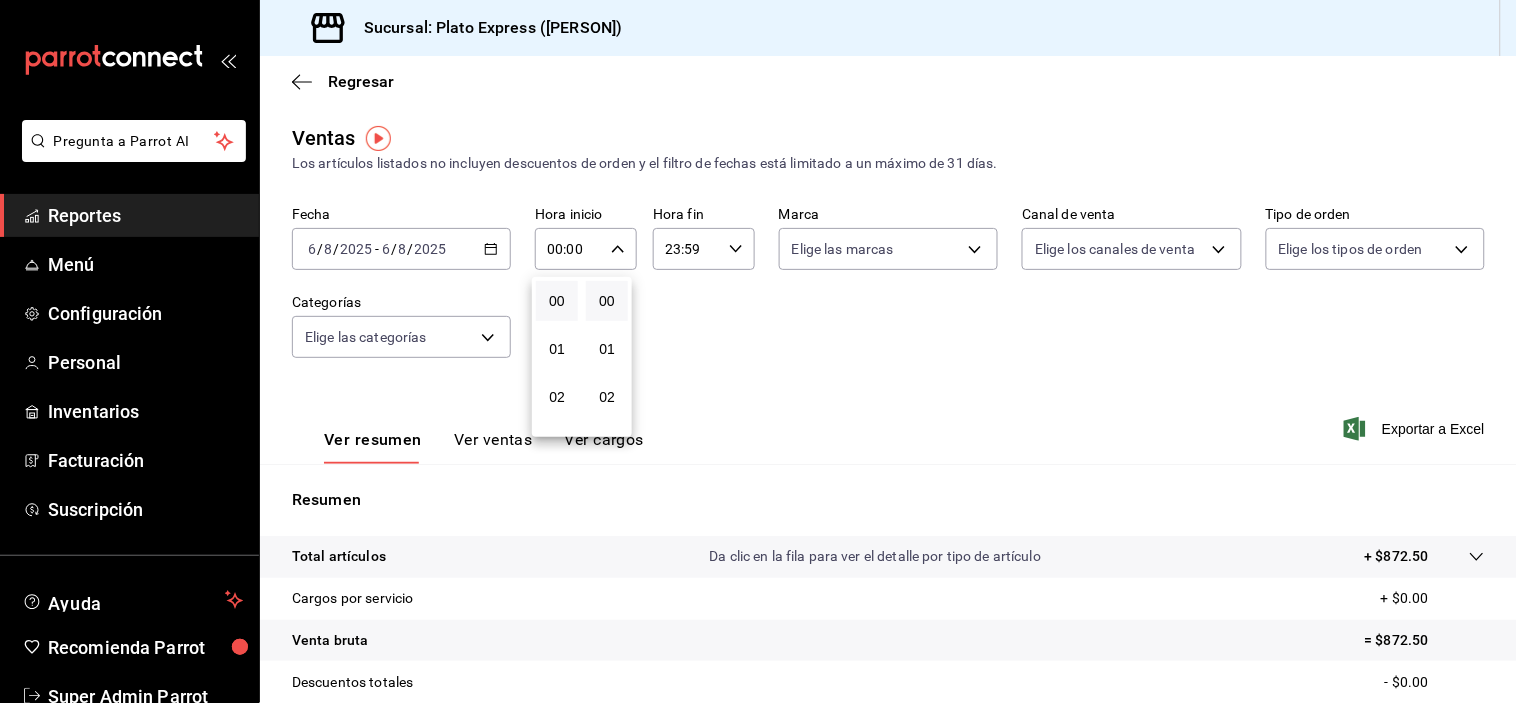 click at bounding box center [758, 351] 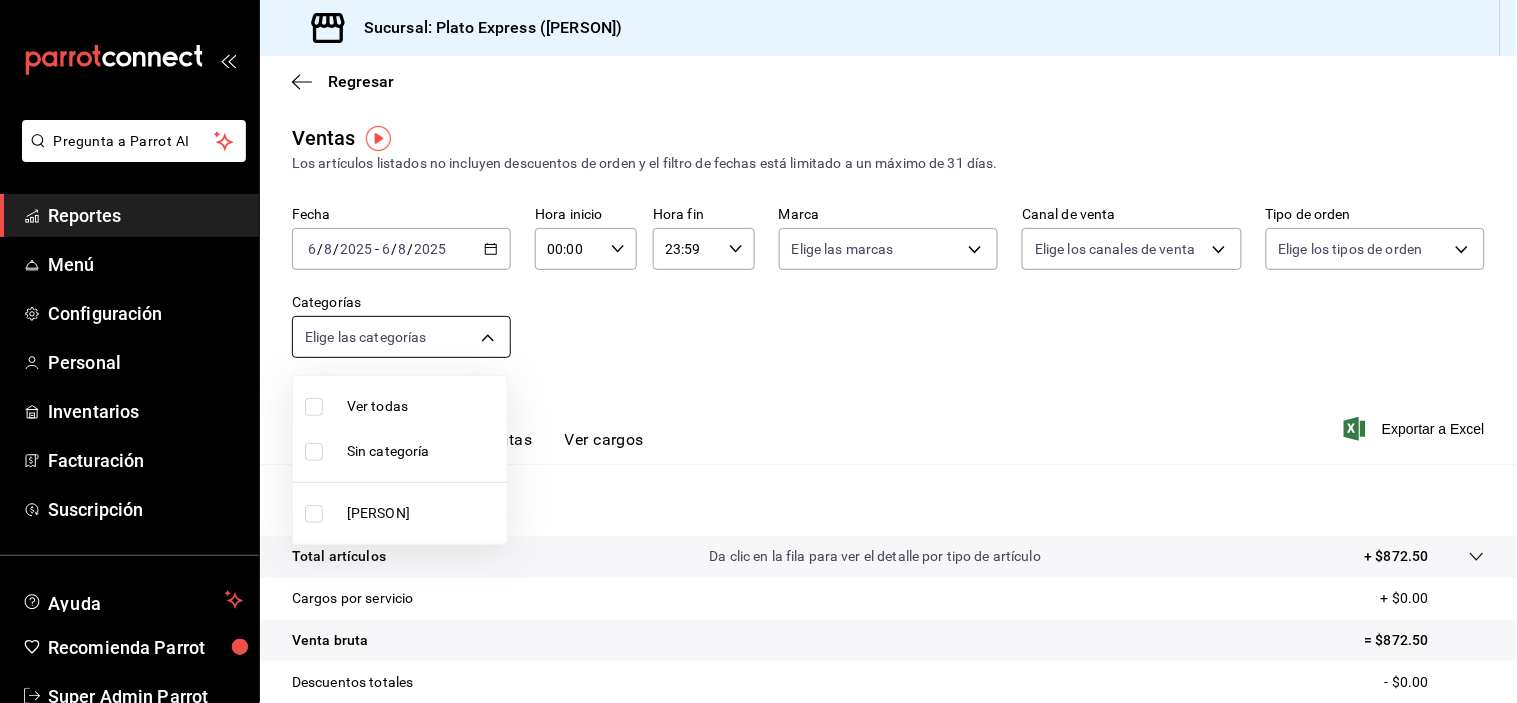 click on "Pregunta a Parrot AI Reportes   Menú   Configuración   Personal   Inventarios   Facturación   Suscripción   Ayuda Recomienda Parrot   Super Admin Parrot   Sugerir nueva función   Sucursal: Plato Express (Grifitth) Regresar Ventas Los artículos listados no incluyen descuentos de orden y el filtro de fechas está limitado a un máximo de 31 días. Fecha 2025-08-06 6 / 8 / 2025 - 2025-08-06 6 / 8 / 2025 Hora inicio 00:00 Hora inicio Hora fin 23:59 Hora fin Marca Elige las marcas Canal de venta Elige los canales de venta Tipo de orden Elige los tipos de orden Categorías Elige las categorías Ver resumen Ver ventas Ver cargos Exportar a Excel Resumen Total artículos Da clic en la fila para ver el detalle por tipo de artículo + $872.50 Cargos por servicio + $0.00 Venta bruta = $872.50 Descuentos totales - $0.00 Certificados de regalo - $872.50 Venta total = $0.00 Impuestos - $0.00 Venta neta = $0.00 GANA 1 MES GRATIS EN TU SUSCRIPCIÓN AQUÍ Ver video tutorial Ir a video Pregunta a Parrot AI Reportes" at bounding box center [758, 351] 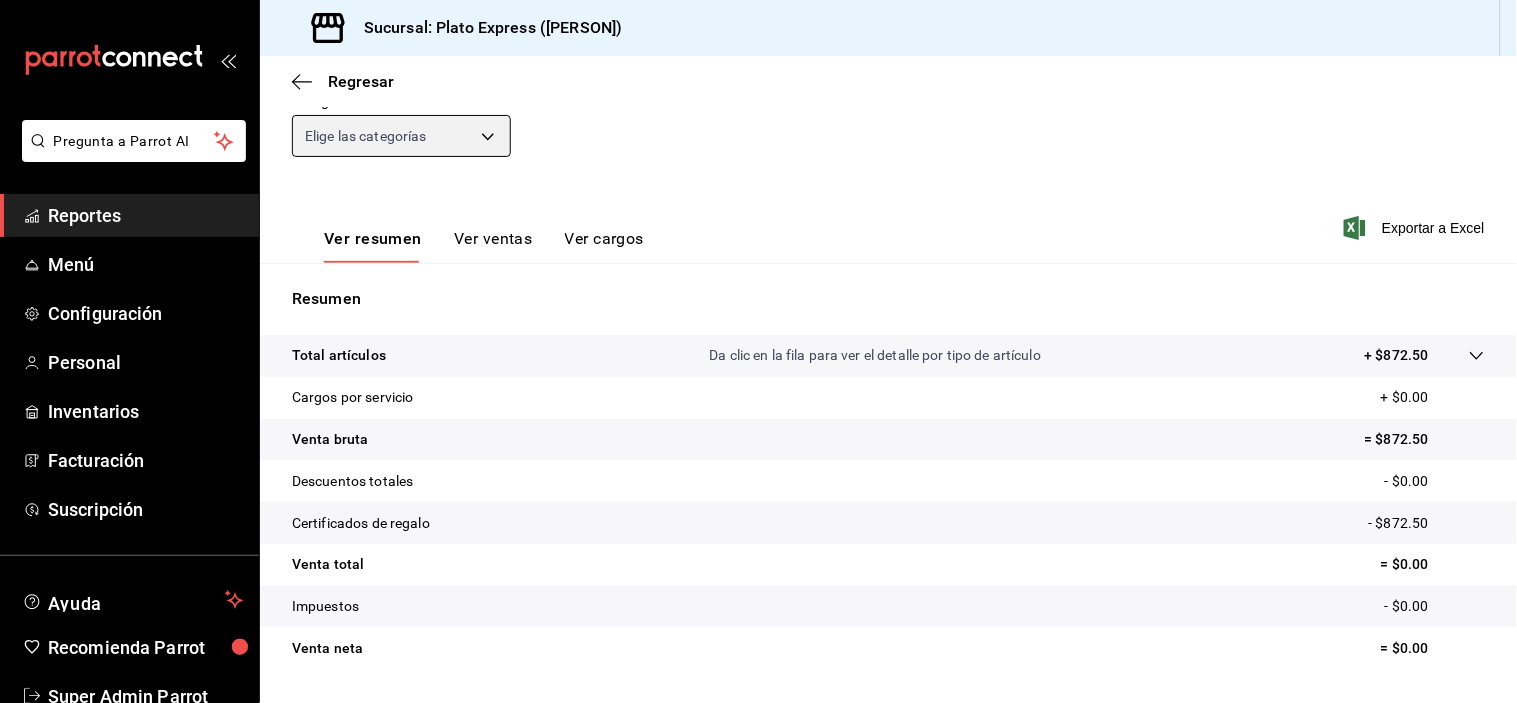 scroll, scrollTop: 0, scrollLeft: 0, axis: both 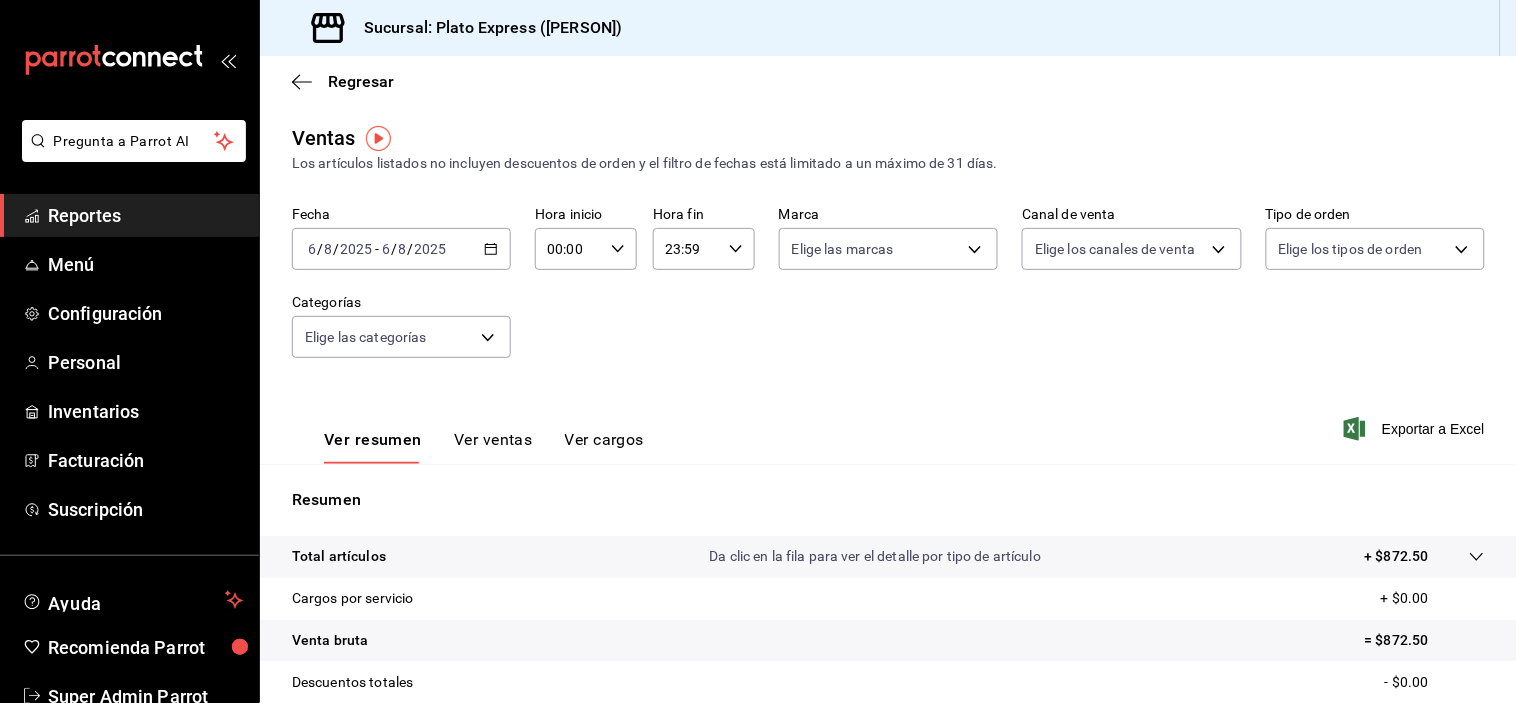 click 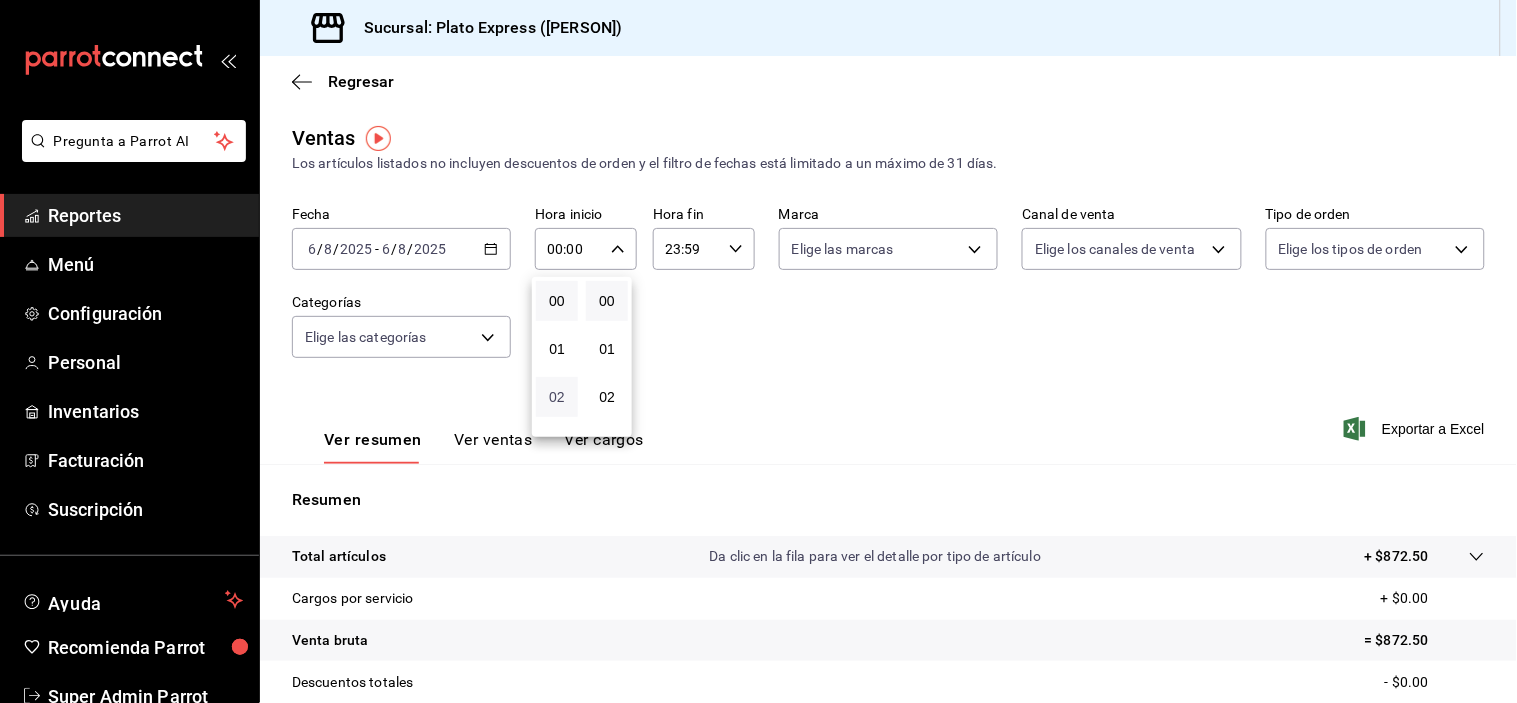 click on "02" at bounding box center (557, 397) 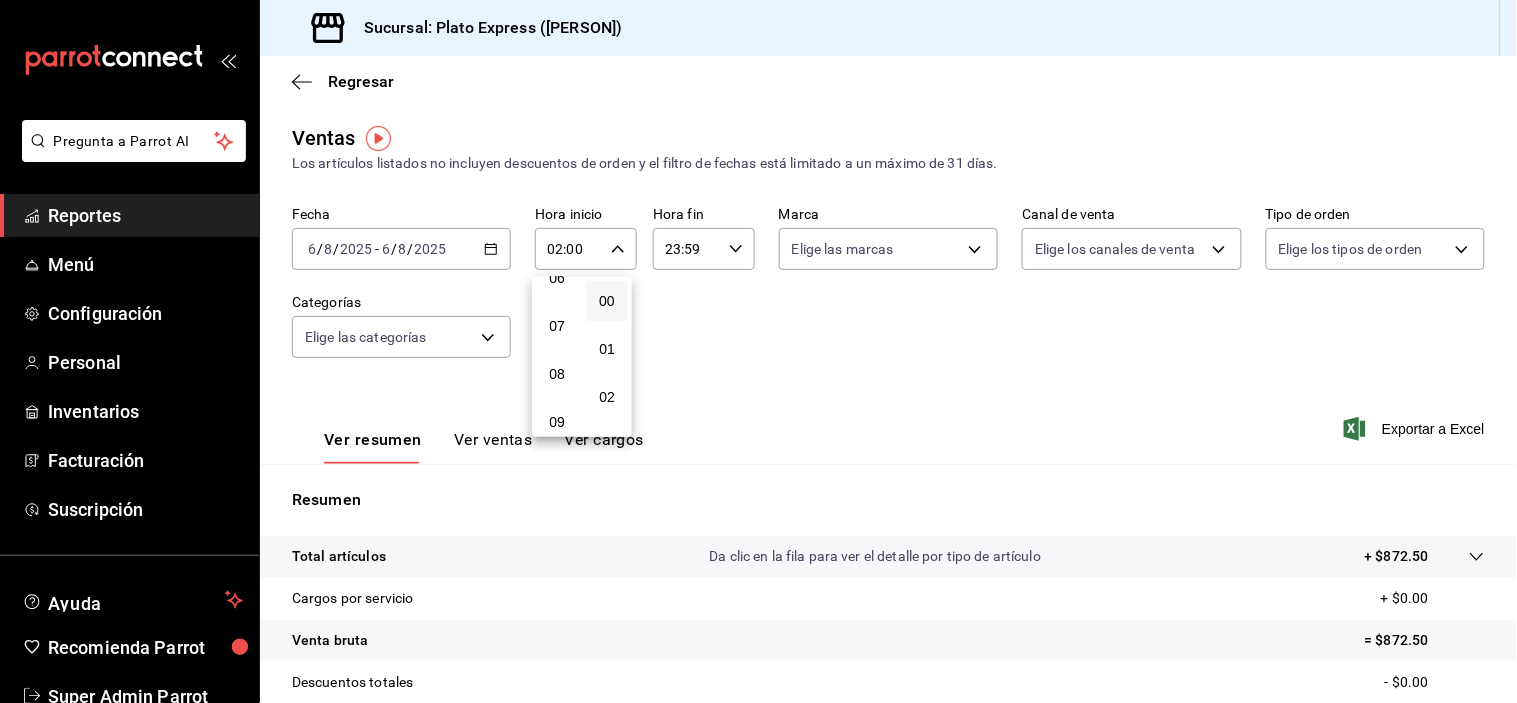 scroll, scrollTop: 355, scrollLeft: 0, axis: vertical 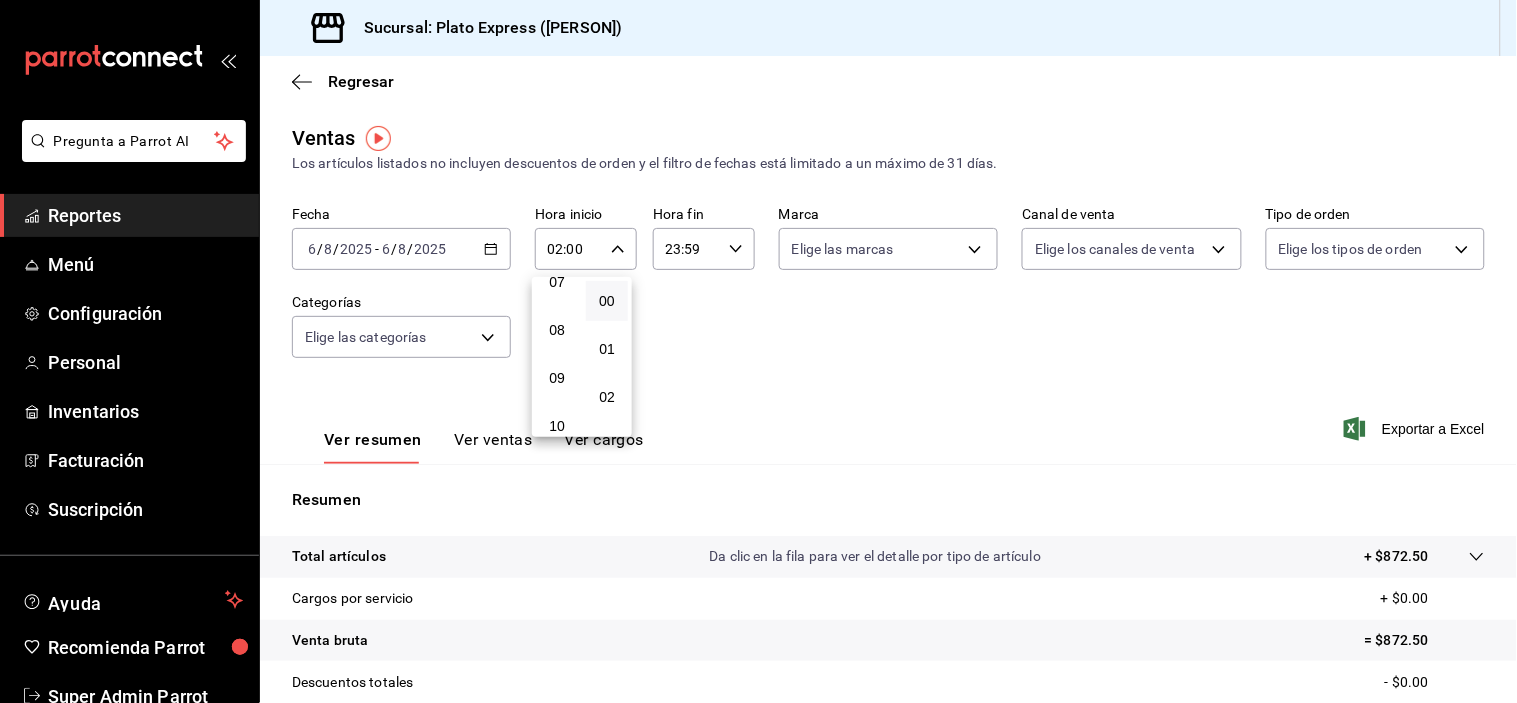 click on "09" at bounding box center (557, 378) 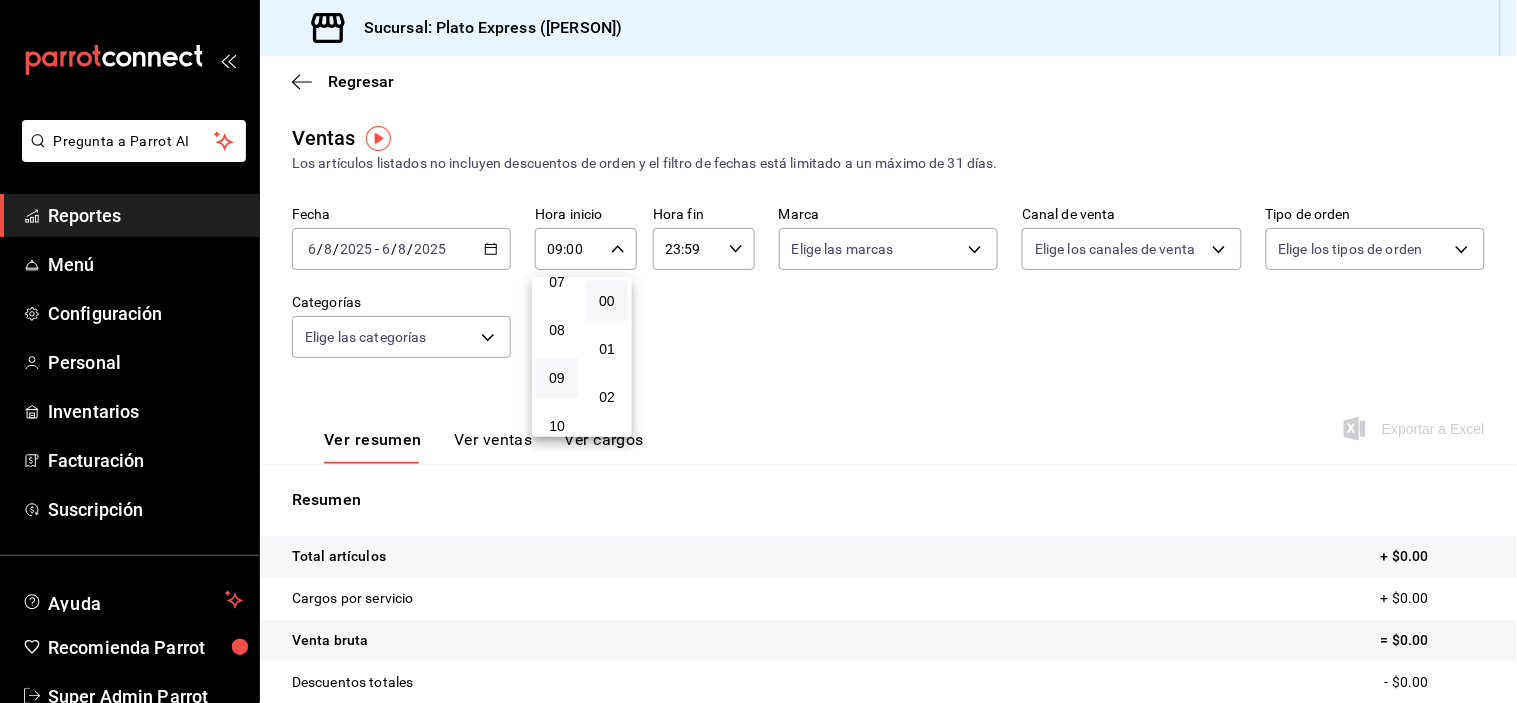 click at bounding box center (758, 351) 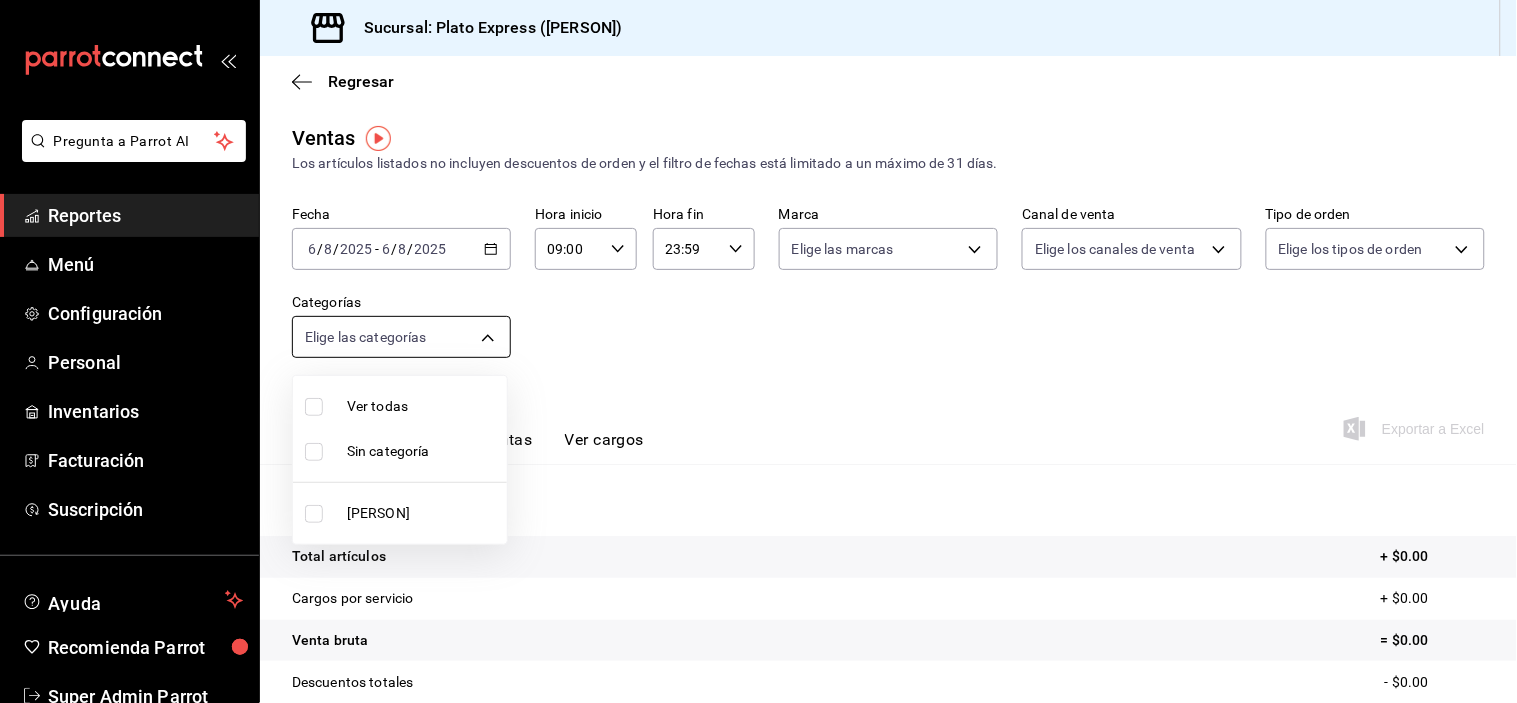 click on "Pregunta a Parrot AI Reportes   Menú   Configuración   Personal   Inventarios   Facturación   Suscripción   Ayuda Recomienda Parrot   Super Admin Parrot   Sugerir nueva función   Sucursal: Plato Express (Grifitth) Regresar Ventas Los artículos listados no incluyen descuentos de orden y el filtro de fechas está limitado a un máximo de 31 días. Fecha 2025-08-06 6 / 8 / 2025 - 2025-08-06 6 / 8 / 2025 Hora inicio 09:00 Hora inicio Hora fin 23:59 Hora fin Marca Elige las marcas Canal de venta Elige los canales de venta Tipo de orden Elige los tipos de orden Categorías Elige las categorías Ver resumen Ver ventas Ver cargos Exportar a Excel Resumen Total artículos + $0.00 Cargos por servicio + $0.00 Venta bruta = $0.00 Descuentos totales - $0.00 Certificados de regalo - $0.00 Venta total = $0.00 Impuestos - $0.00 Venta neta = $0.00 GANA 1 MES GRATIS EN TU SUSCRIPCIÓN AQUÍ Ver video tutorial Ir a video Pregunta a Parrot AI Reportes   Menú   Configuración   Personal   Inventarios   Facturación" at bounding box center (758, 351) 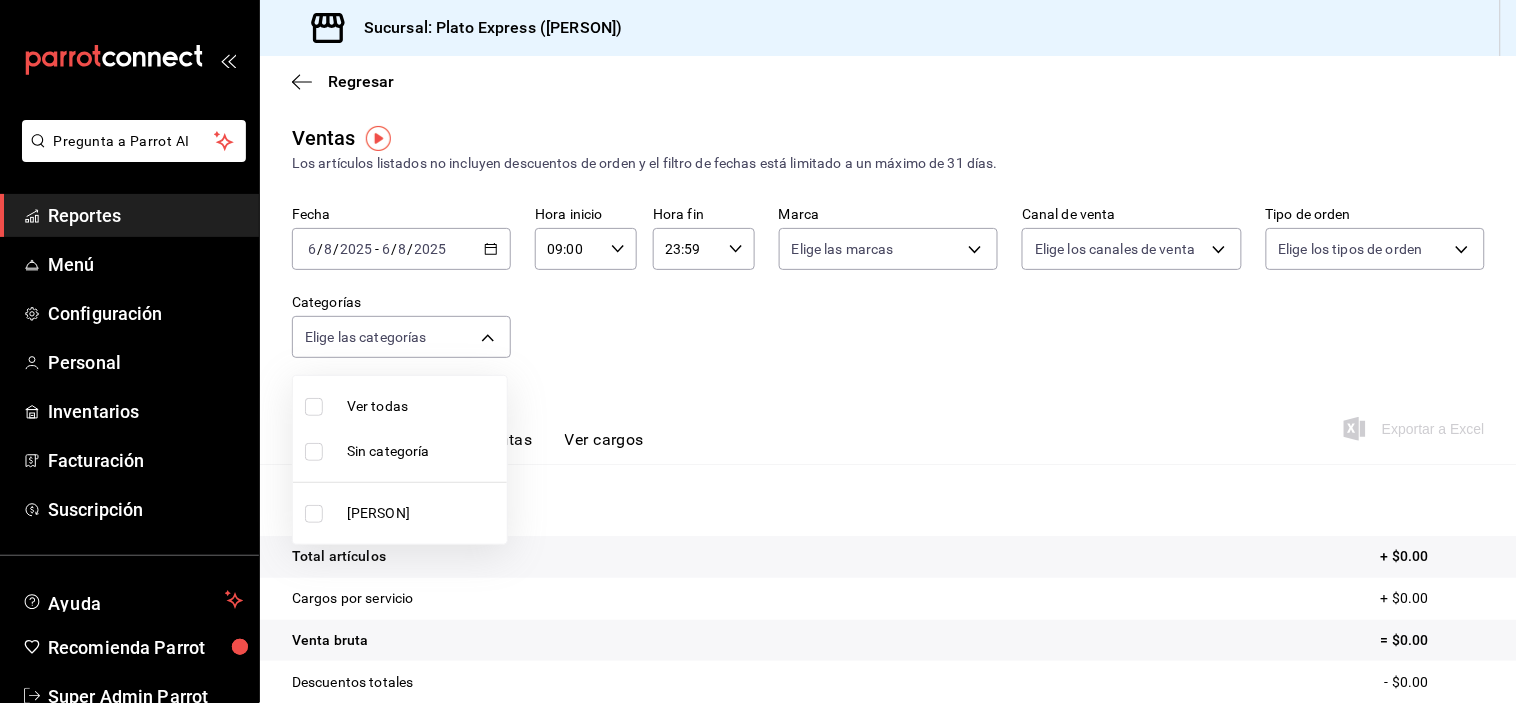 click on "Griffith" at bounding box center (423, 513) 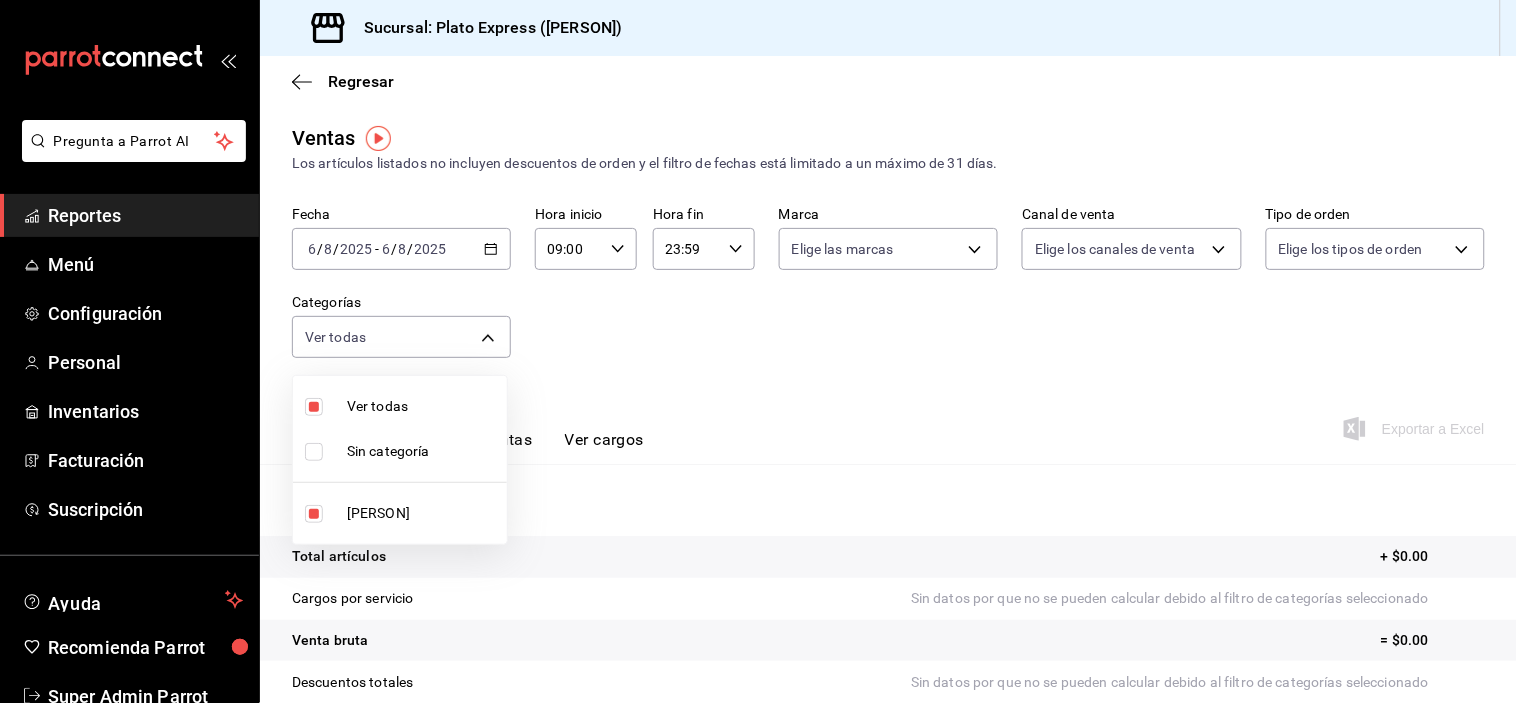 click at bounding box center (758, 351) 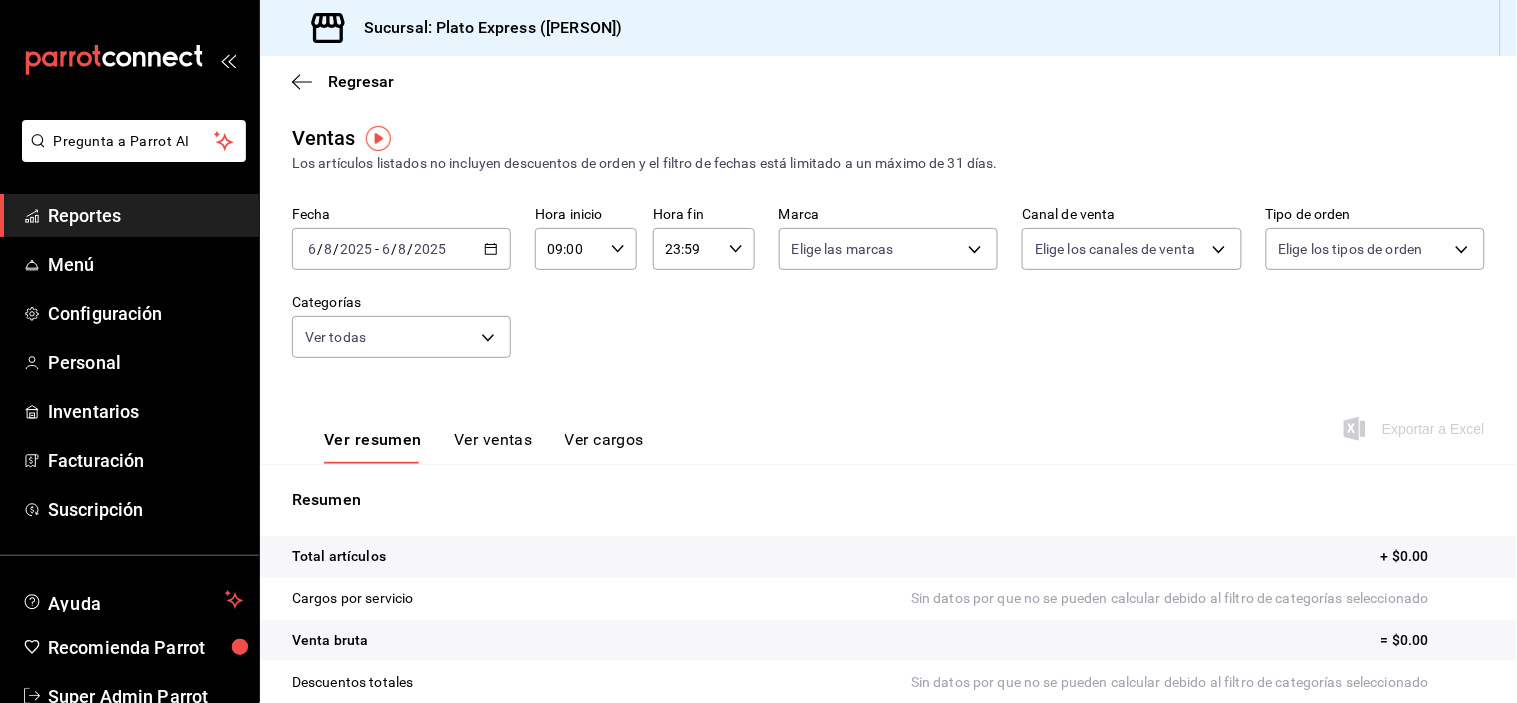 click on "09:00 Hora inicio" at bounding box center [586, 249] 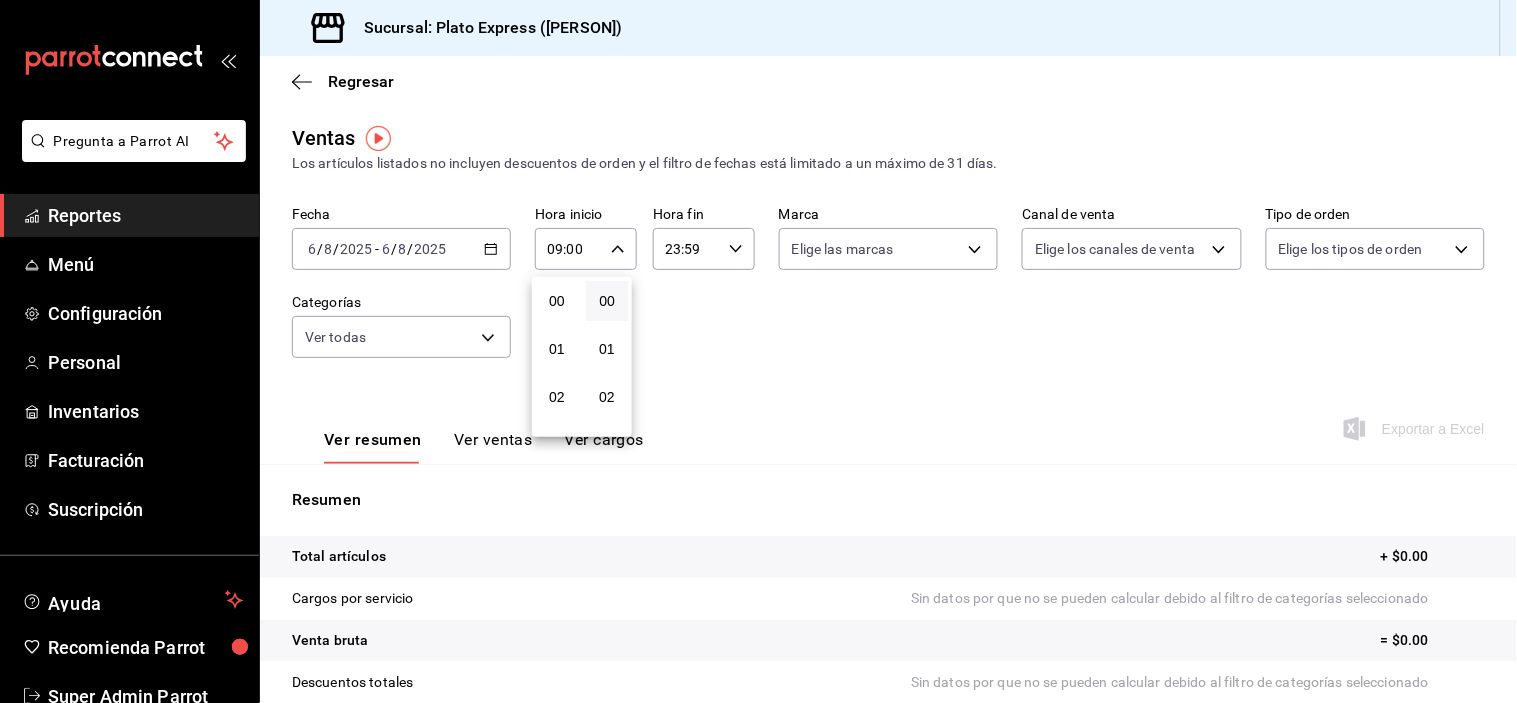 scroll, scrollTop: 447, scrollLeft: 0, axis: vertical 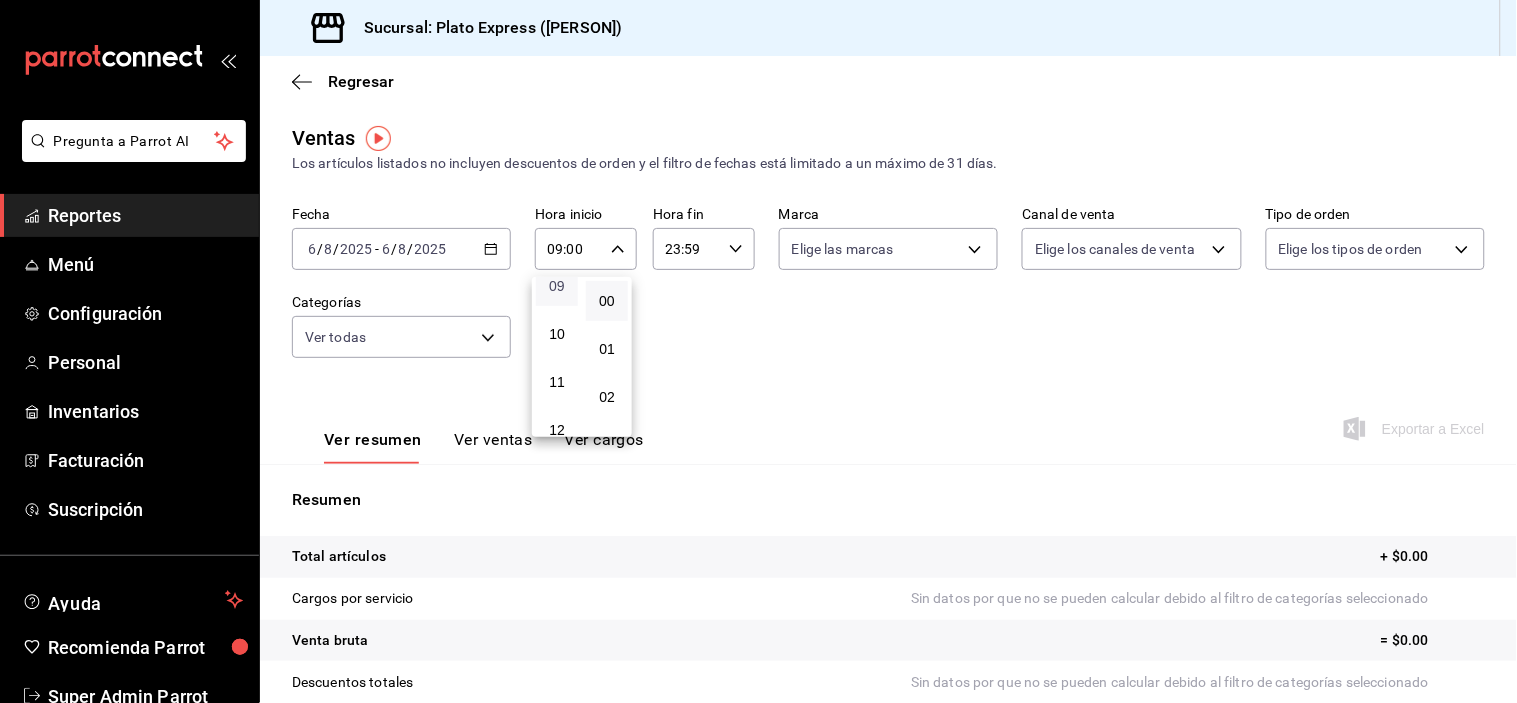 click on "09" at bounding box center [557, 286] 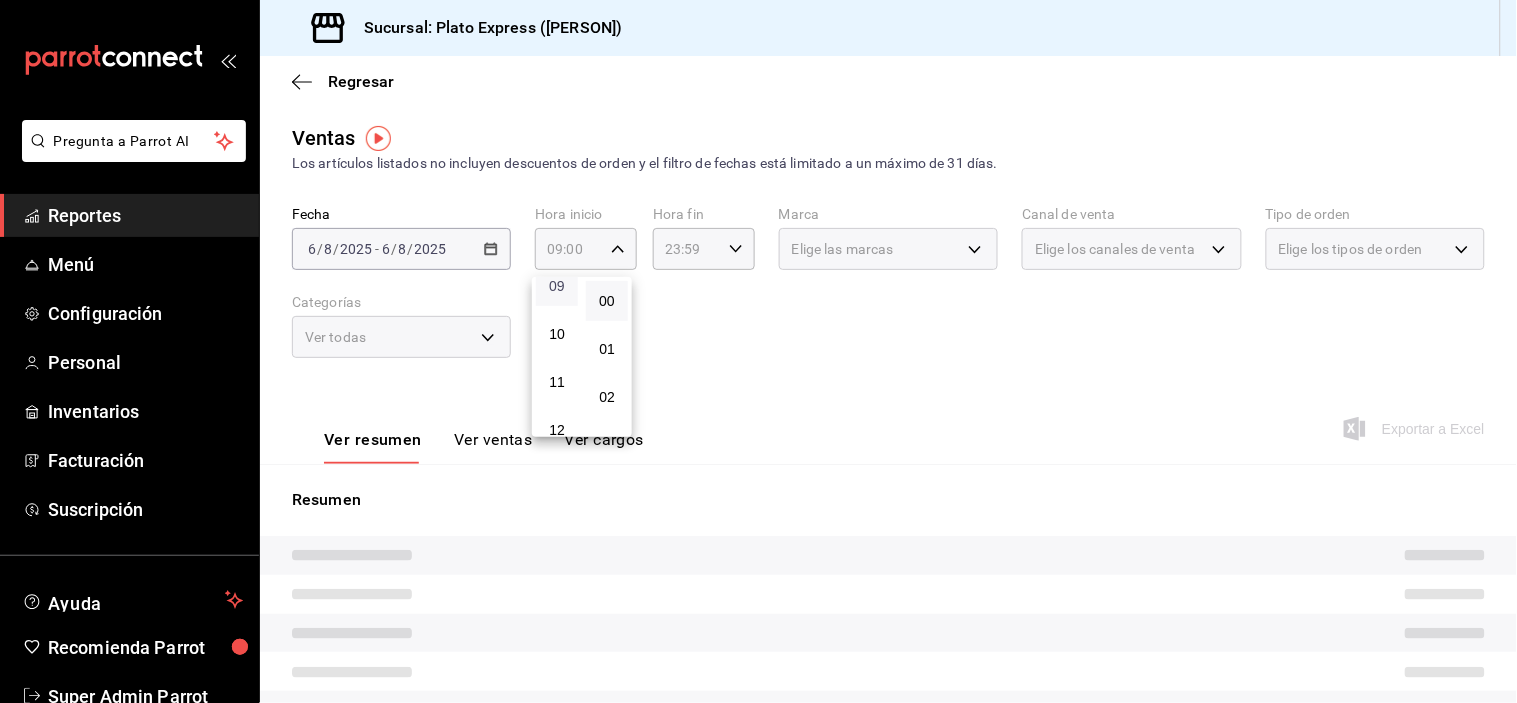 click on "09" at bounding box center (557, 286) 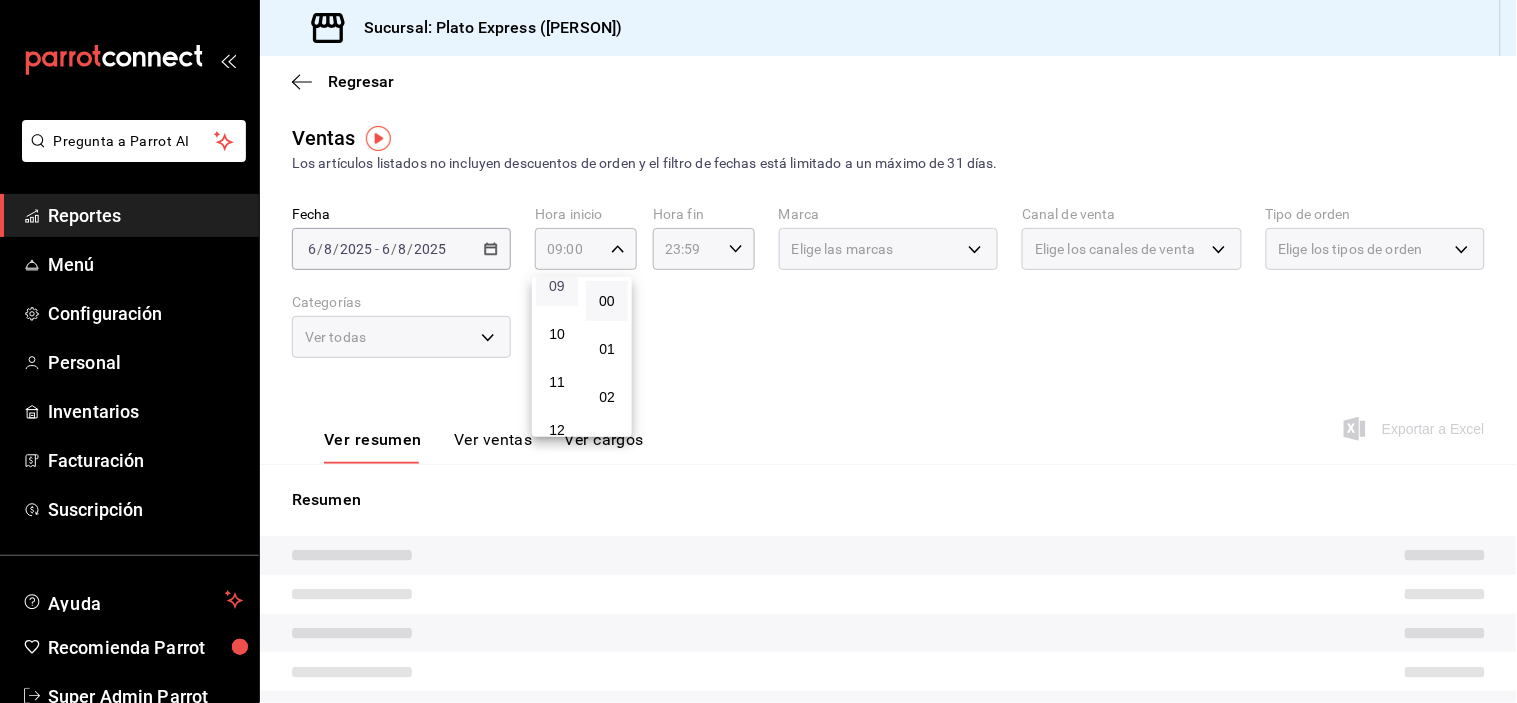 click on "09" at bounding box center [557, 286] 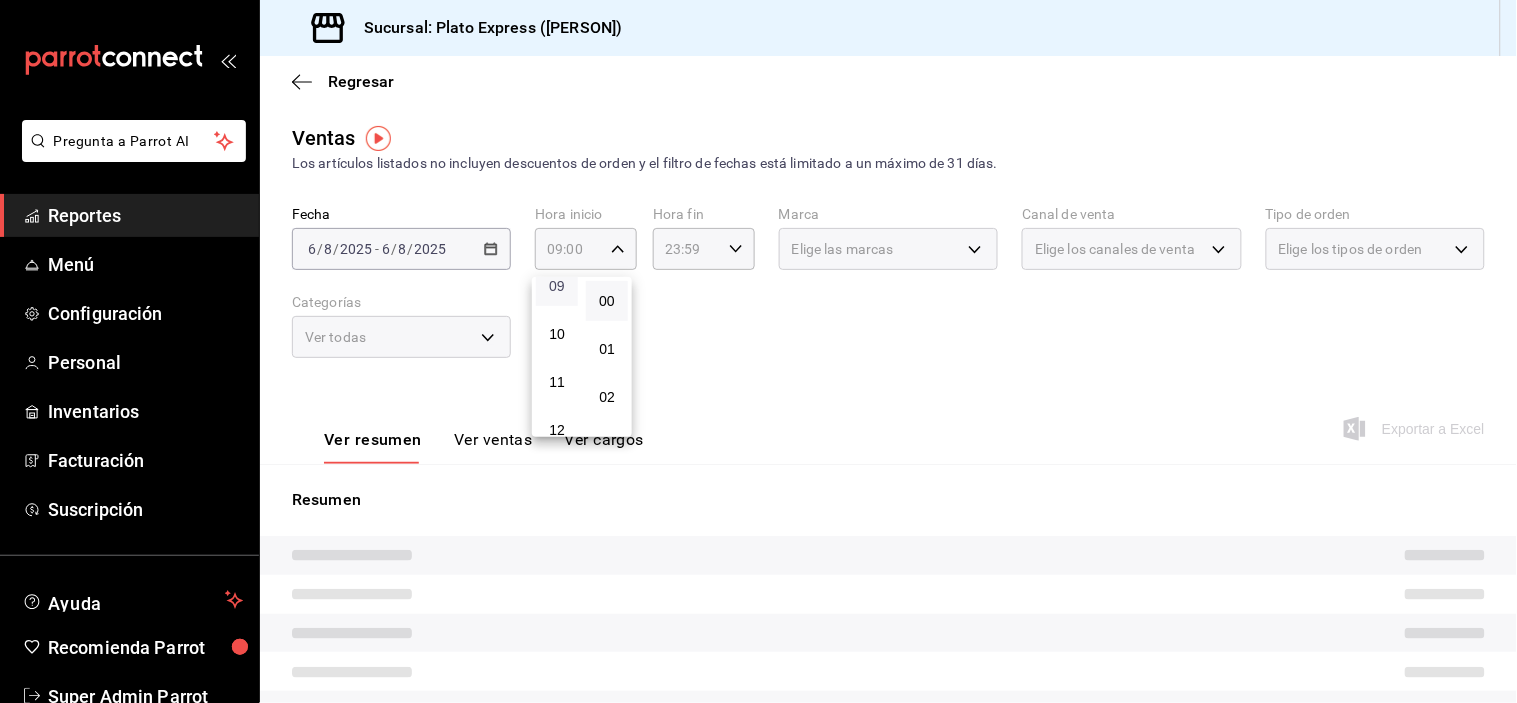 click on "09" at bounding box center [557, 286] 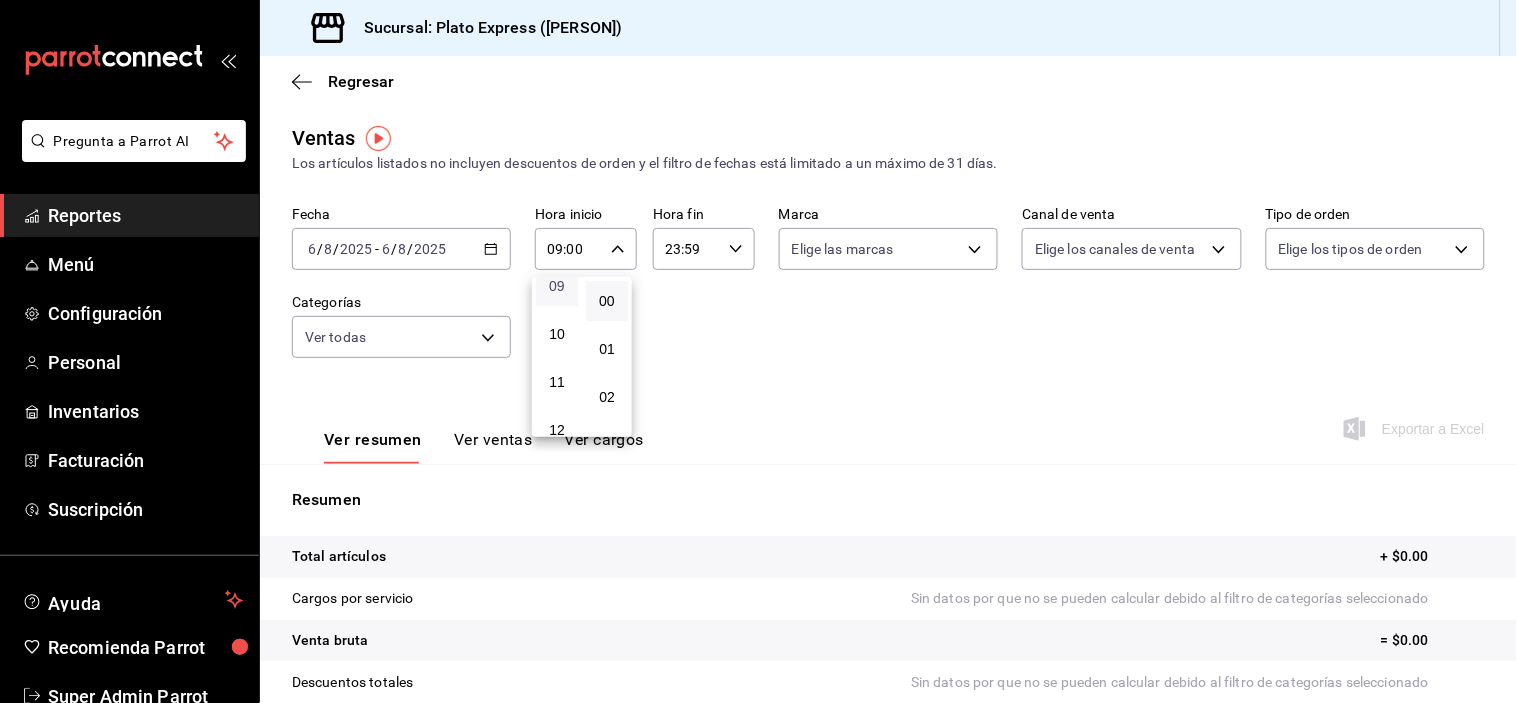 click on "09" at bounding box center [557, 286] 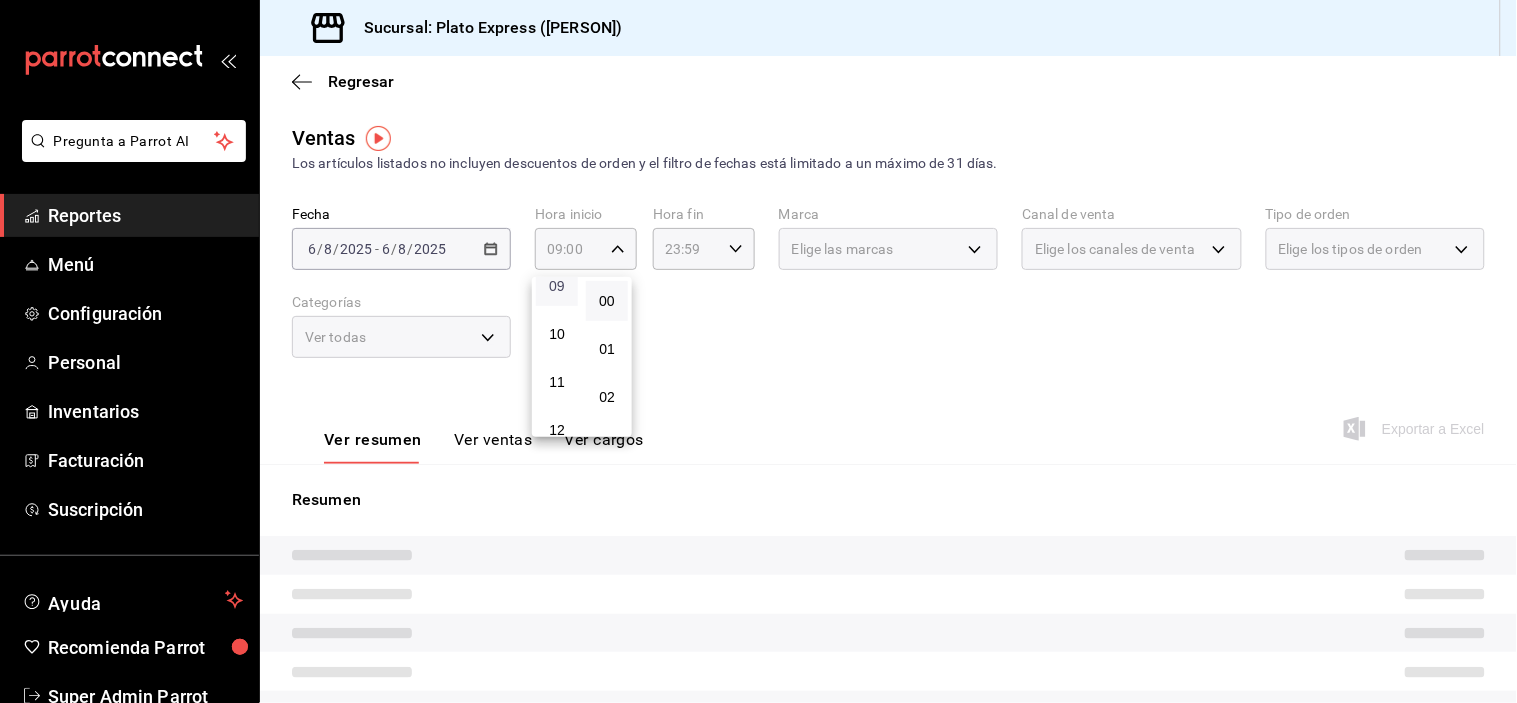 click on "09" at bounding box center [557, 286] 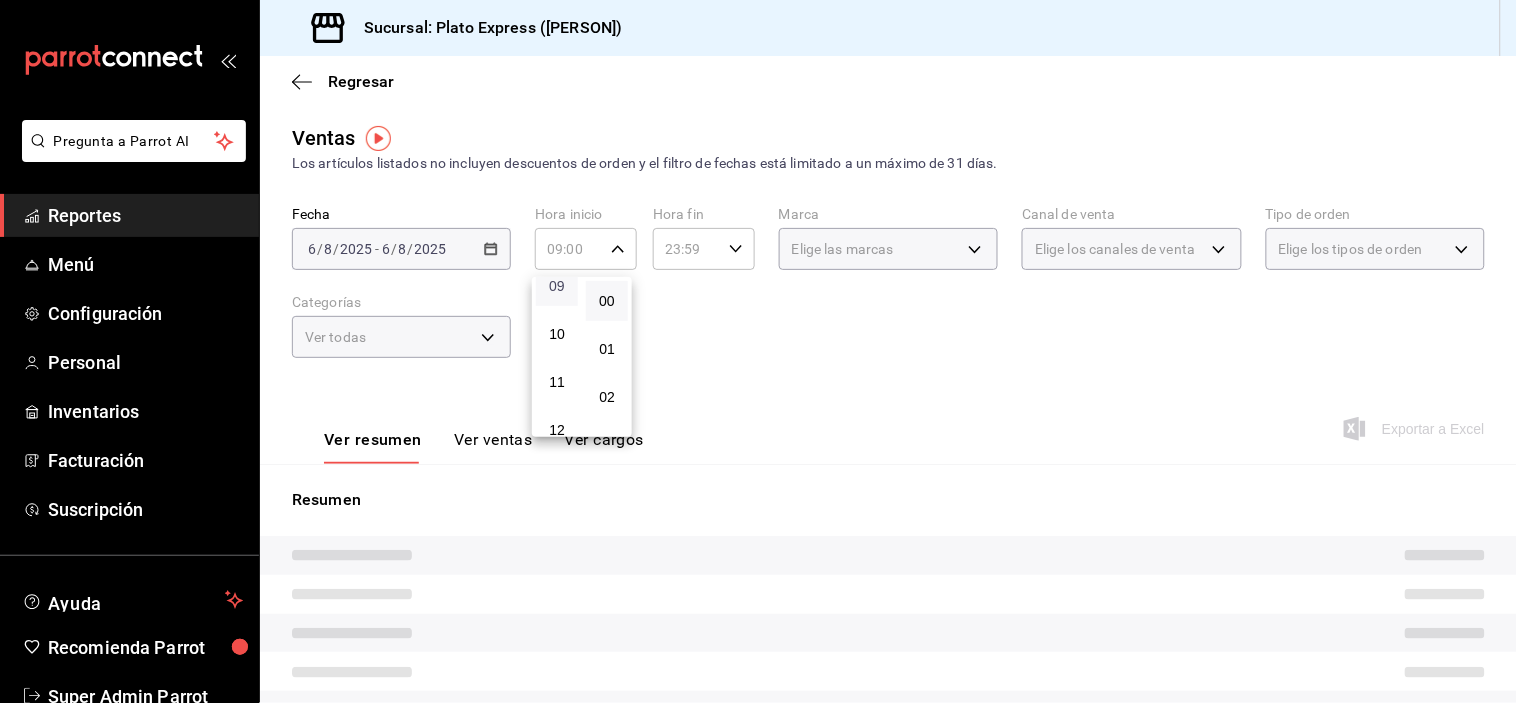 click on "09" at bounding box center (557, 286) 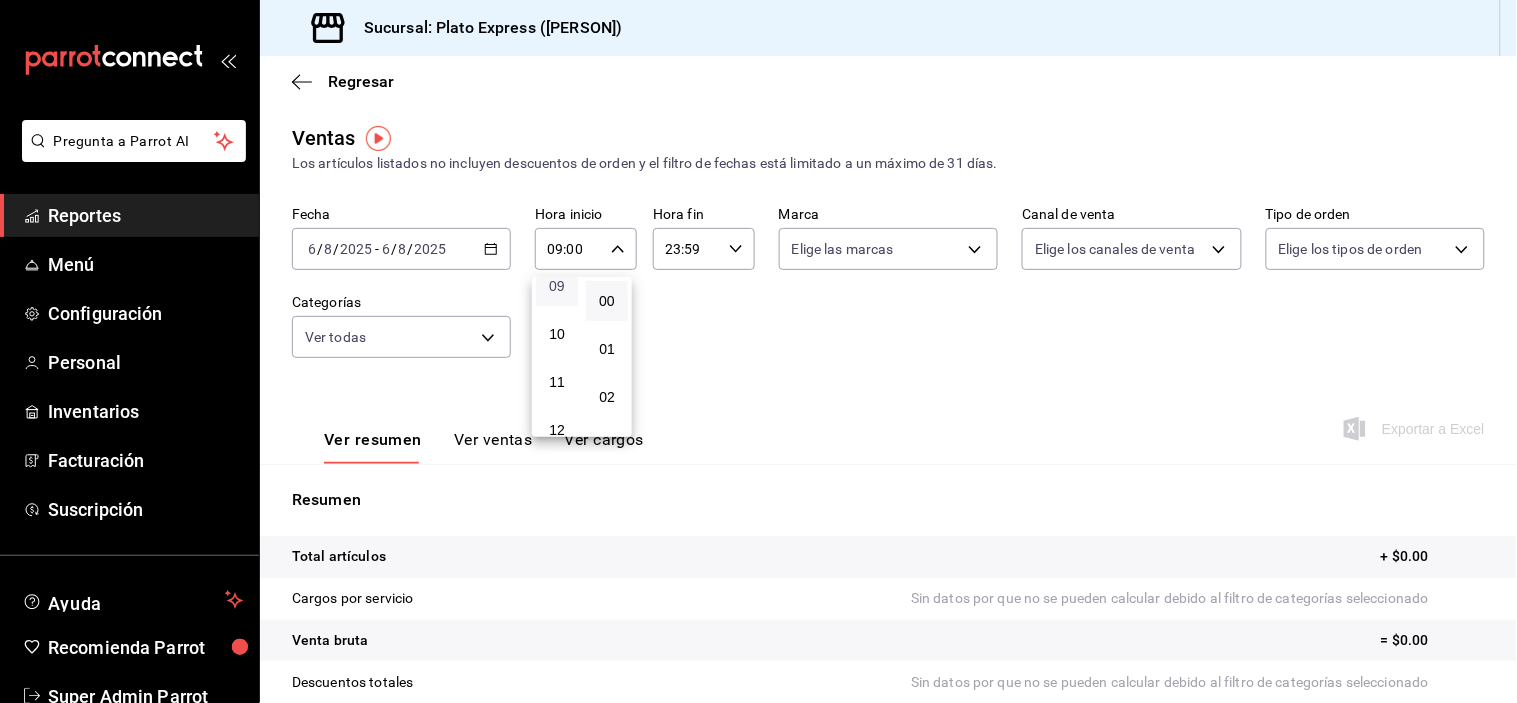 click on "09" at bounding box center [557, 286] 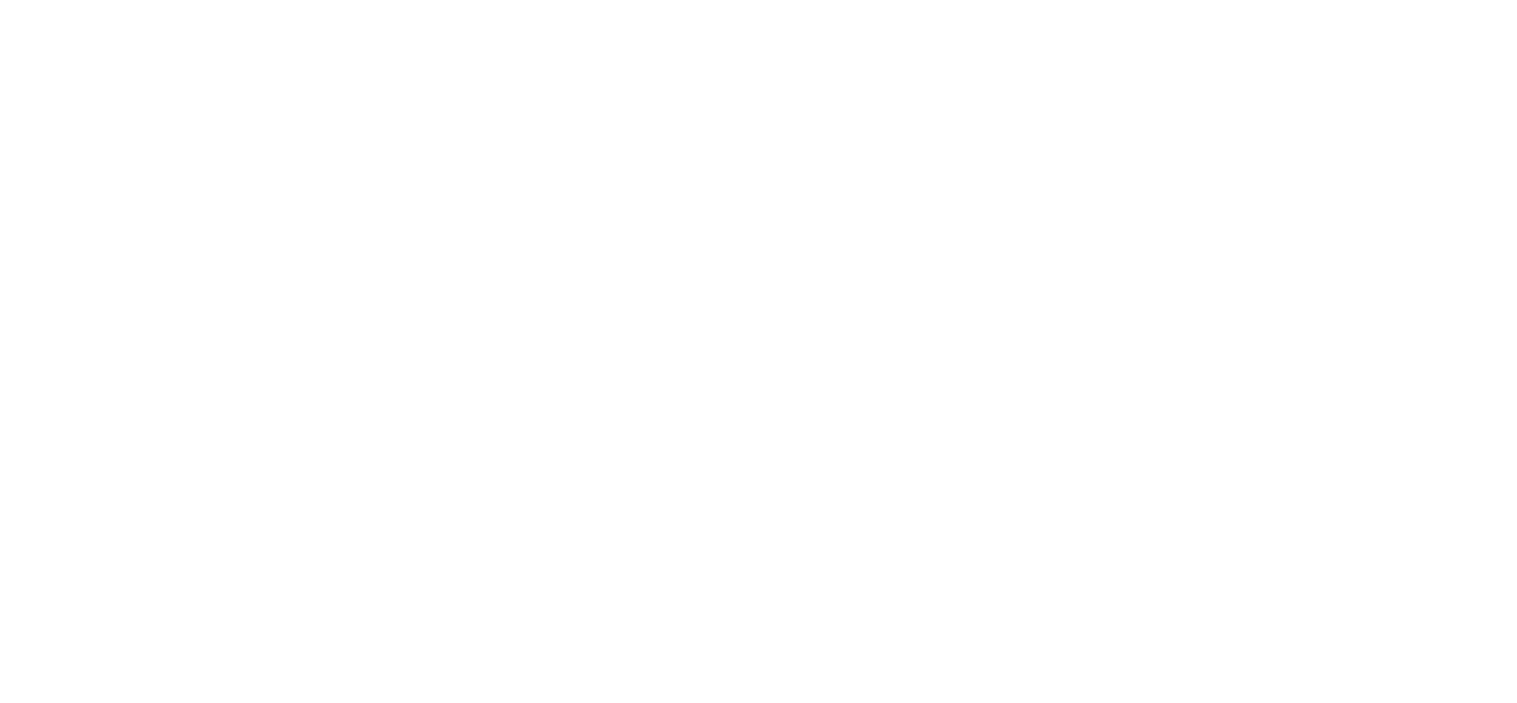 scroll, scrollTop: 0, scrollLeft: 0, axis: both 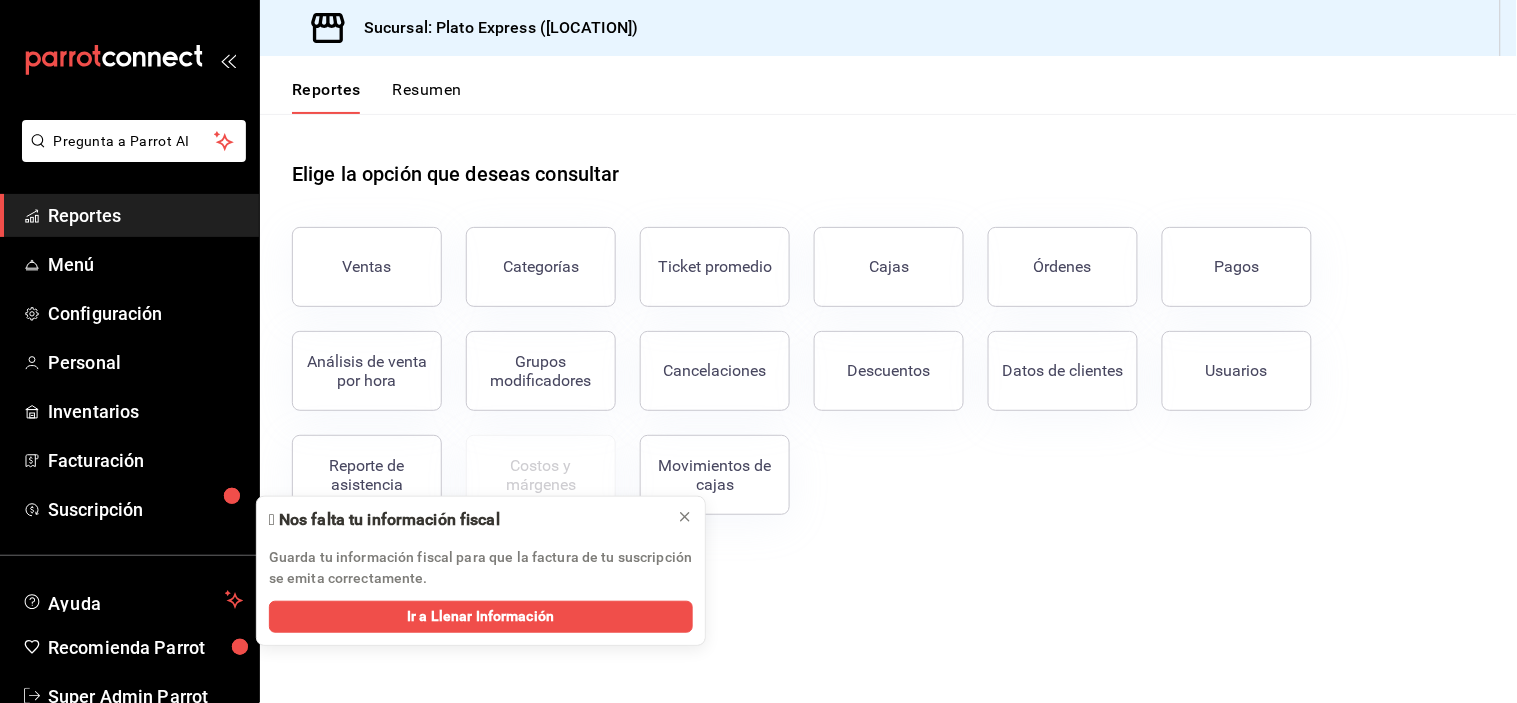 drag, startPoint x: 241, startPoint y: 594, endPoint x: 227, endPoint y: 737, distance: 143.68369 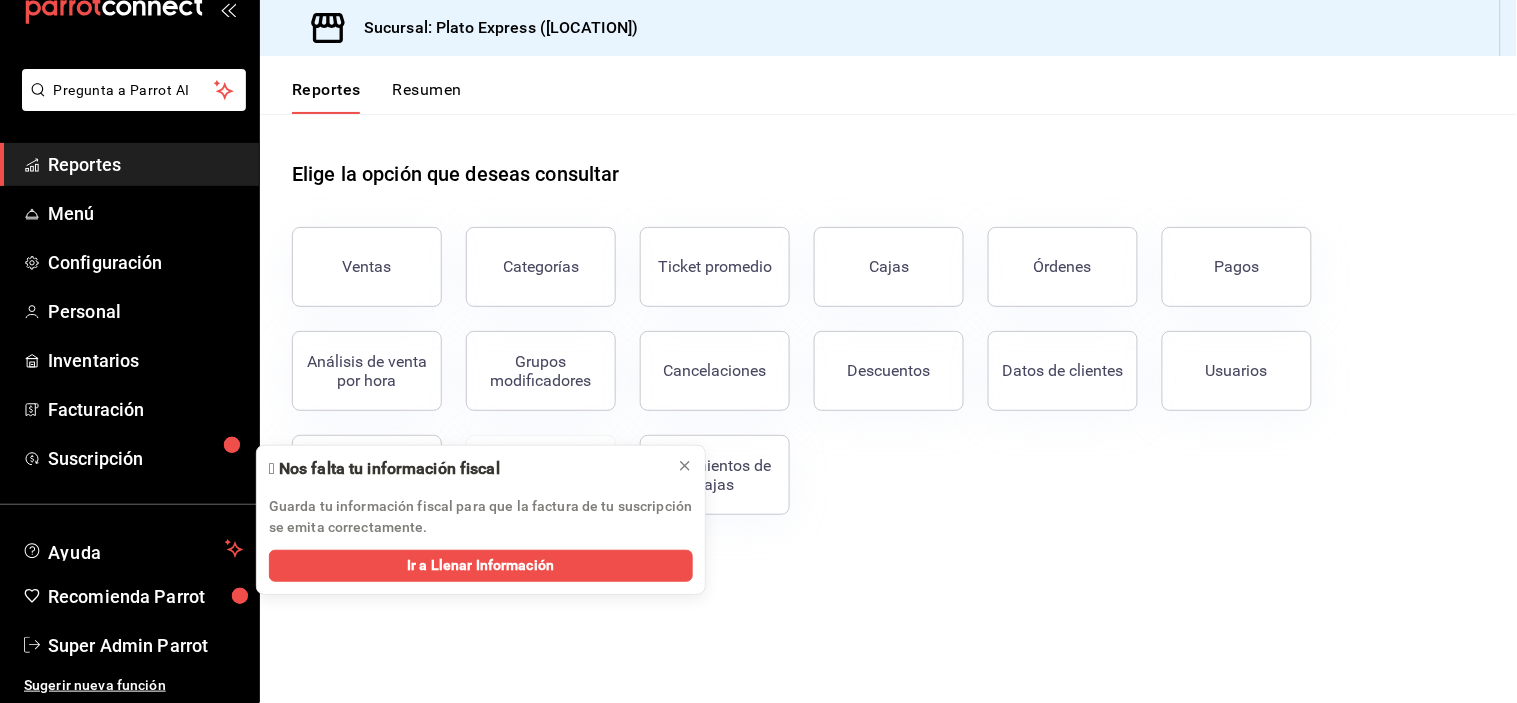 click 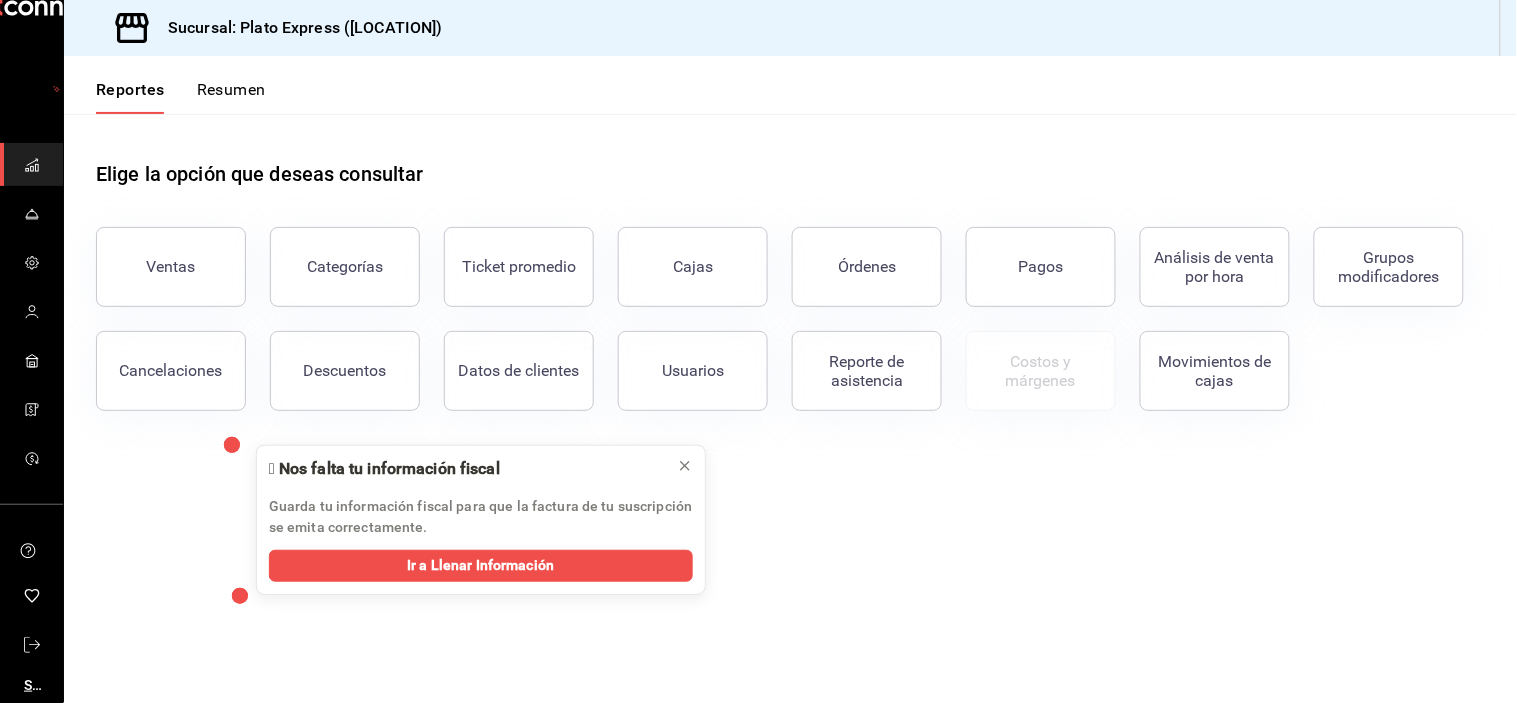 scroll, scrollTop: 36, scrollLeft: 0, axis: vertical 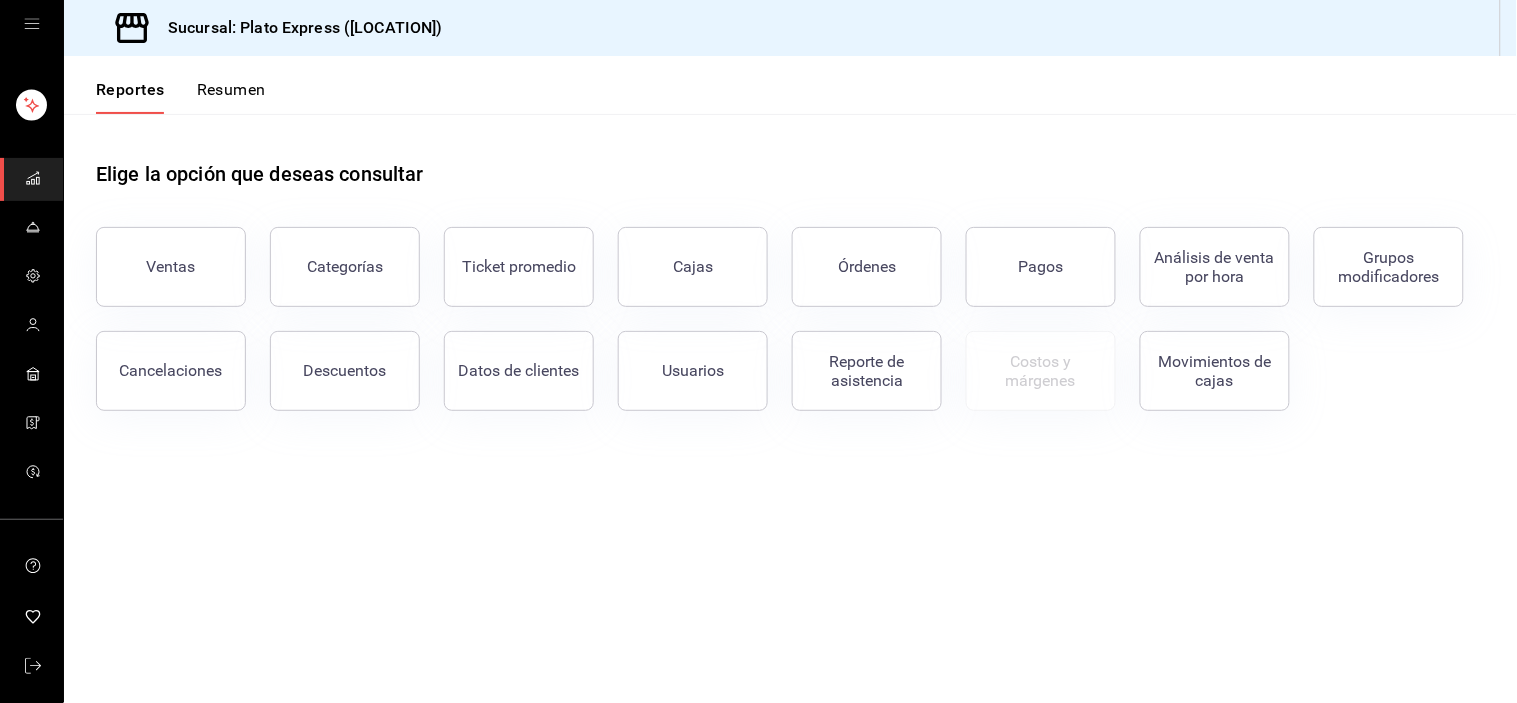 click 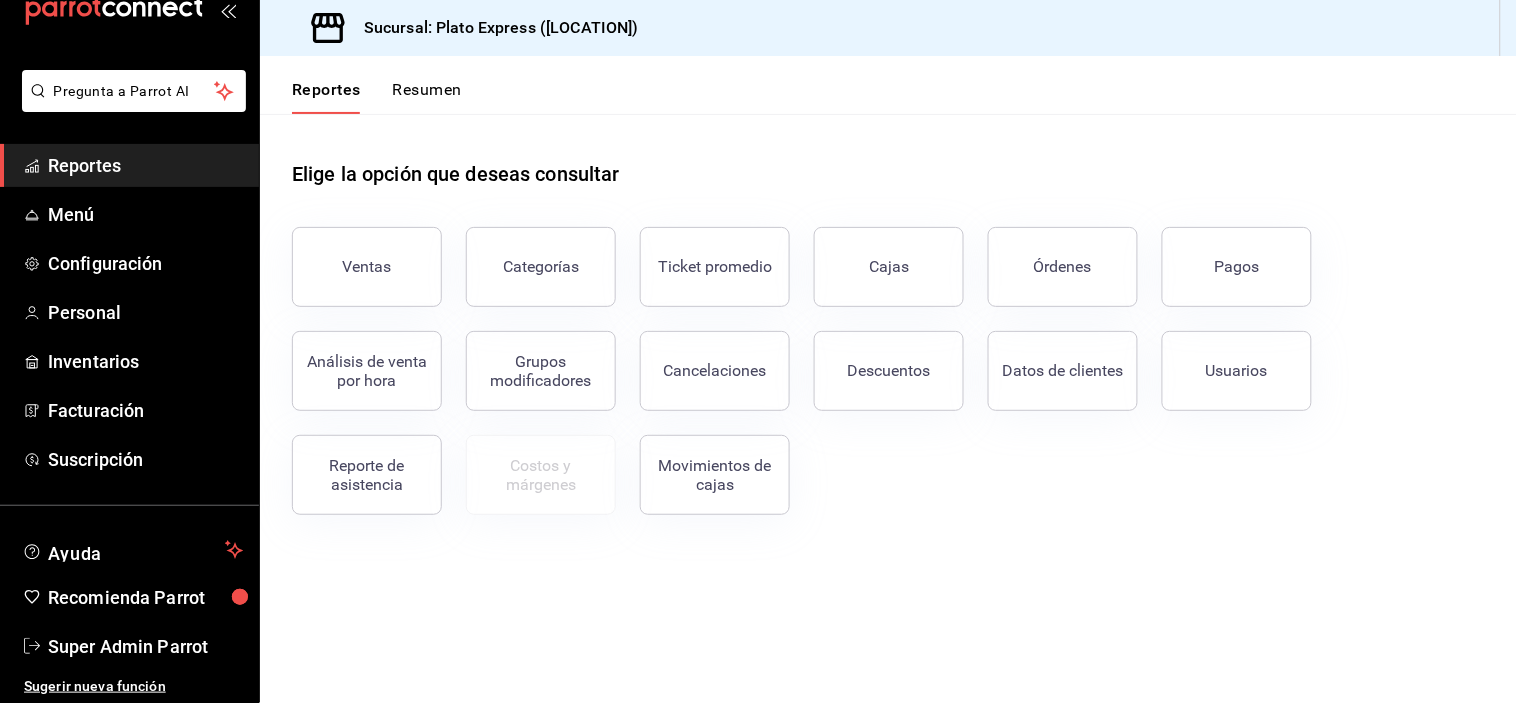 scroll, scrollTop: 51, scrollLeft: 0, axis: vertical 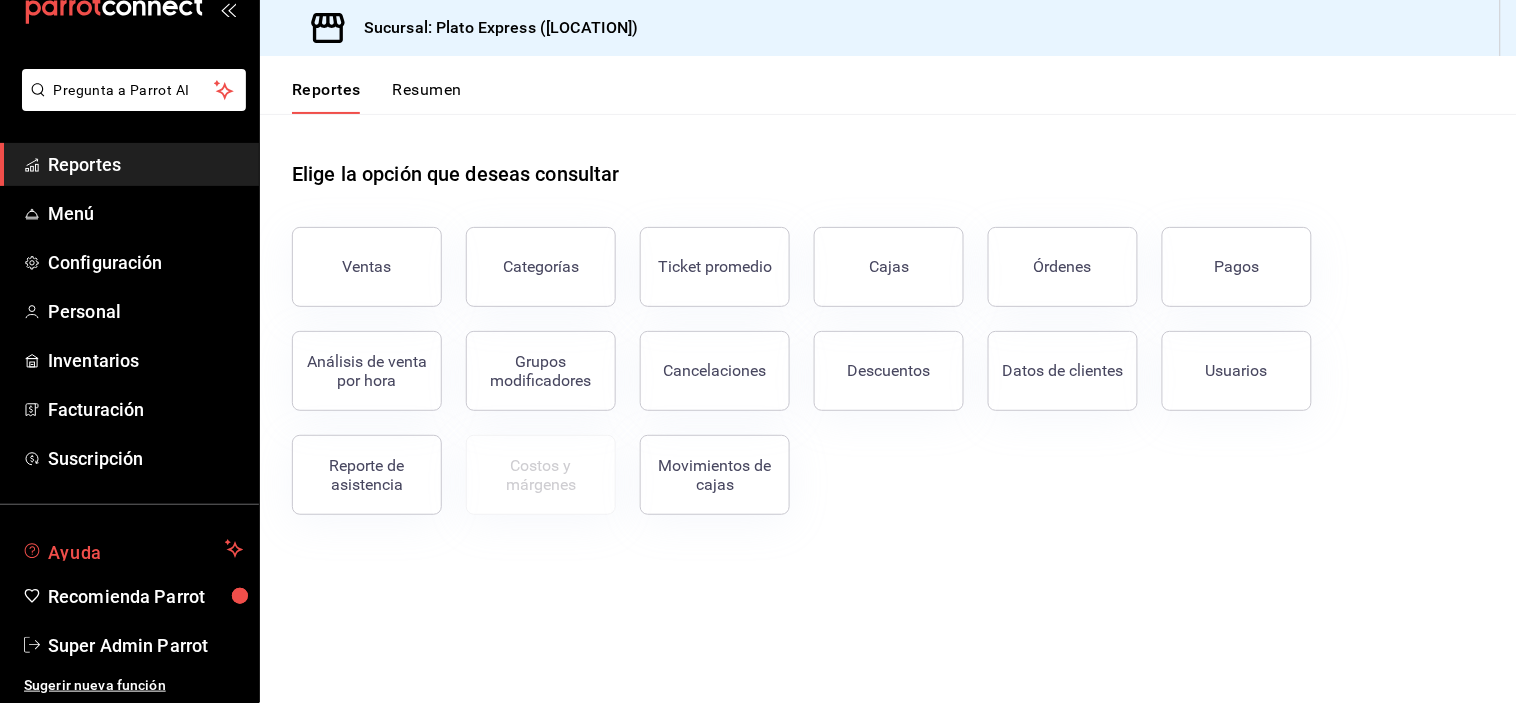 click on "Ayuda" at bounding box center [132, 549] 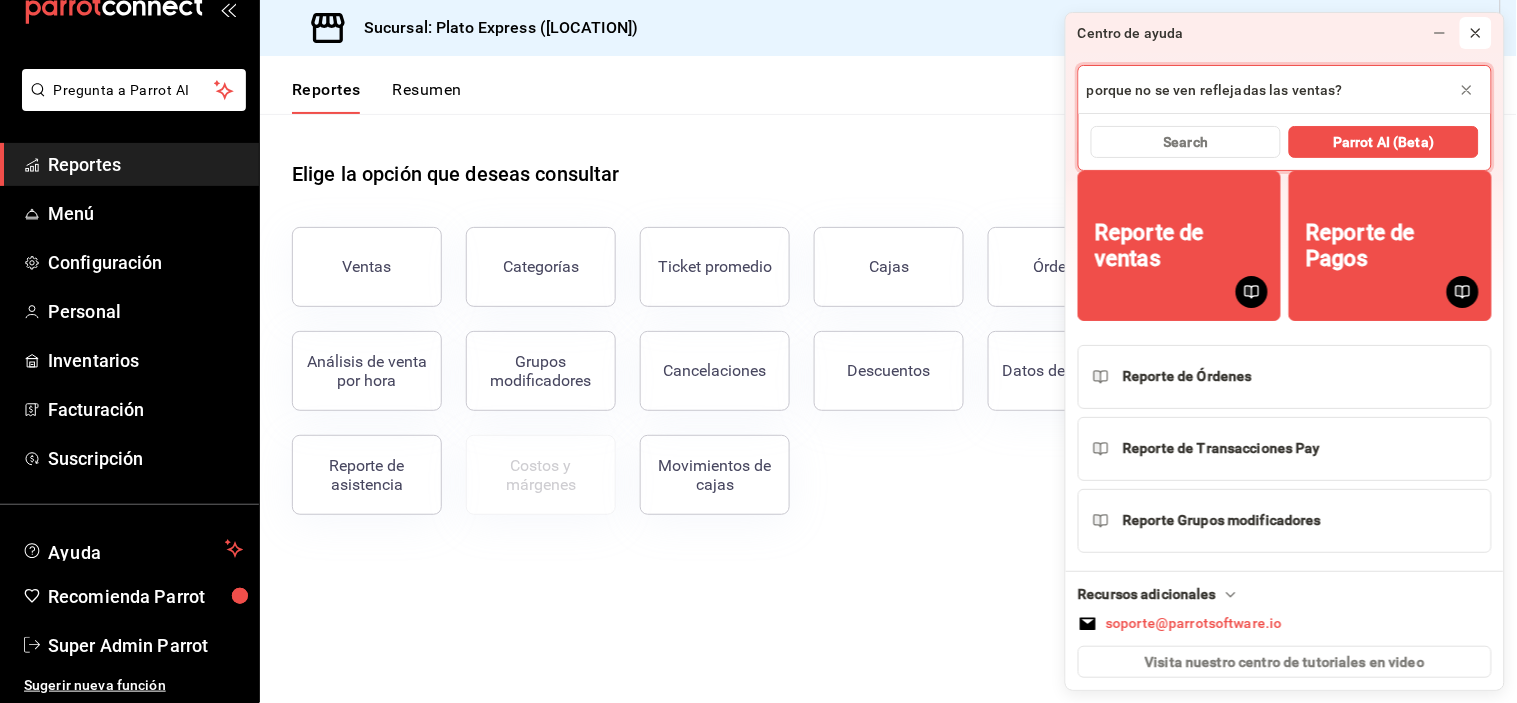 type on "porque no se ven reflejadas las ventas?" 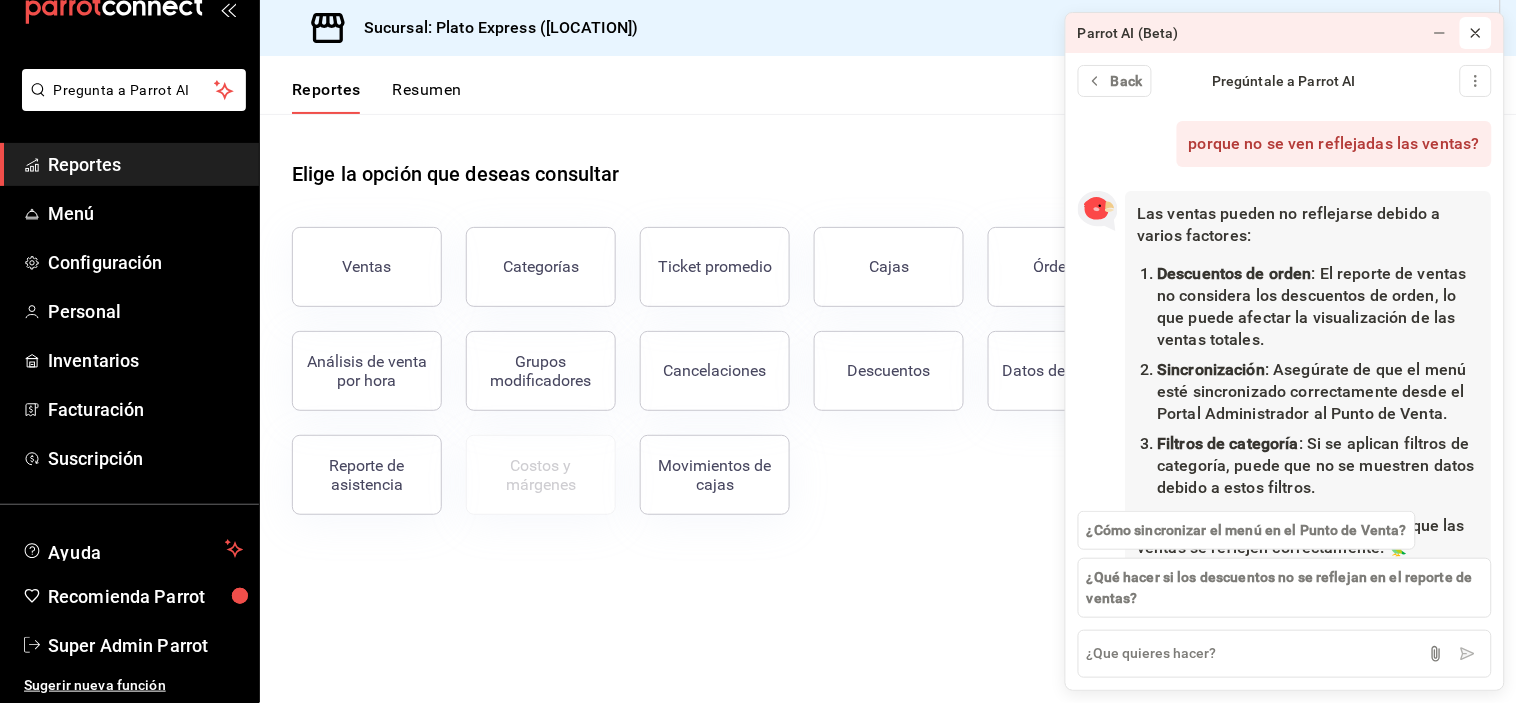 scroll, scrollTop: 104, scrollLeft: 0, axis: vertical 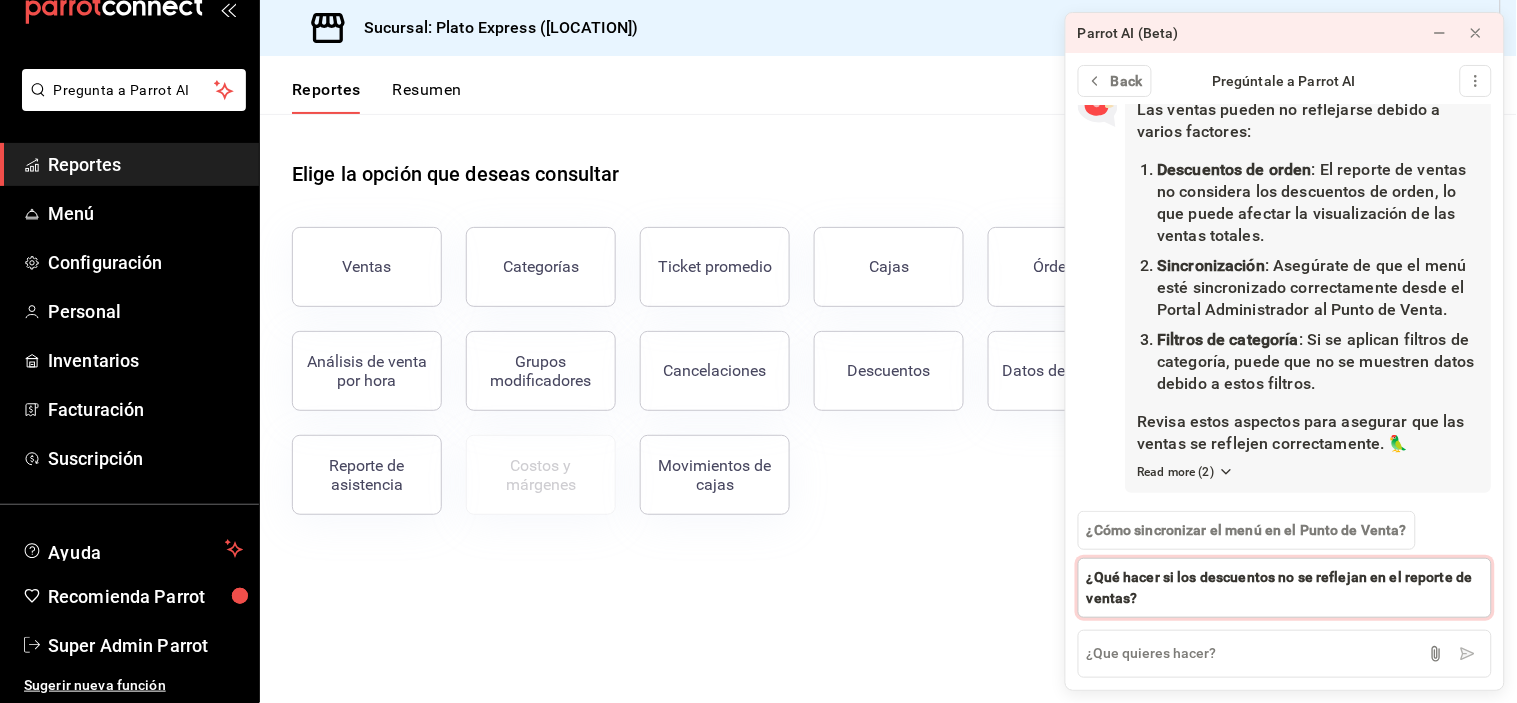 click on "¿Qué hacer si los descuentos no se reflejan en el reporte de ventas?" at bounding box center [1285, 588] 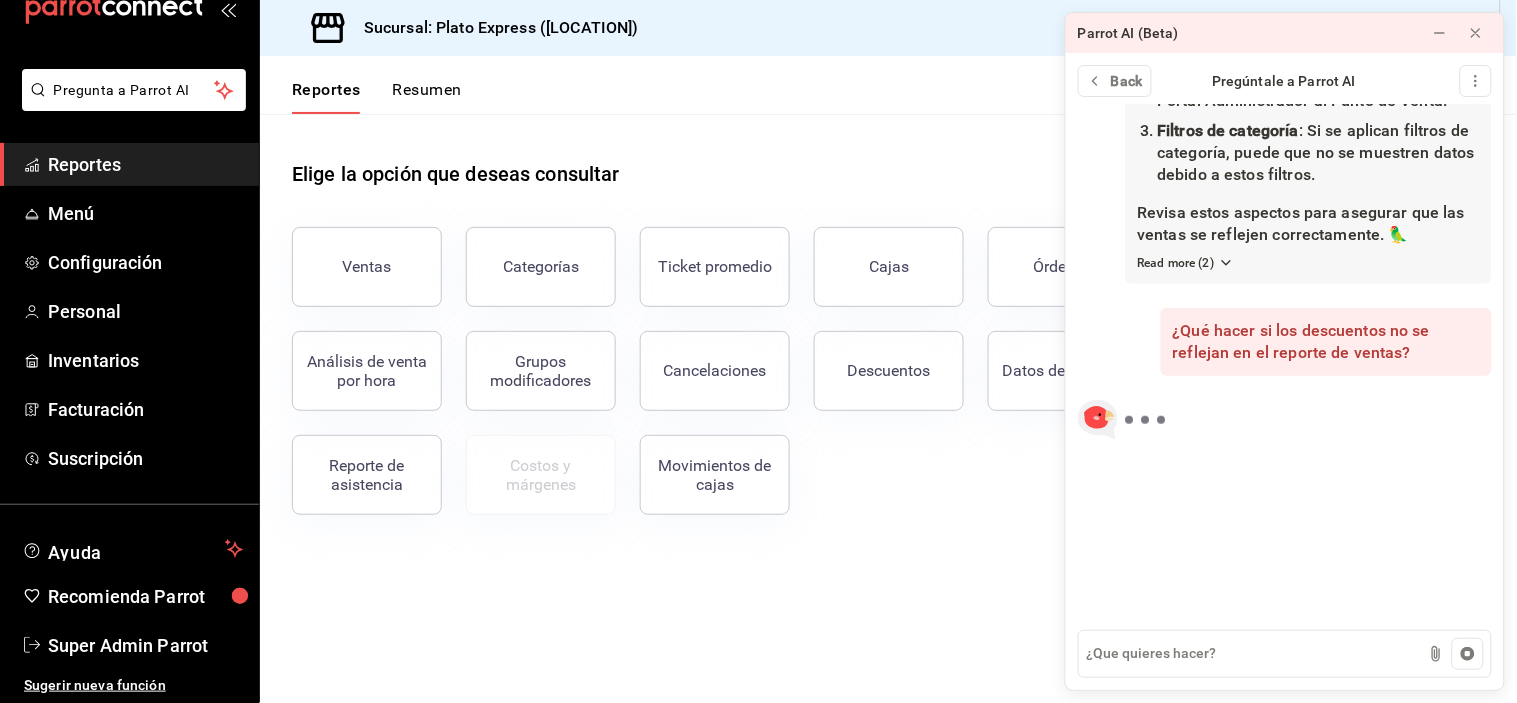 scroll, scrollTop: 251, scrollLeft: 0, axis: vertical 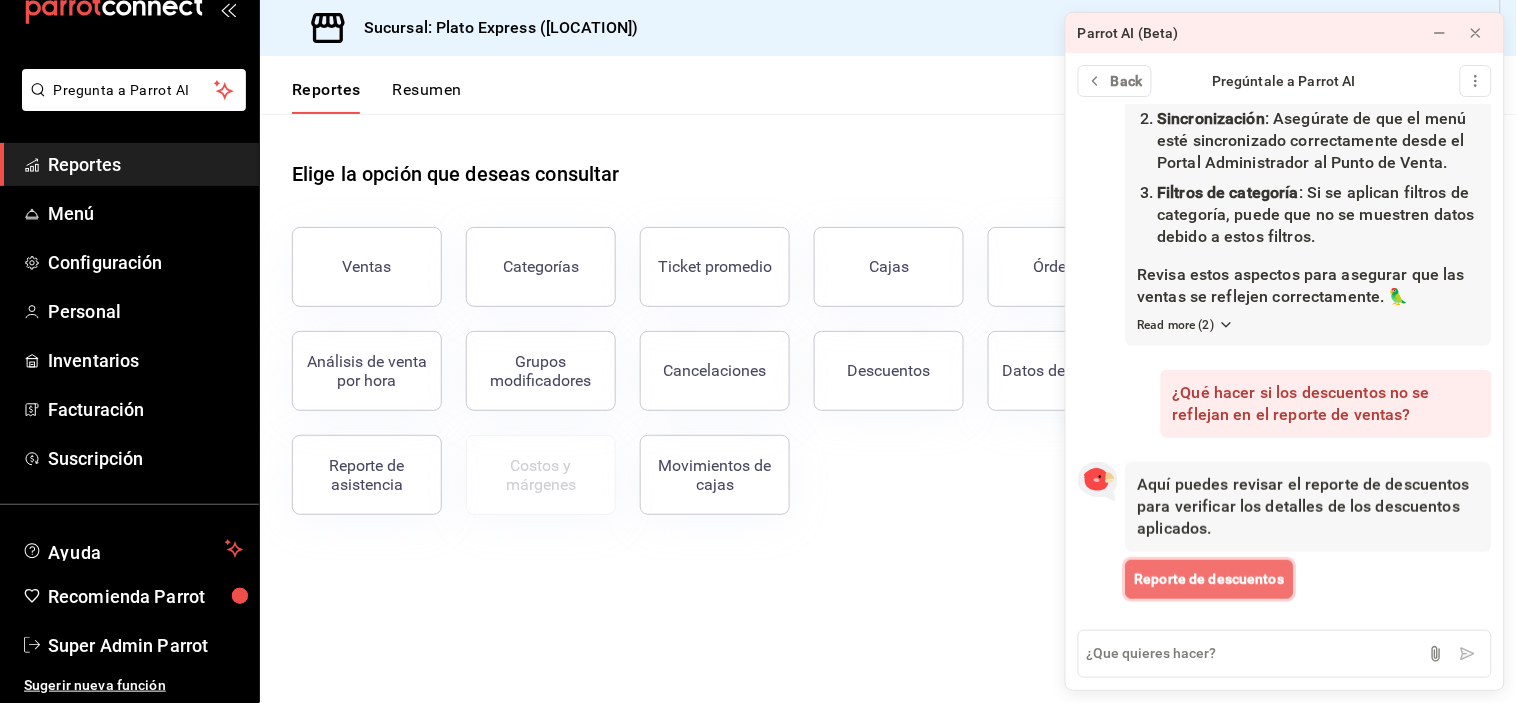 click on "Reporte de descuentos" at bounding box center (1210, 579) 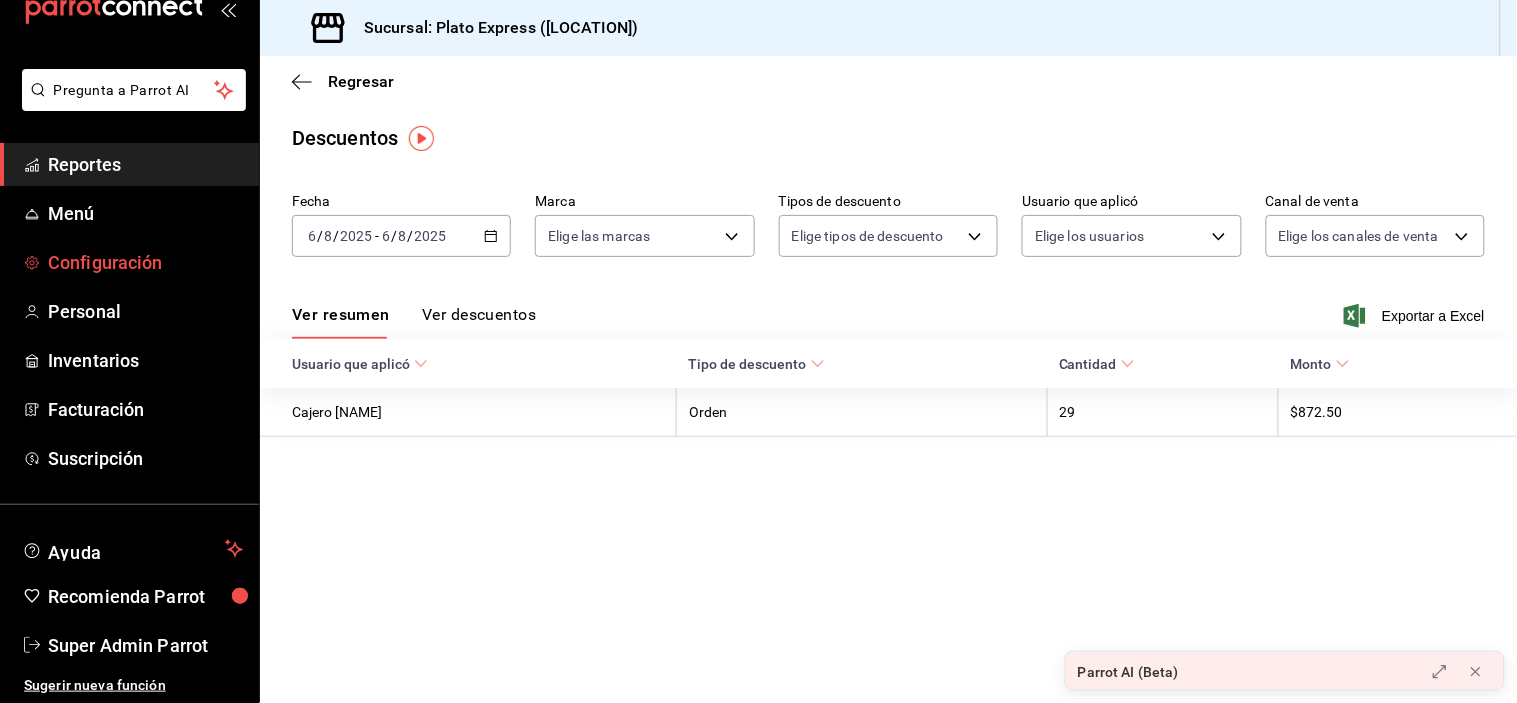 click on "Configuración" at bounding box center [145, 262] 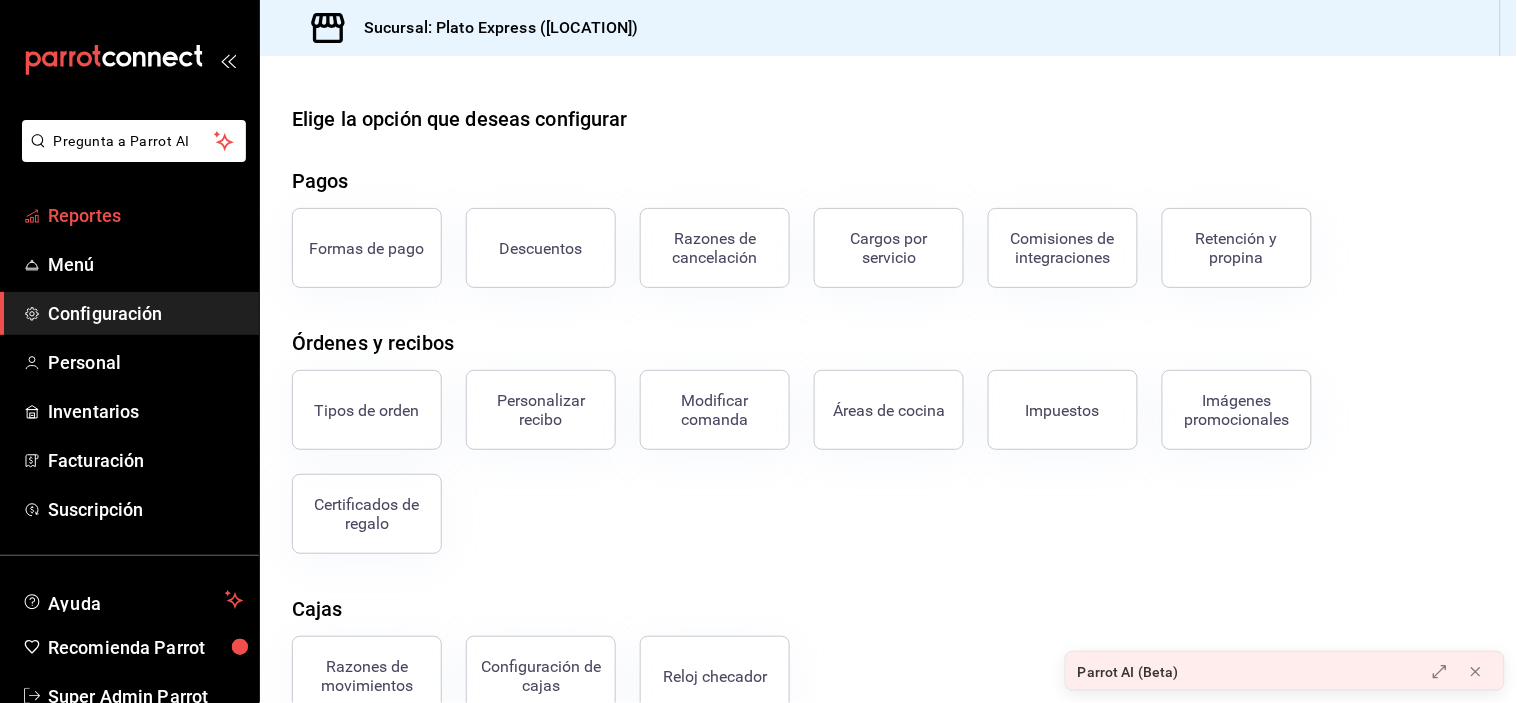 click on "Reportes" at bounding box center (129, 215) 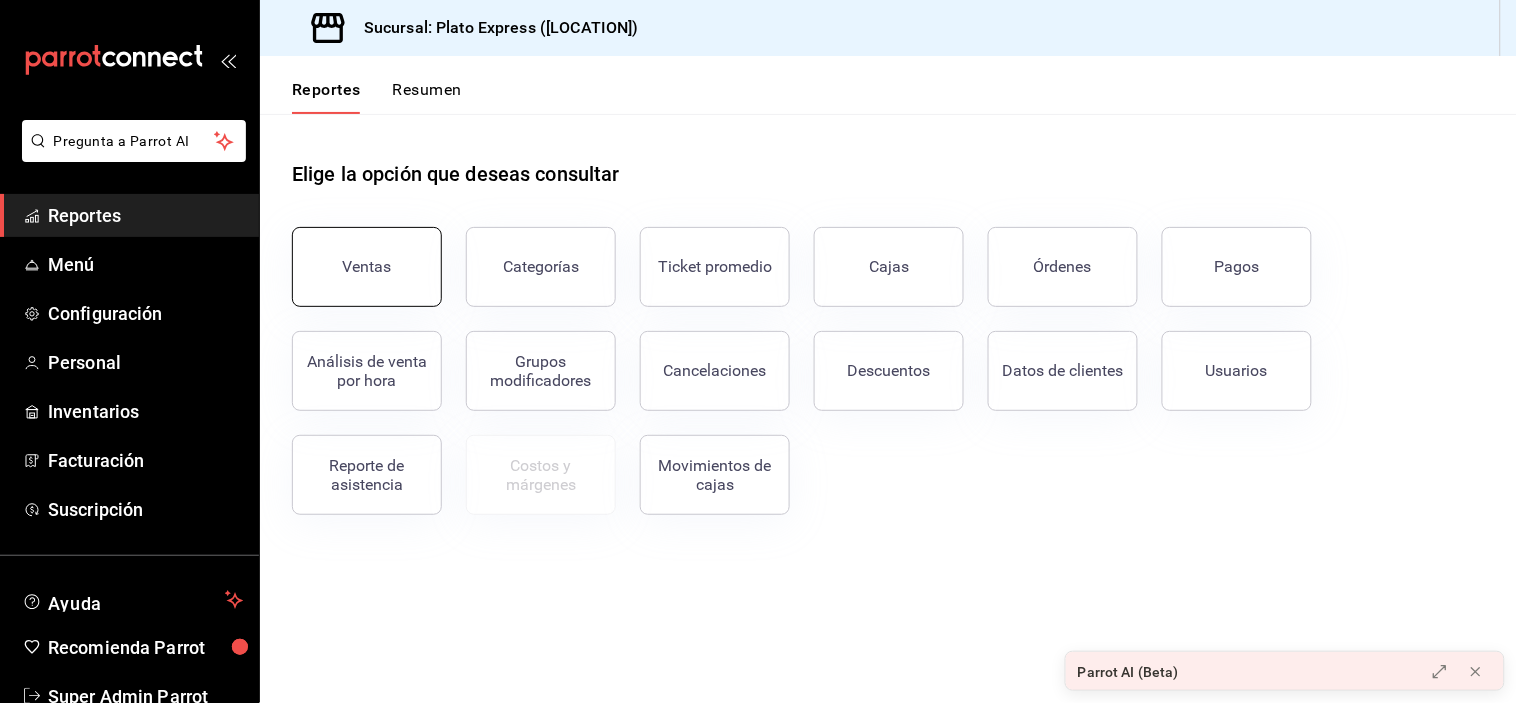 click on "Ventas" at bounding box center [367, 267] 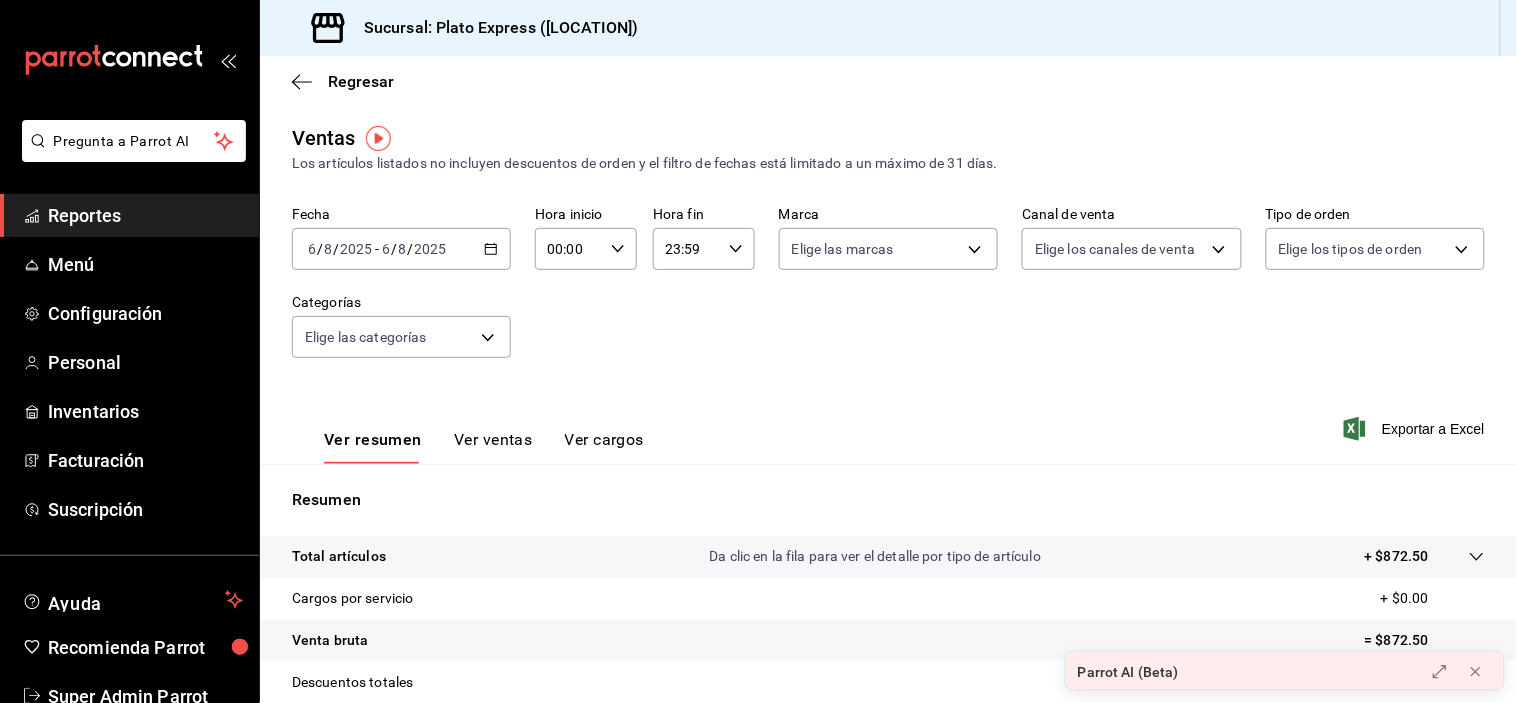 click on "00:00" at bounding box center (569, 249) 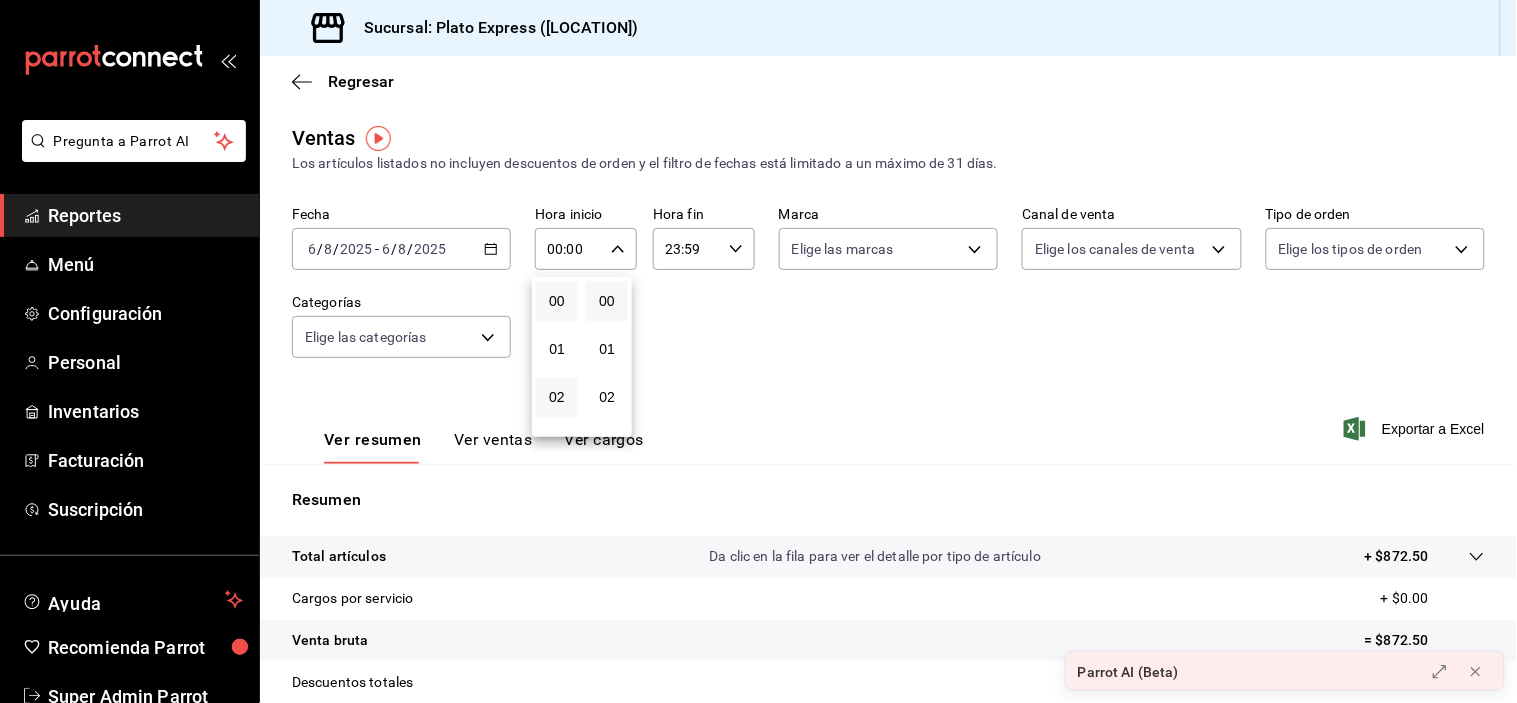 click on "02" at bounding box center [557, 397] 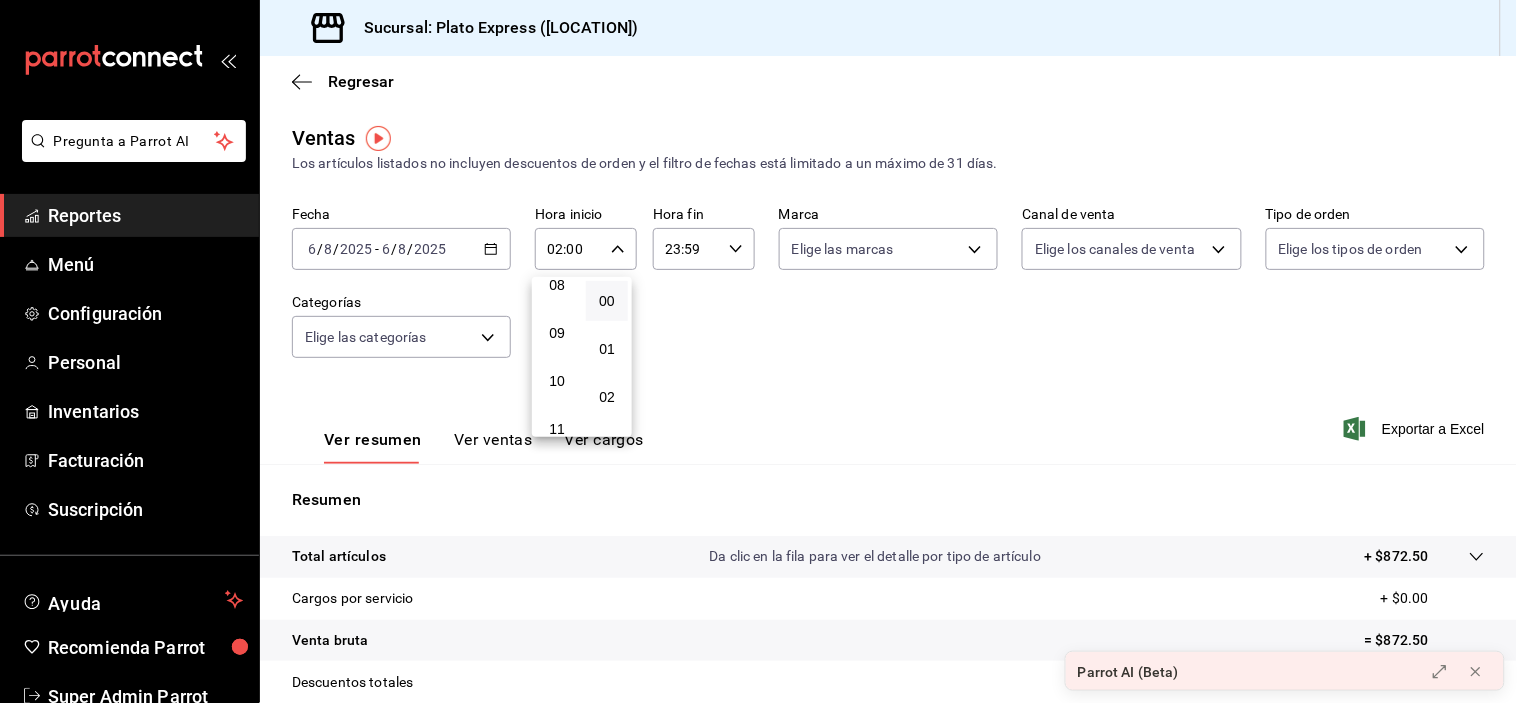 scroll, scrollTop: 355, scrollLeft: 0, axis: vertical 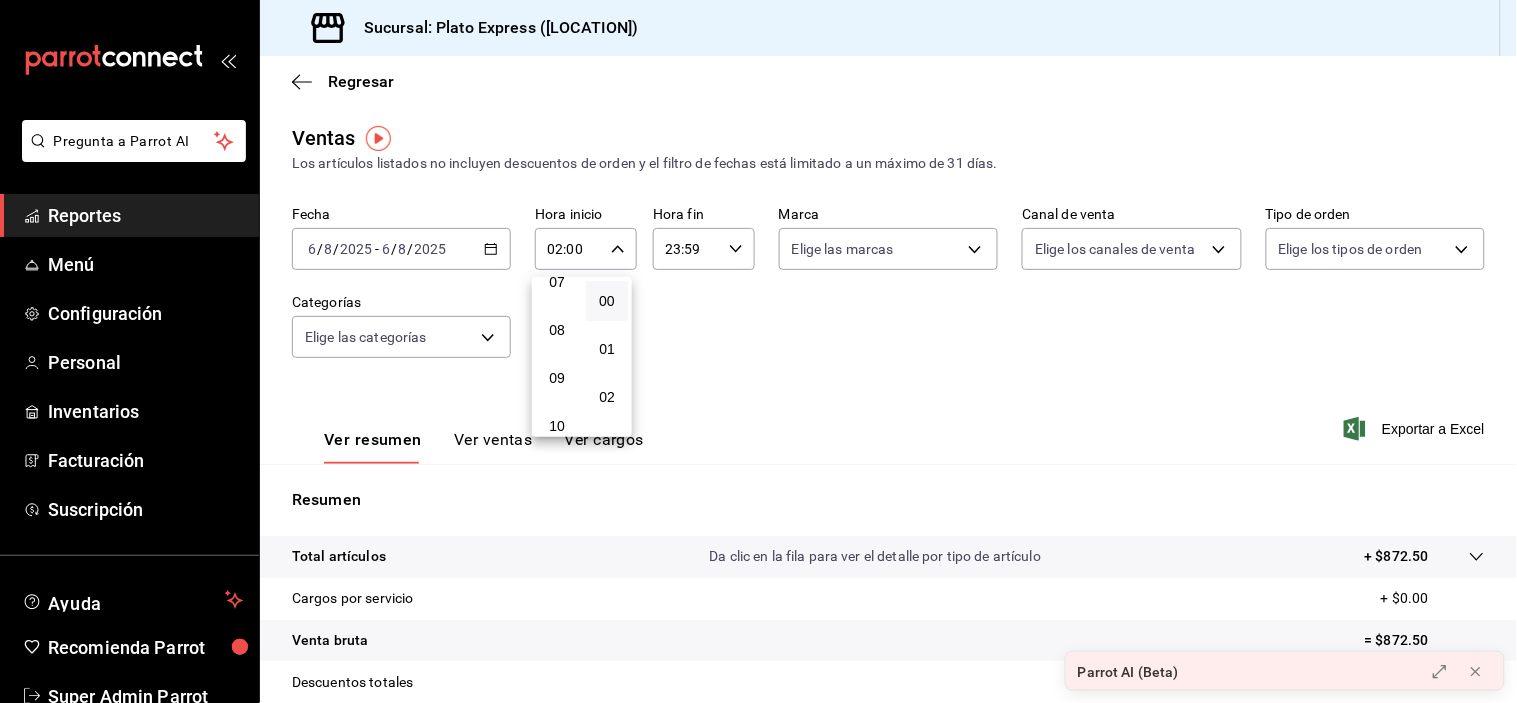 click on "09" at bounding box center (557, 378) 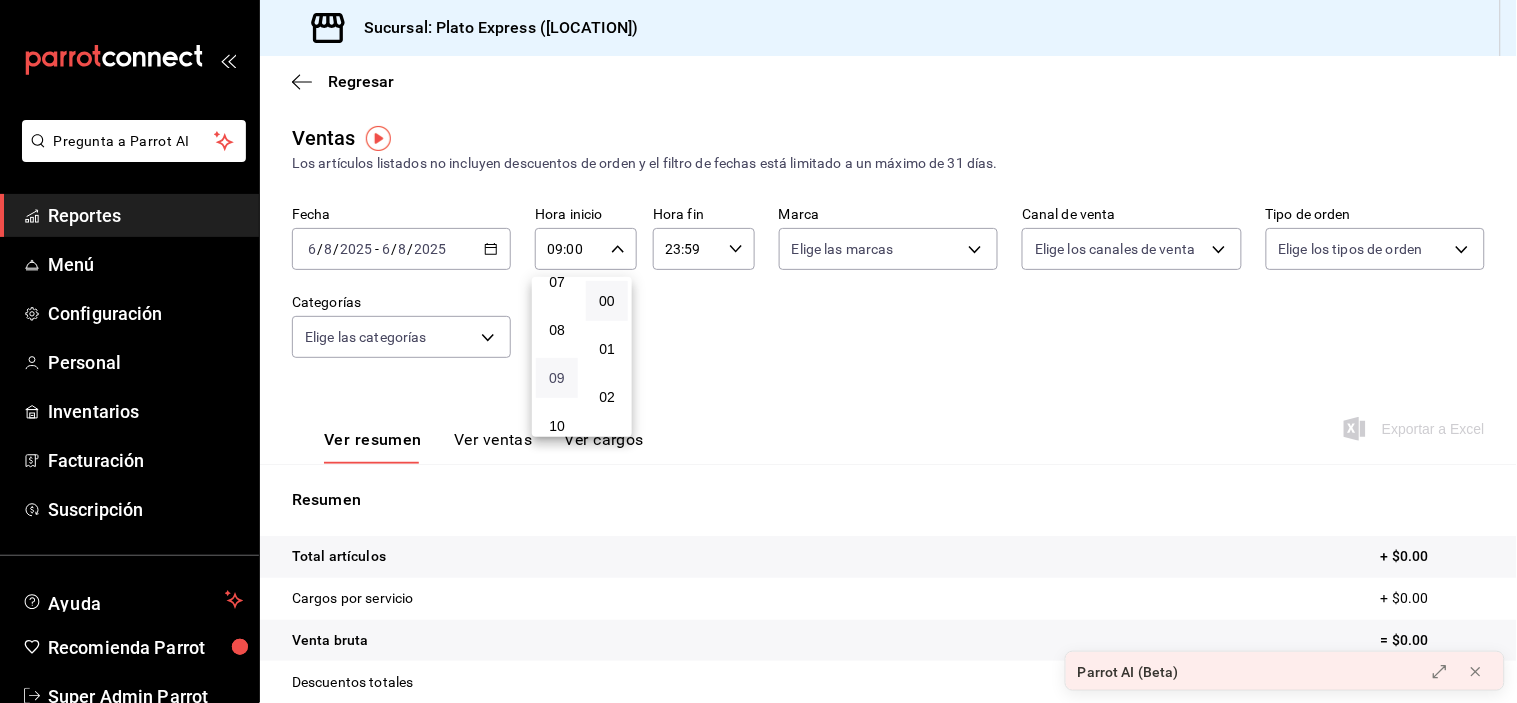click on "09" at bounding box center (557, 378) 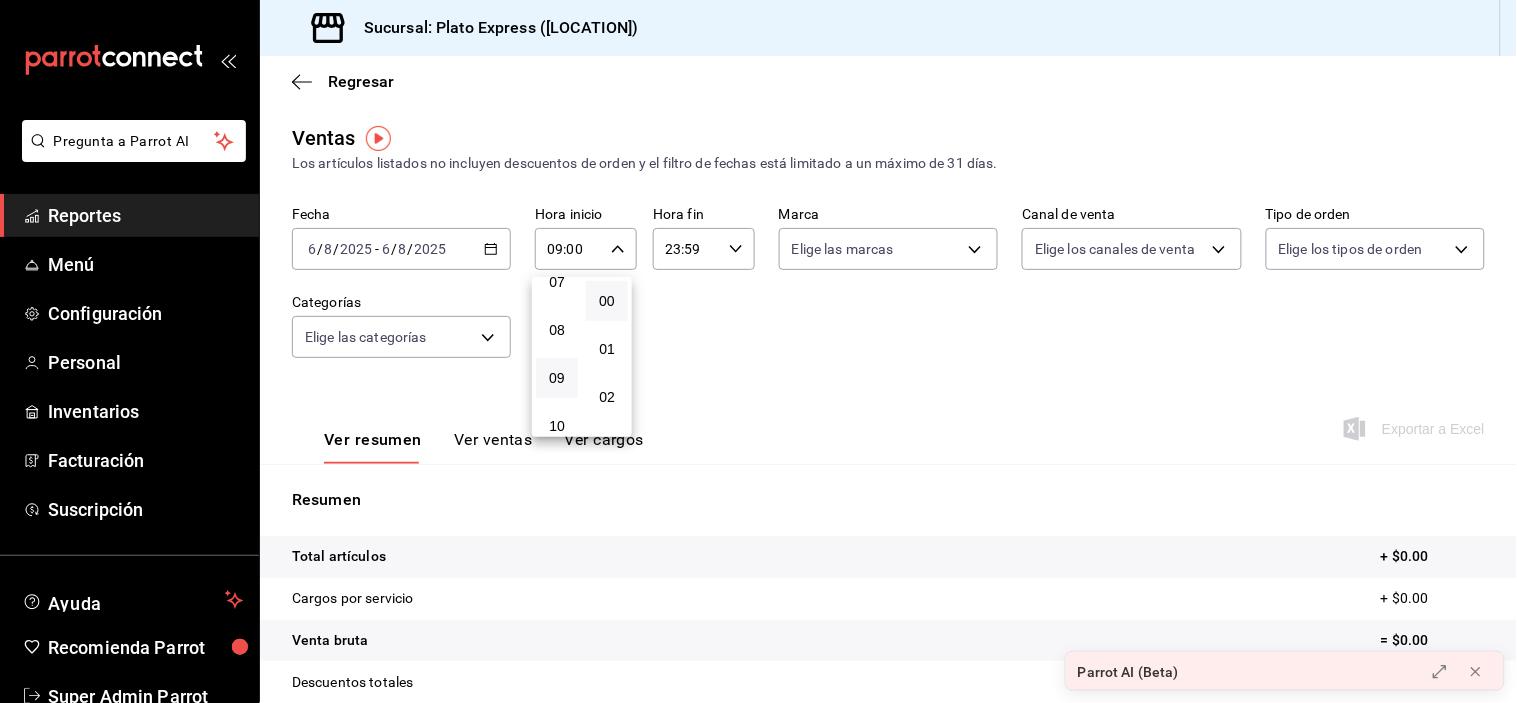 click at bounding box center (758, 351) 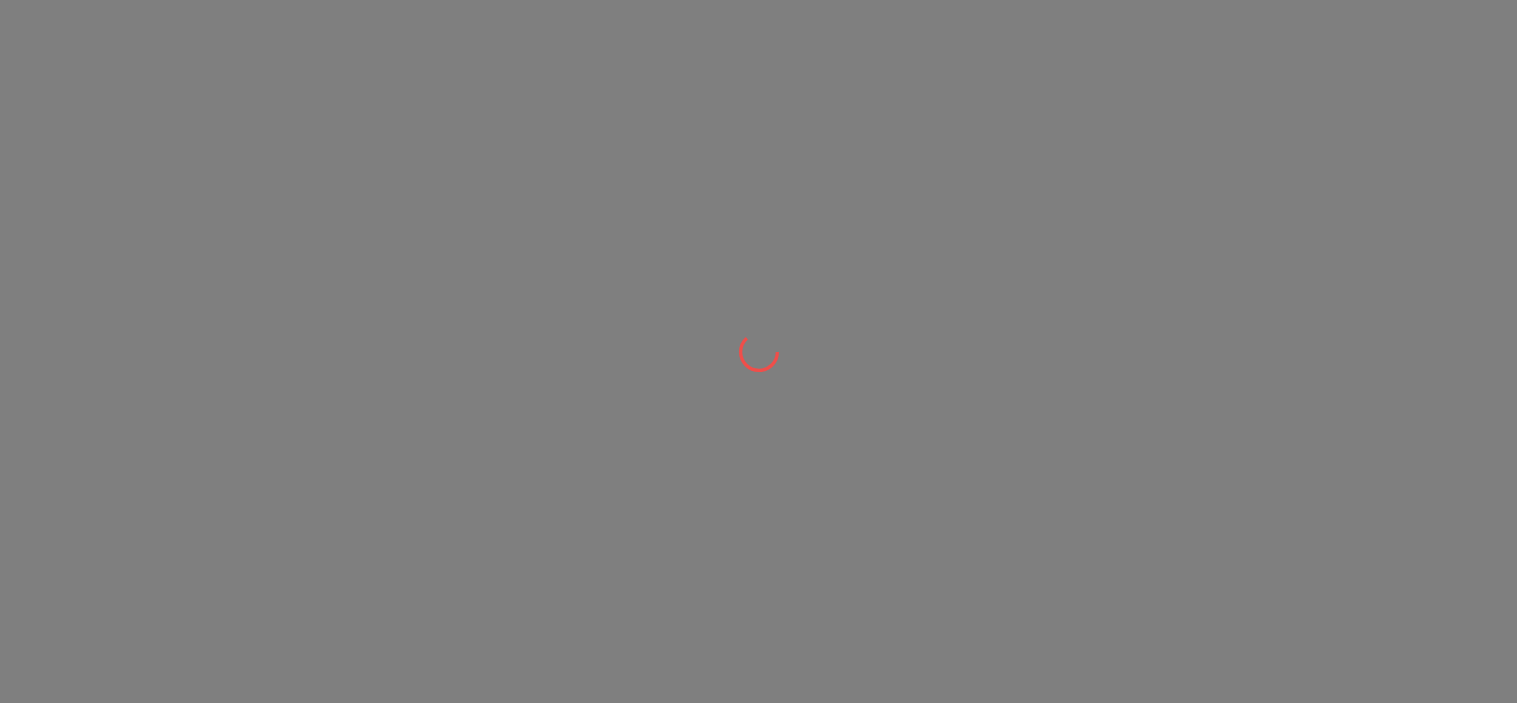 scroll, scrollTop: 0, scrollLeft: 0, axis: both 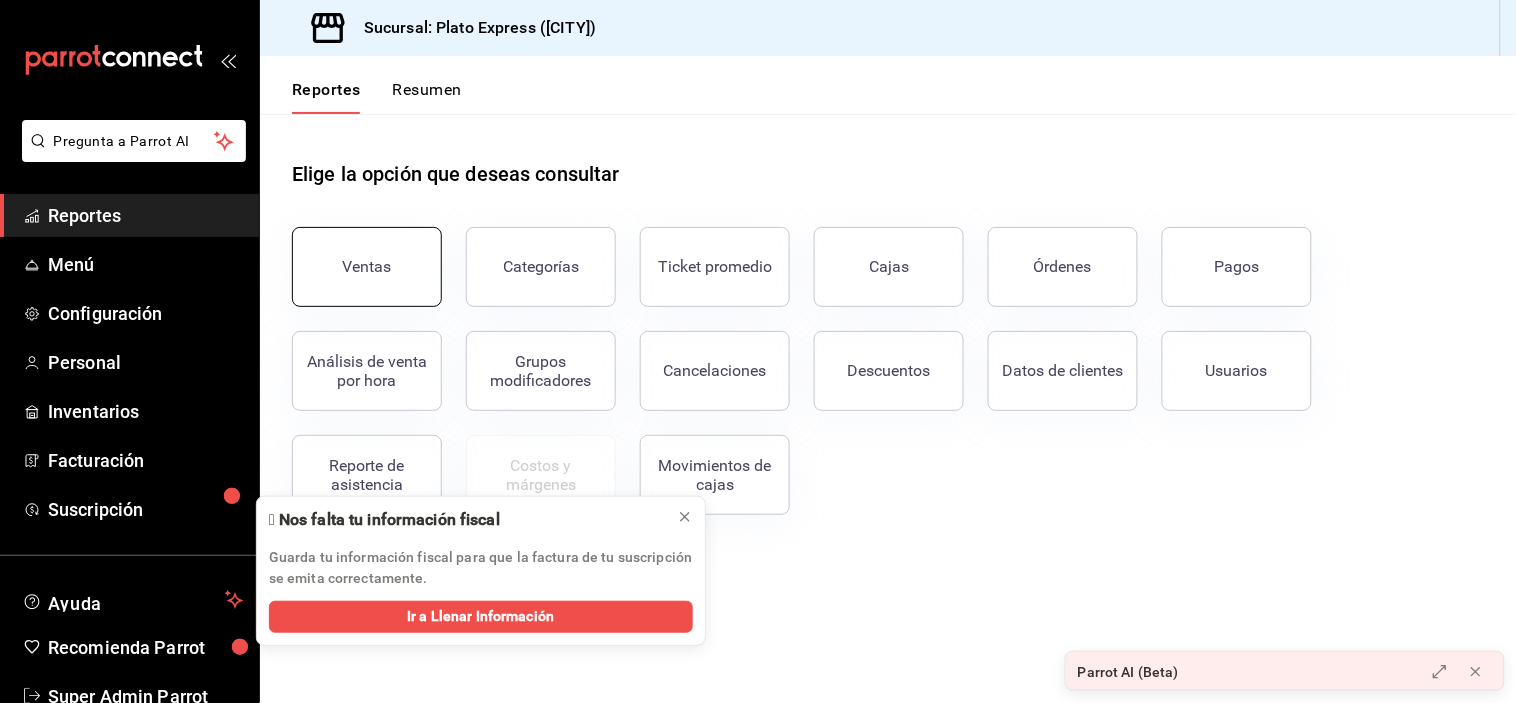 click on "Ventas" at bounding box center (367, 267) 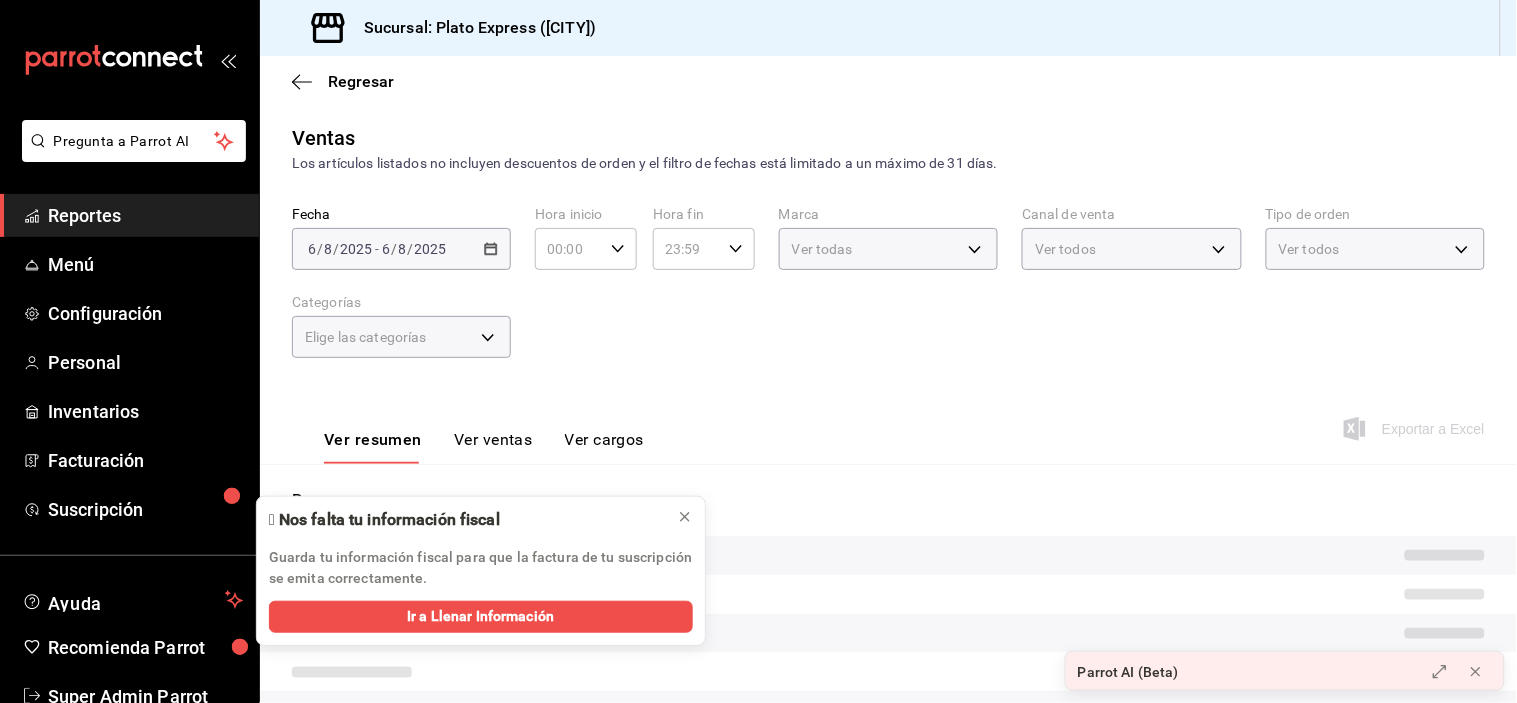type on "09:00" 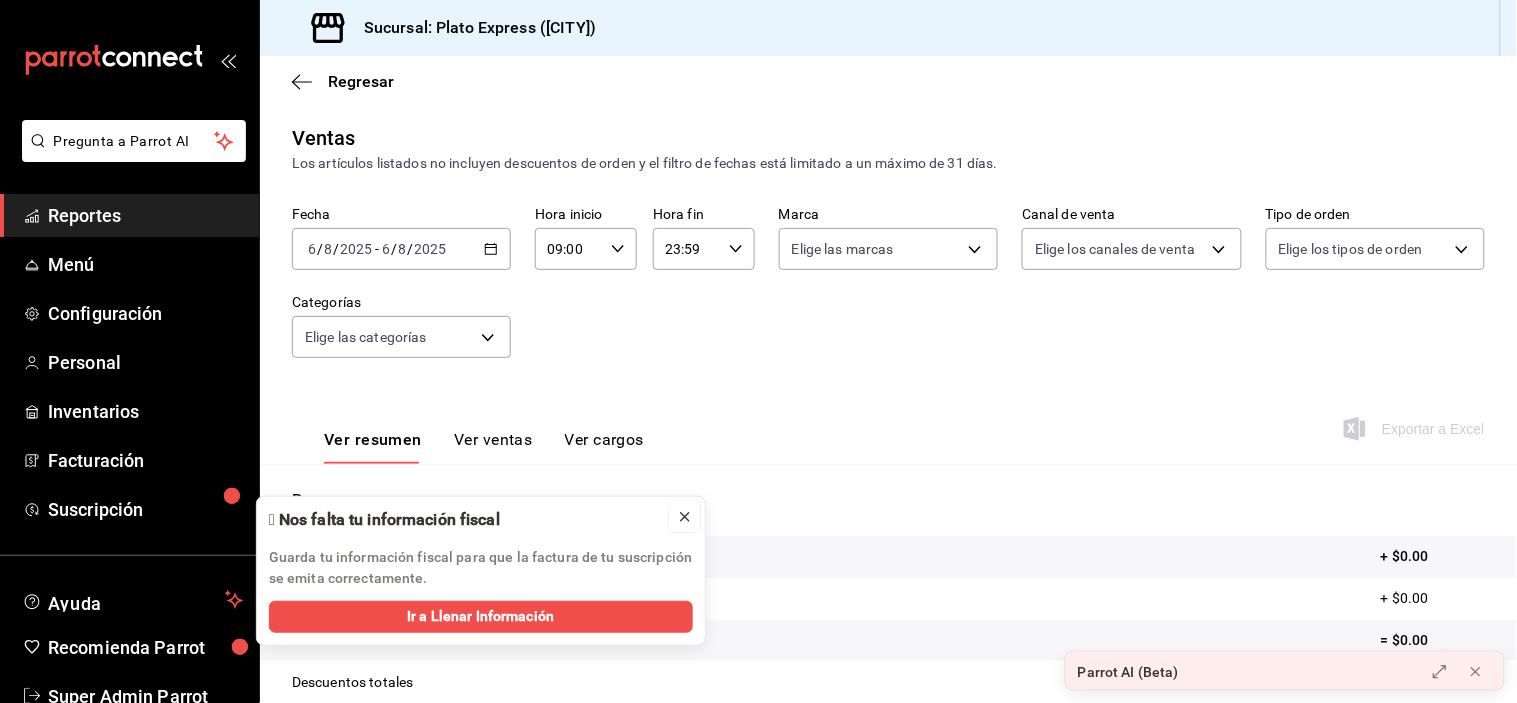 click 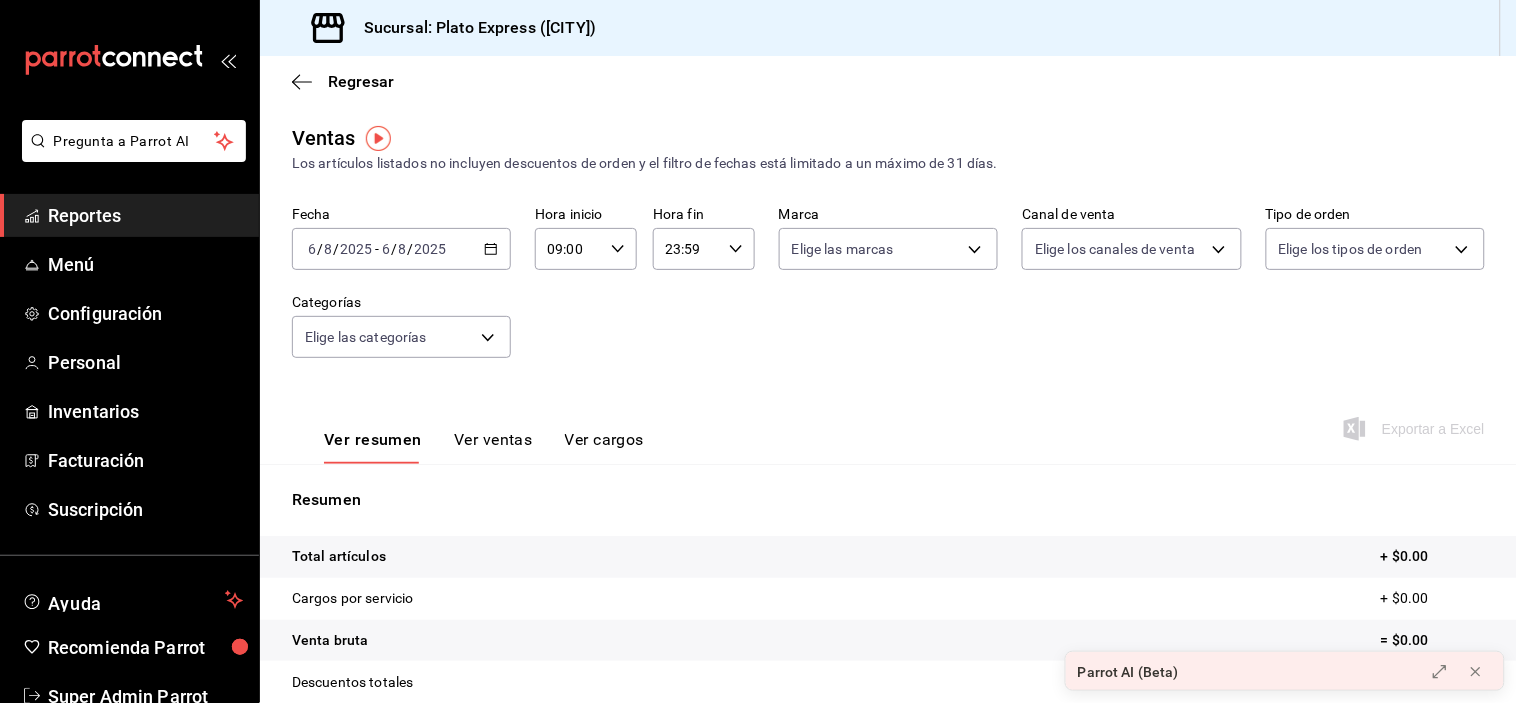 click on "09:00 Hora inicio" at bounding box center [586, 249] 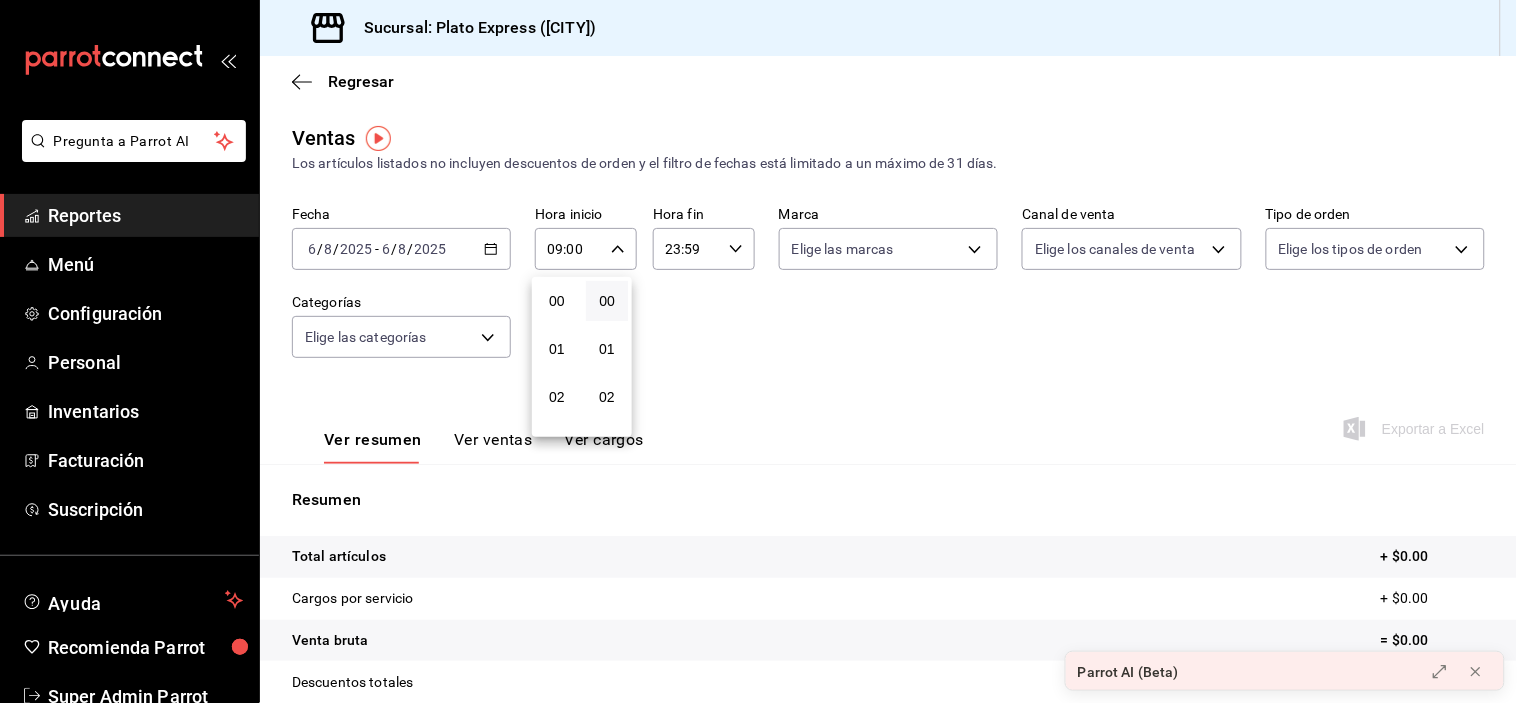 scroll, scrollTop: 447, scrollLeft: 0, axis: vertical 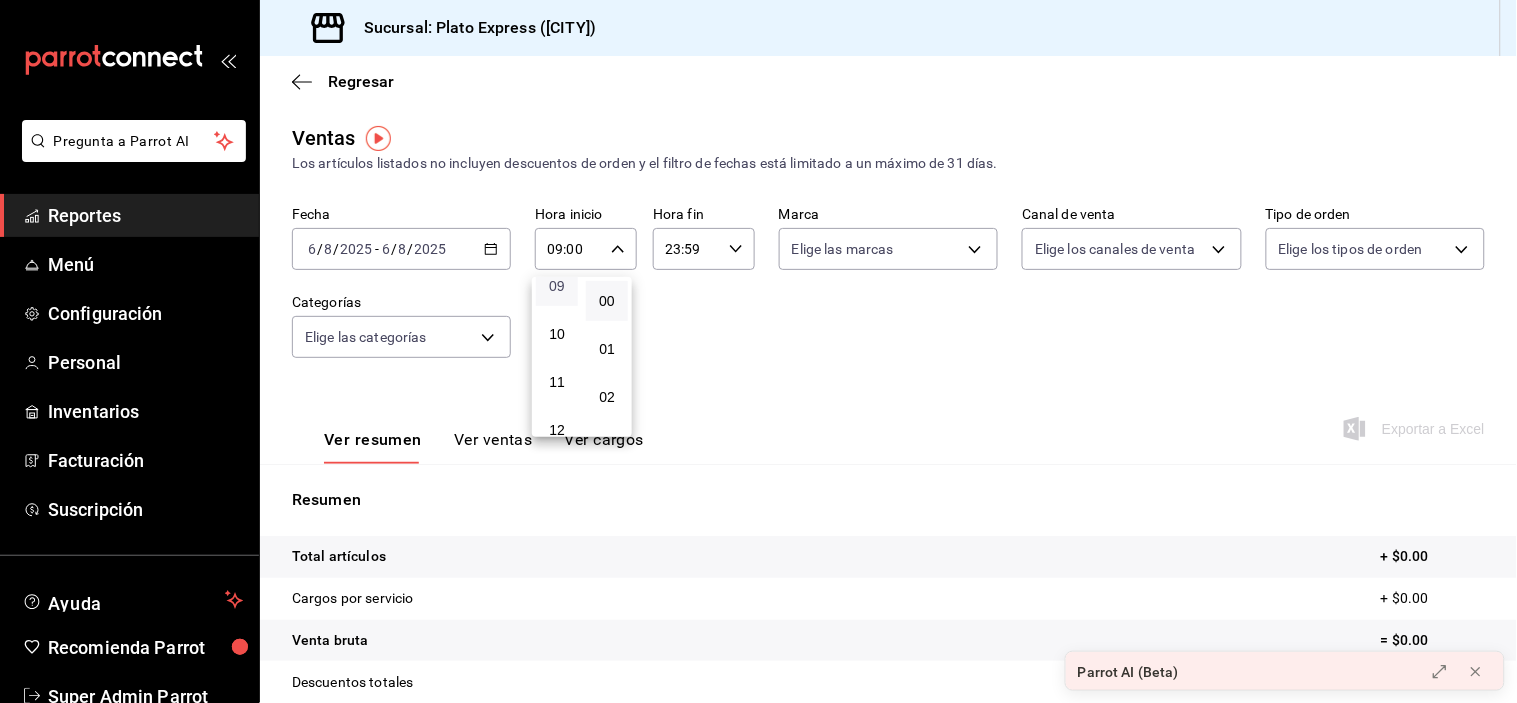 click on "09" at bounding box center [557, 286] 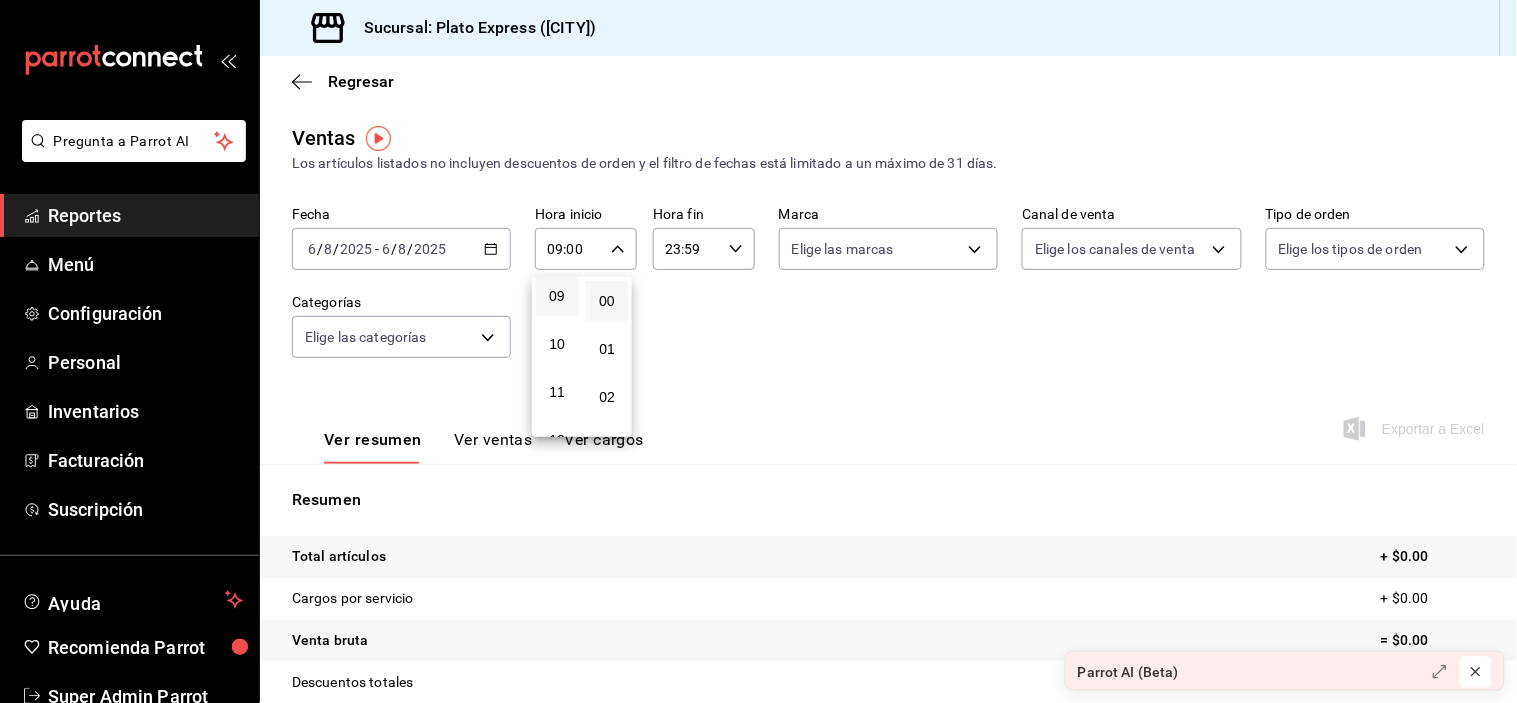 click 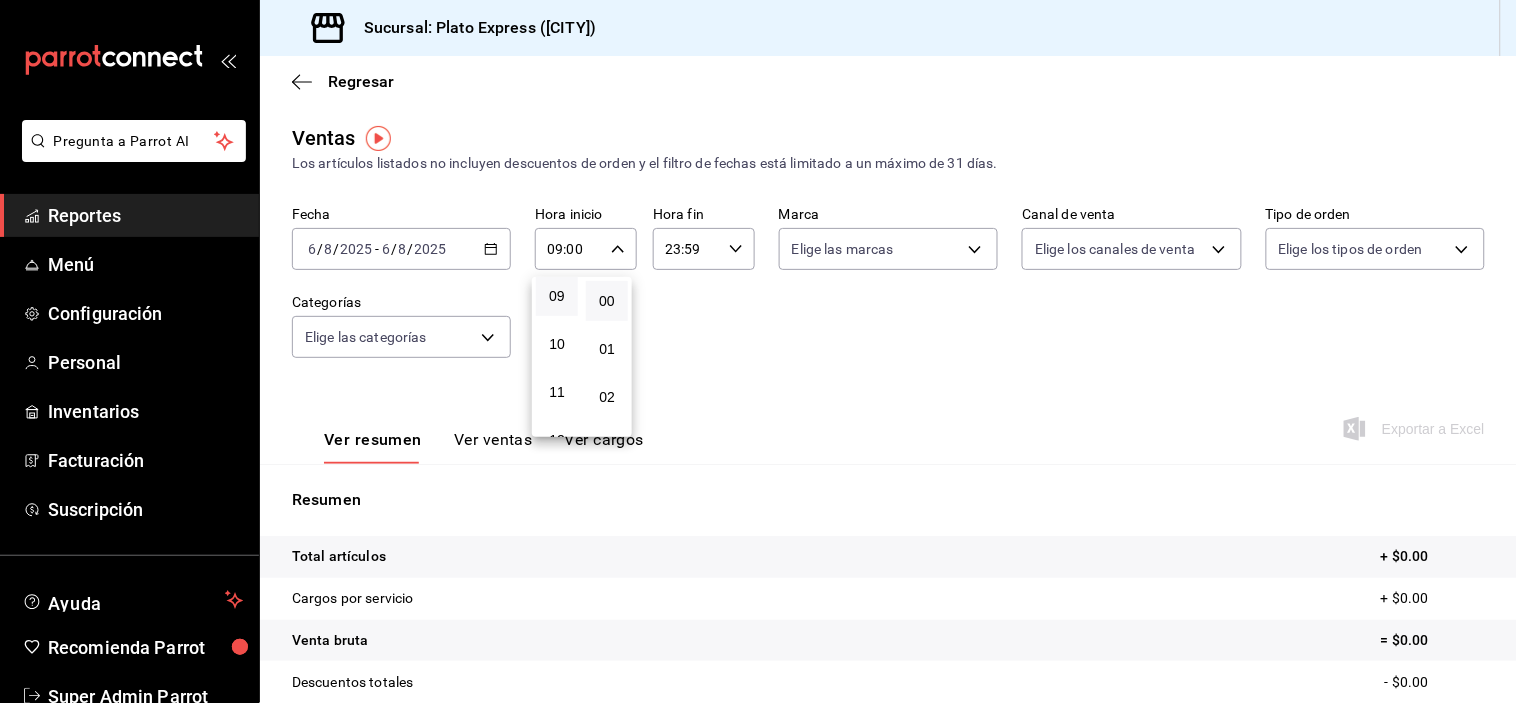 click on "09" at bounding box center [557, 296] 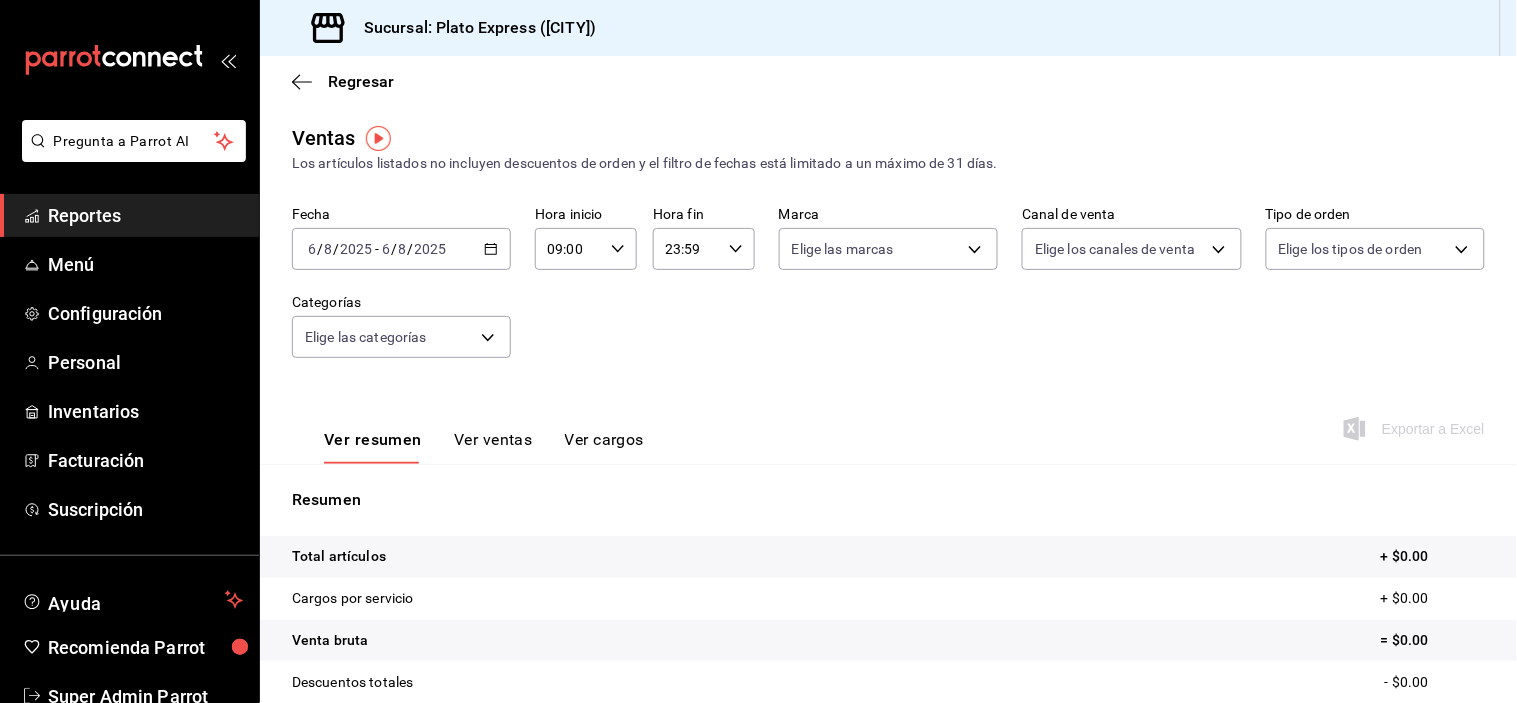 click on "2025-08-06 6 / 8 / 2025 - 2025-08-06 6 / 8 / 2025" at bounding box center [401, 249] 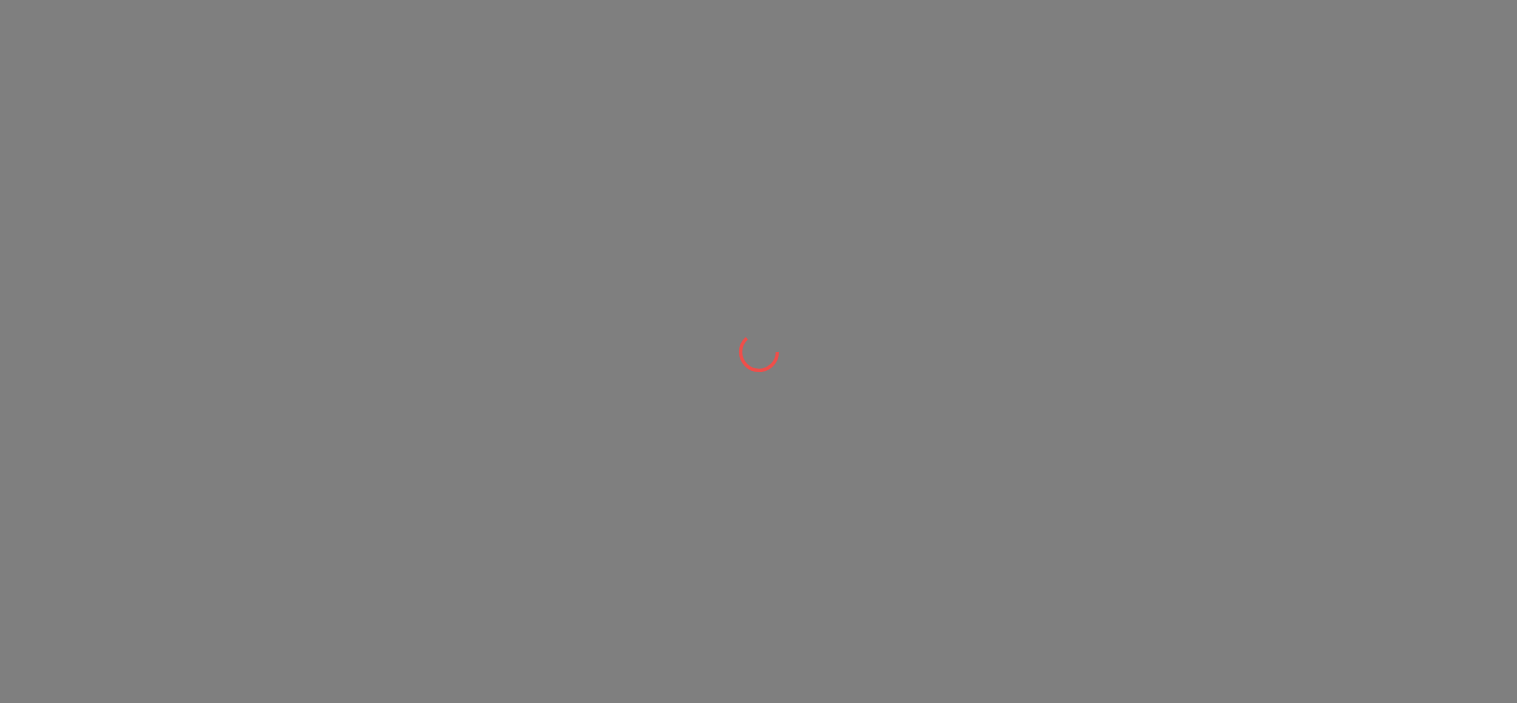 scroll, scrollTop: 0, scrollLeft: 0, axis: both 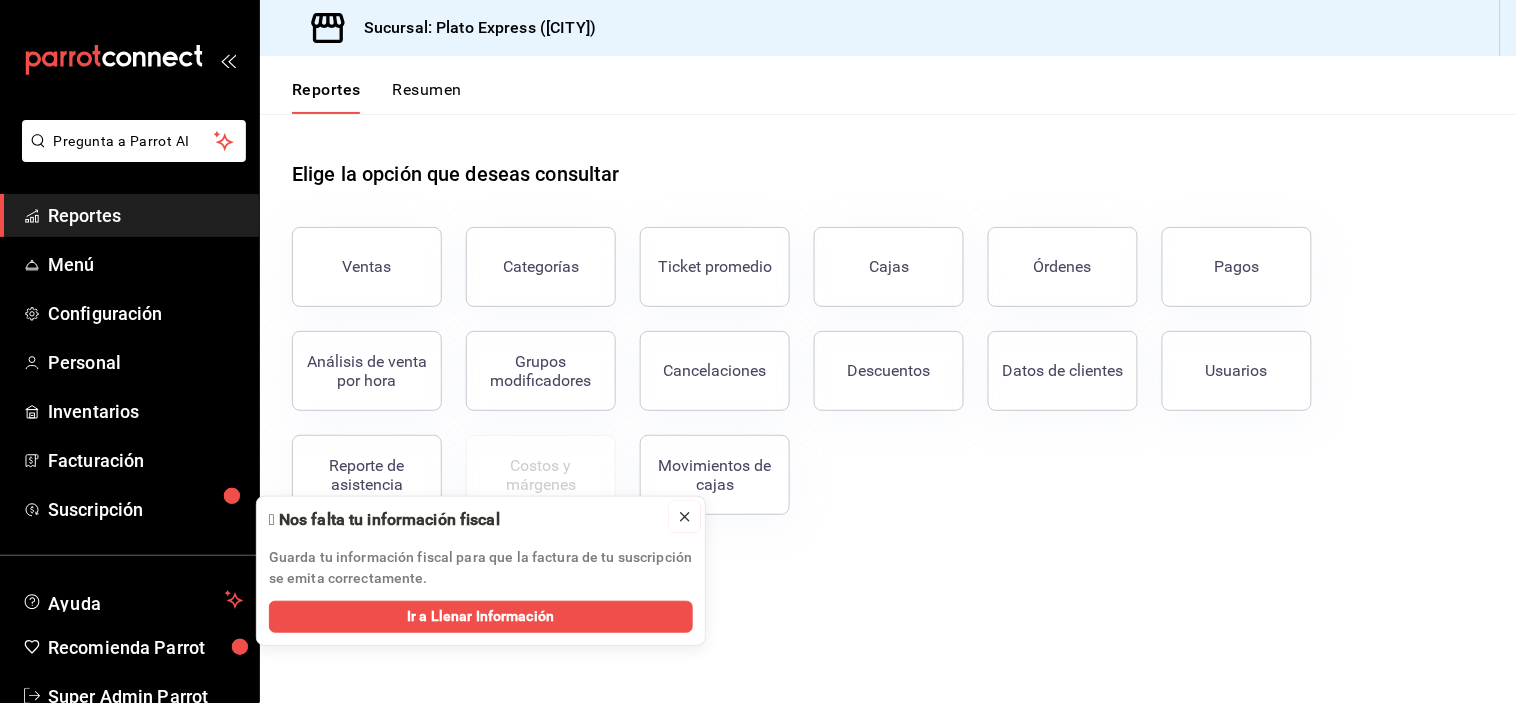 click 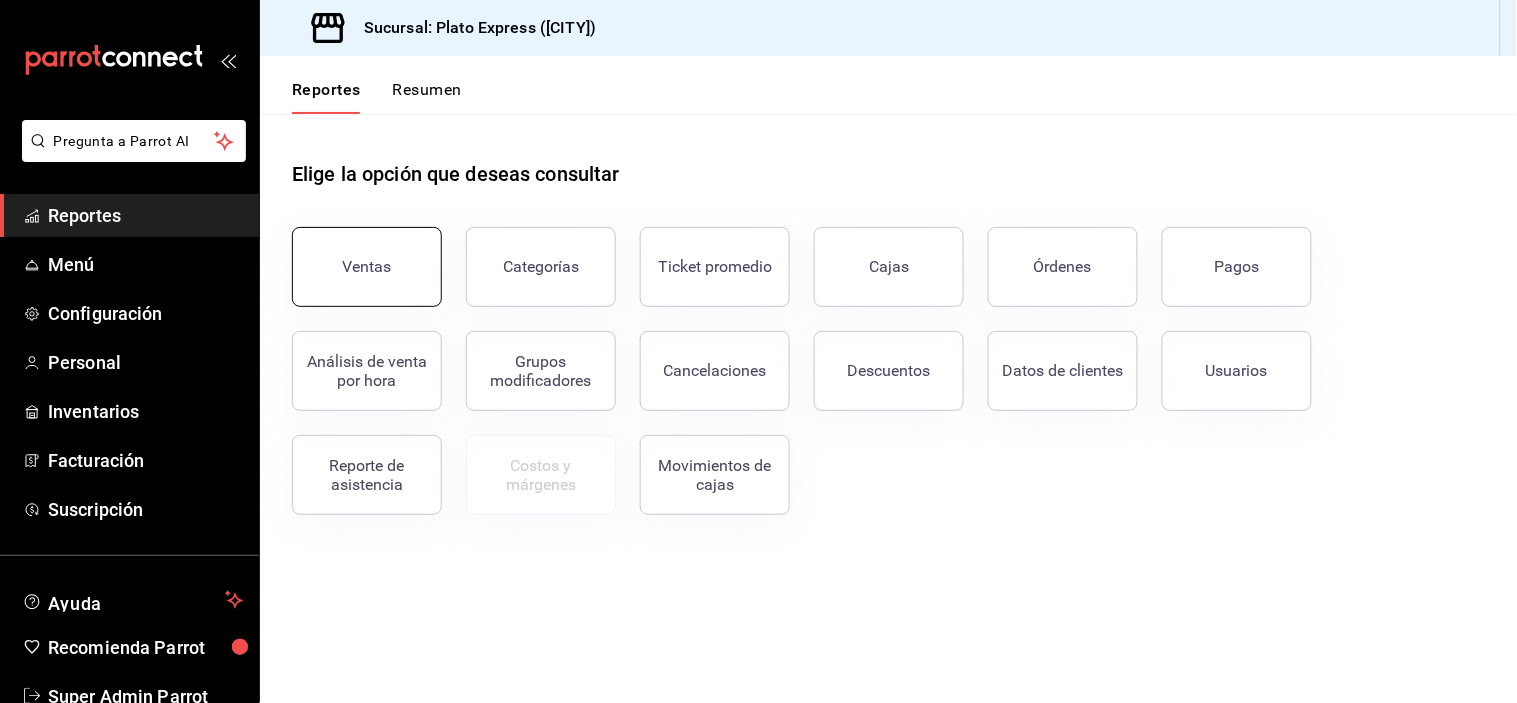 click on "Ventas" at bounding box center (367, 267) 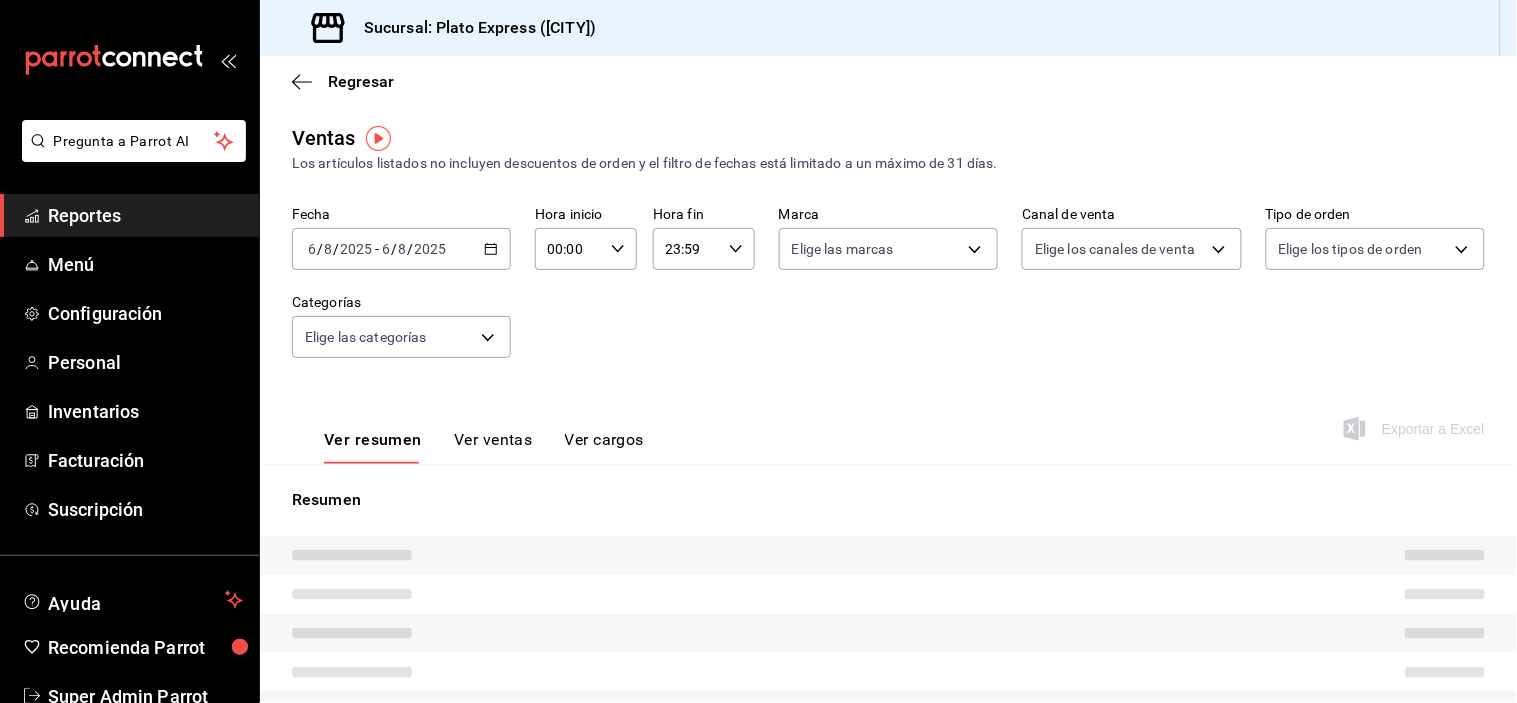 type on "09:00" 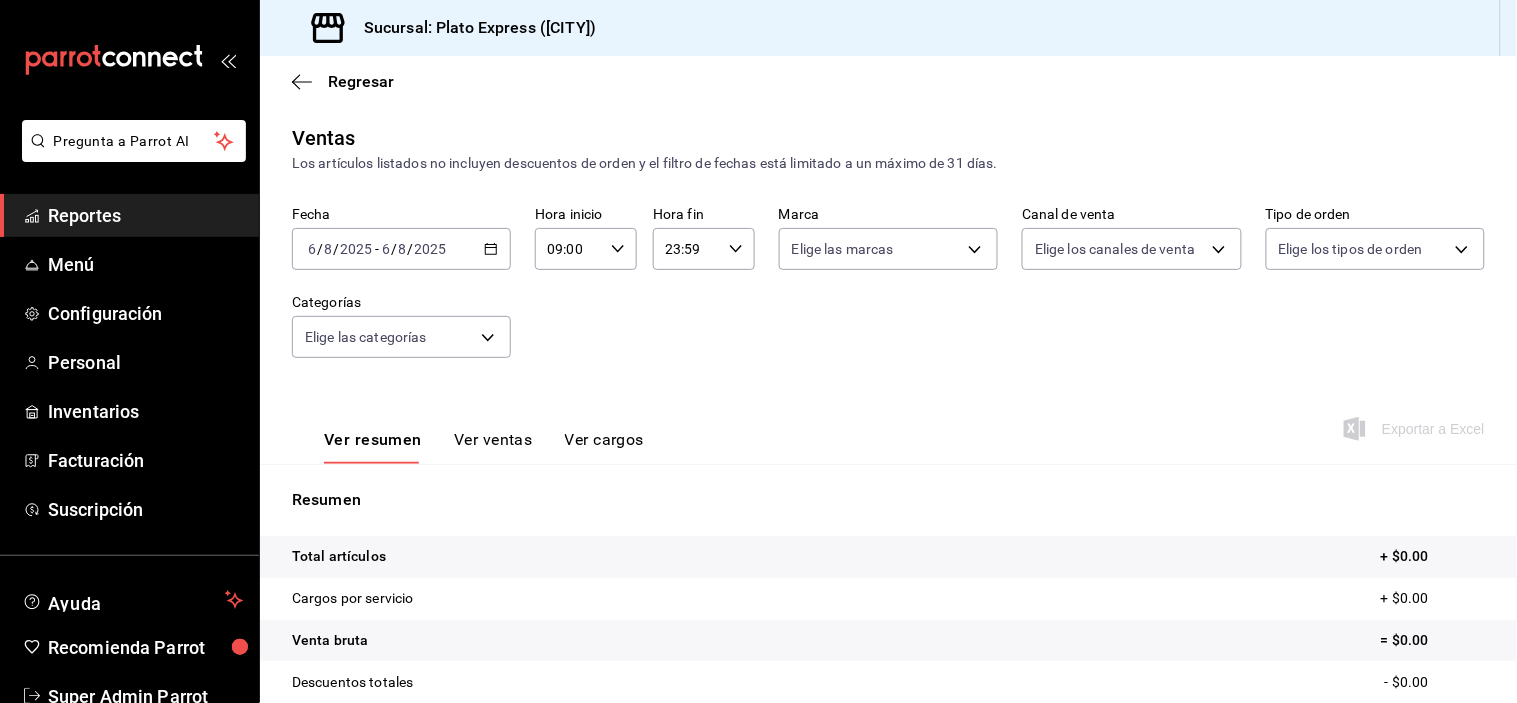 scroll, scrollTop: 255, scrollLeft: 0, axis: vertical 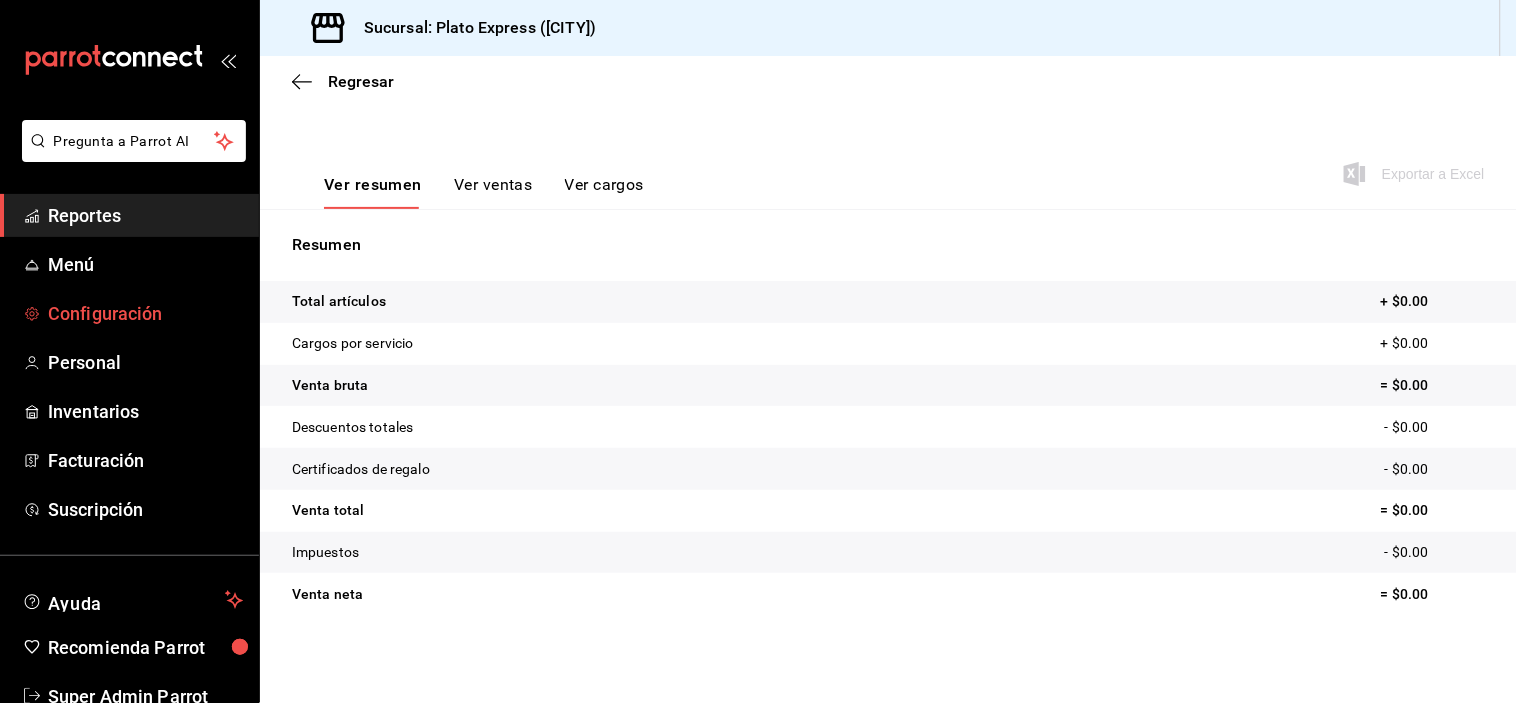 click on "Configuración" at bounding box center (145, 313) 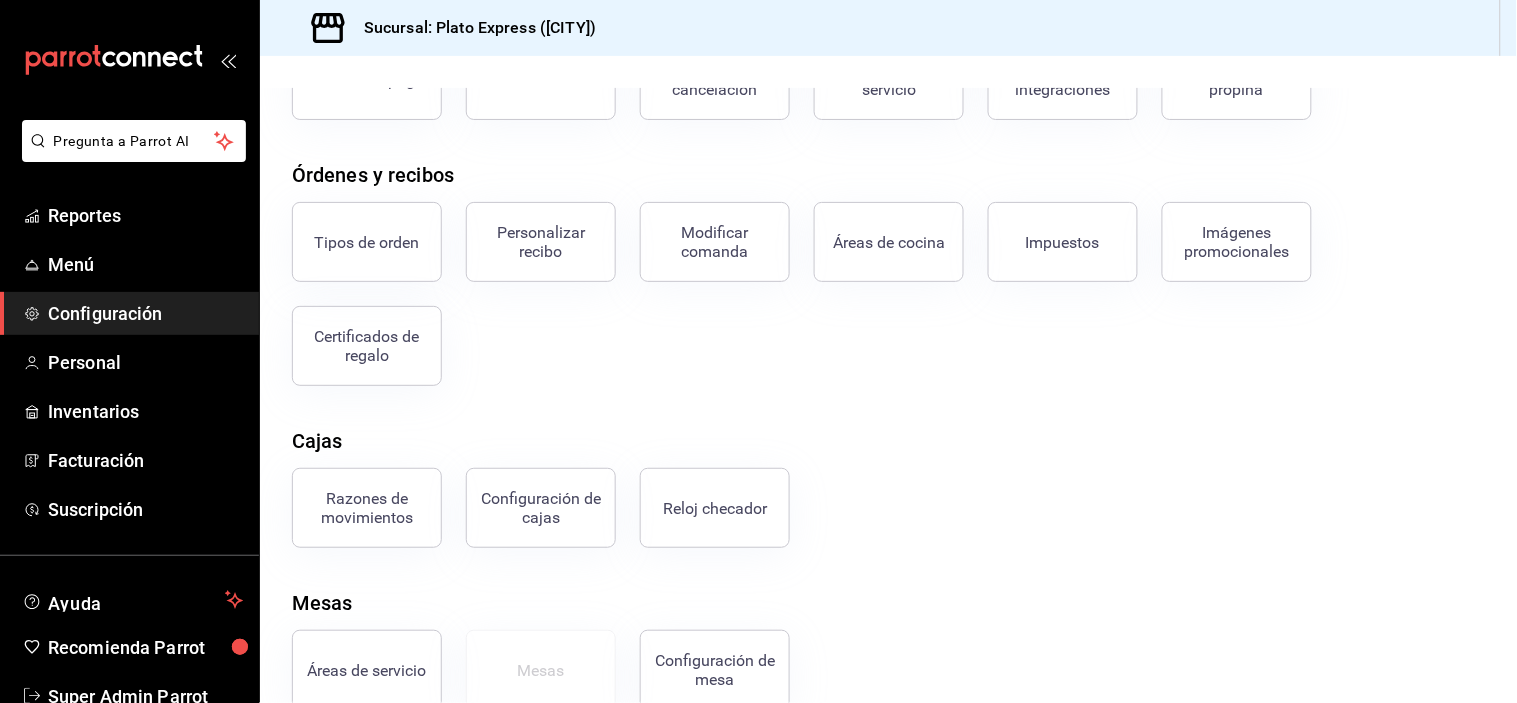 scroll, scrollTop: 206, scrollLeft: 0, axis: vertical 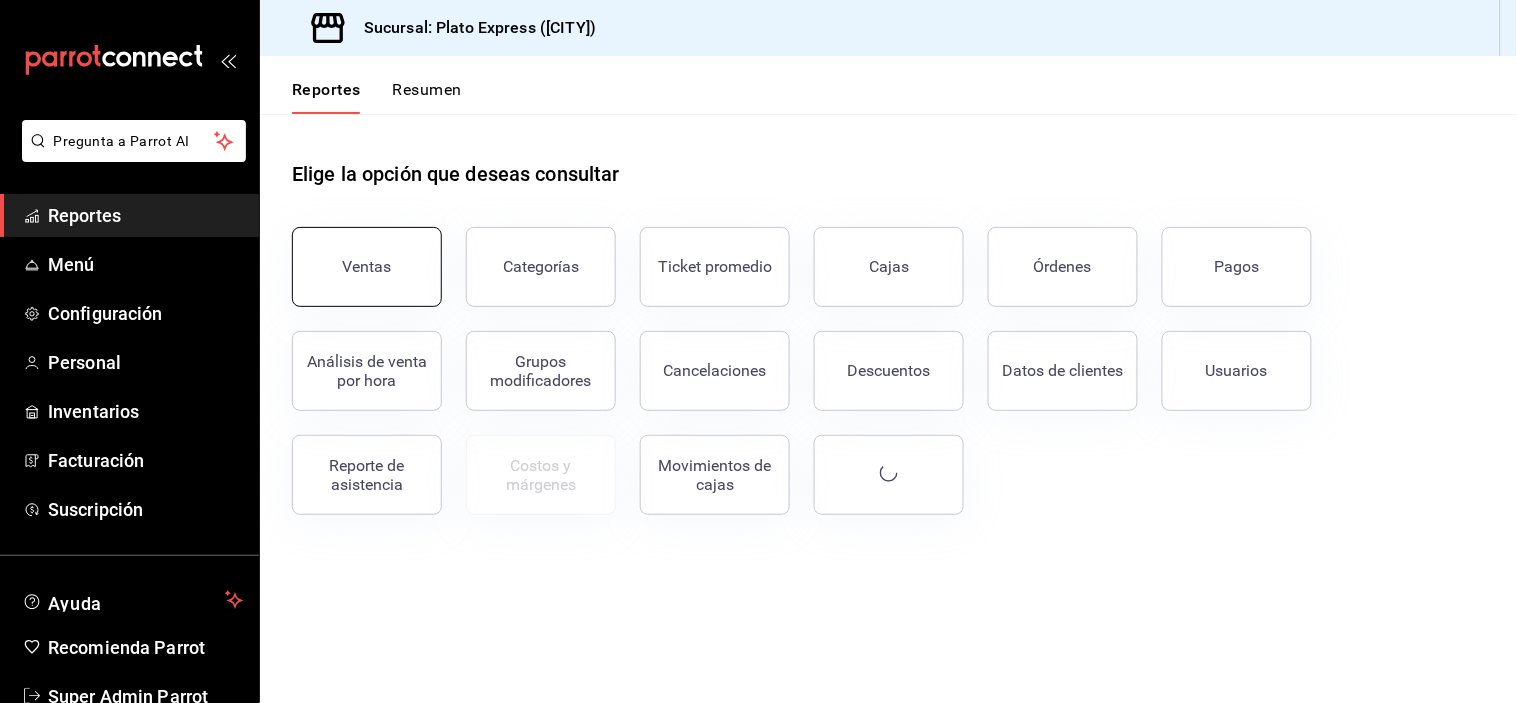 click on "Ventas" at bounding box center (367, 267) 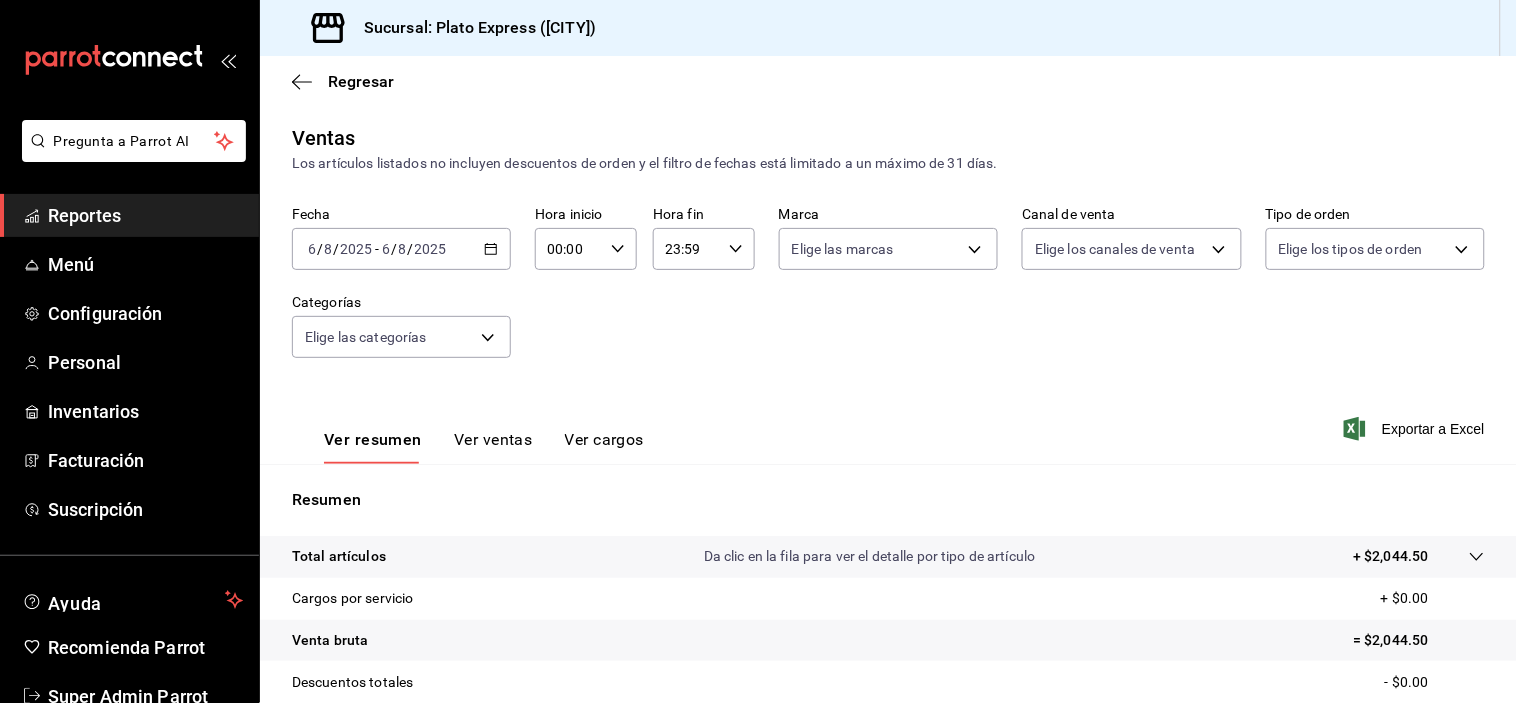 click on "00:00 Hora inicio" at bounding box center [586, 249] 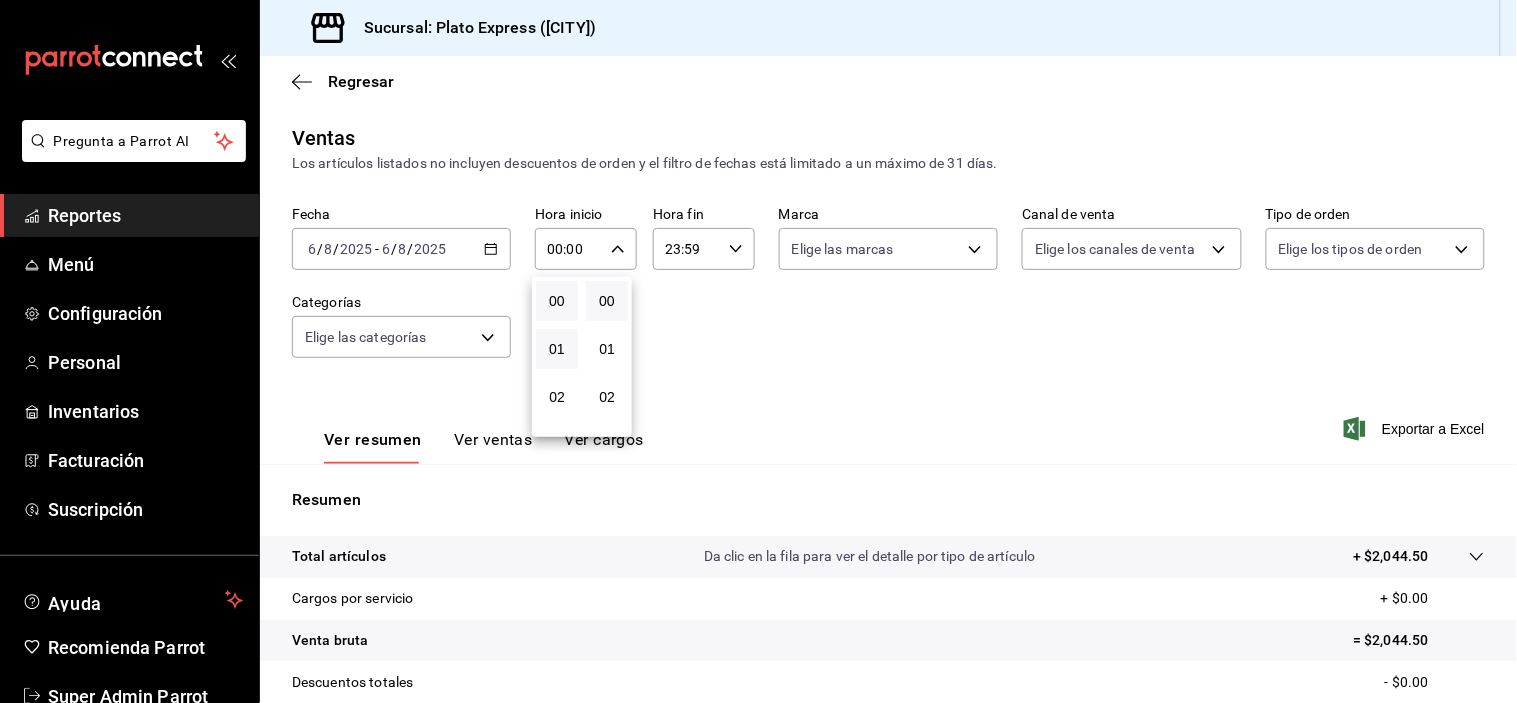 type 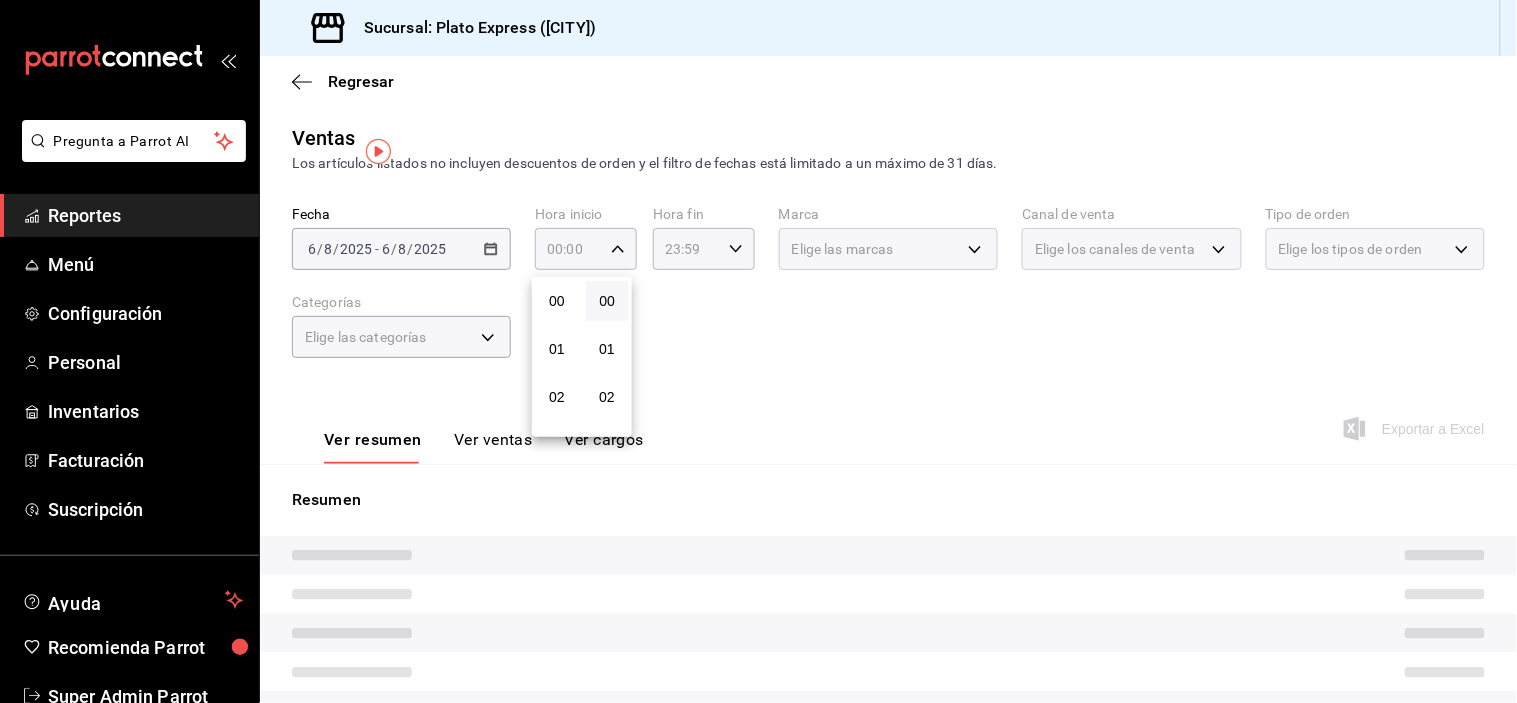 type on "04:00" 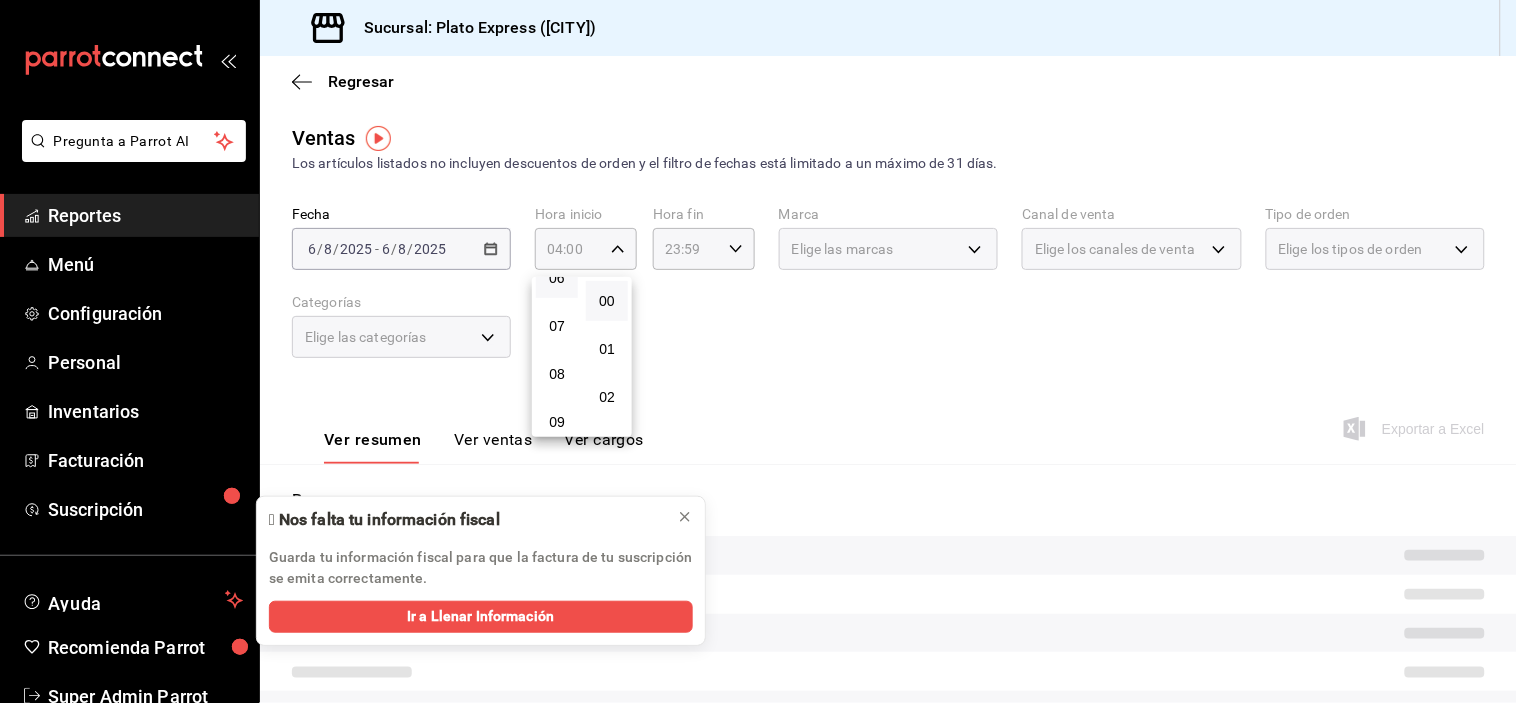click on "07" at bounding box center (557, 326) 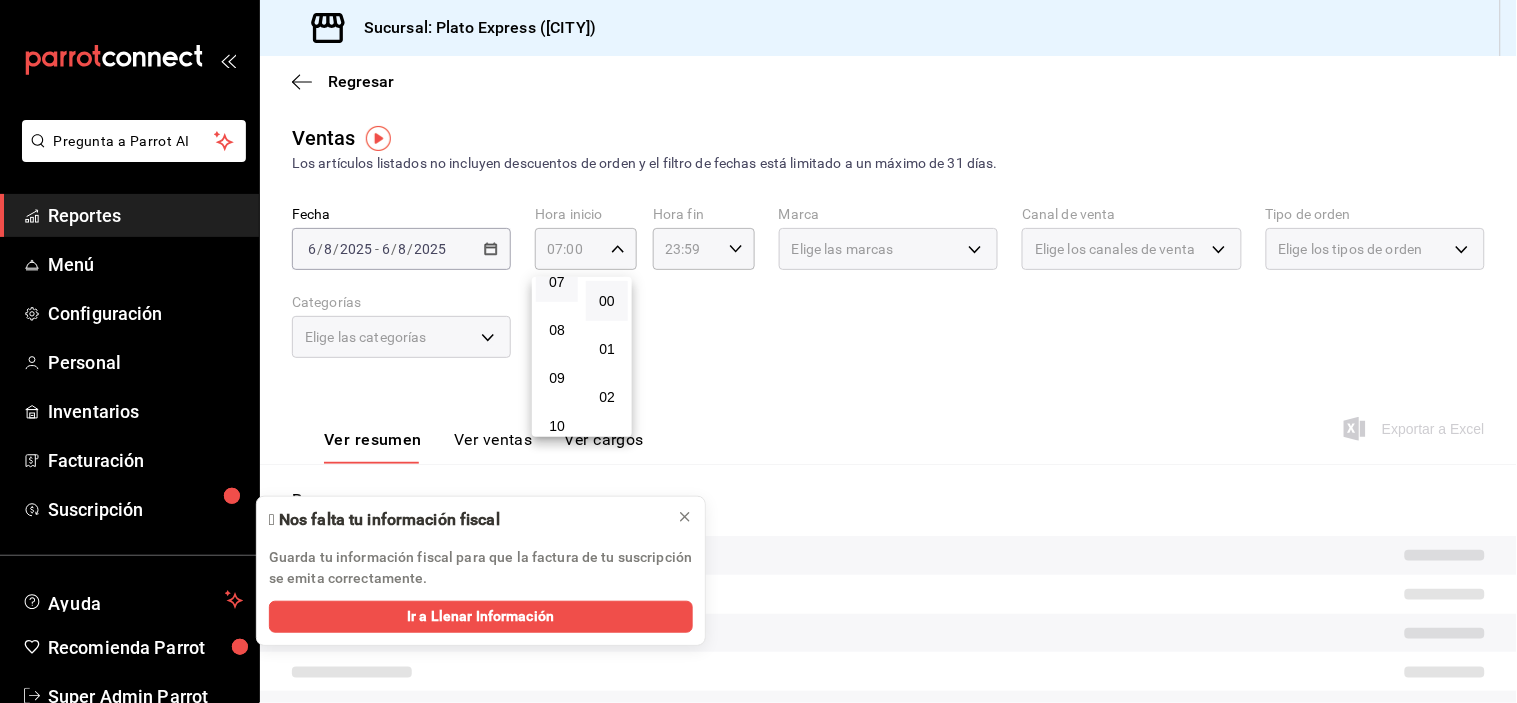 scroll, scrollTop: 400, scrollLeft: 0, axis: vertical 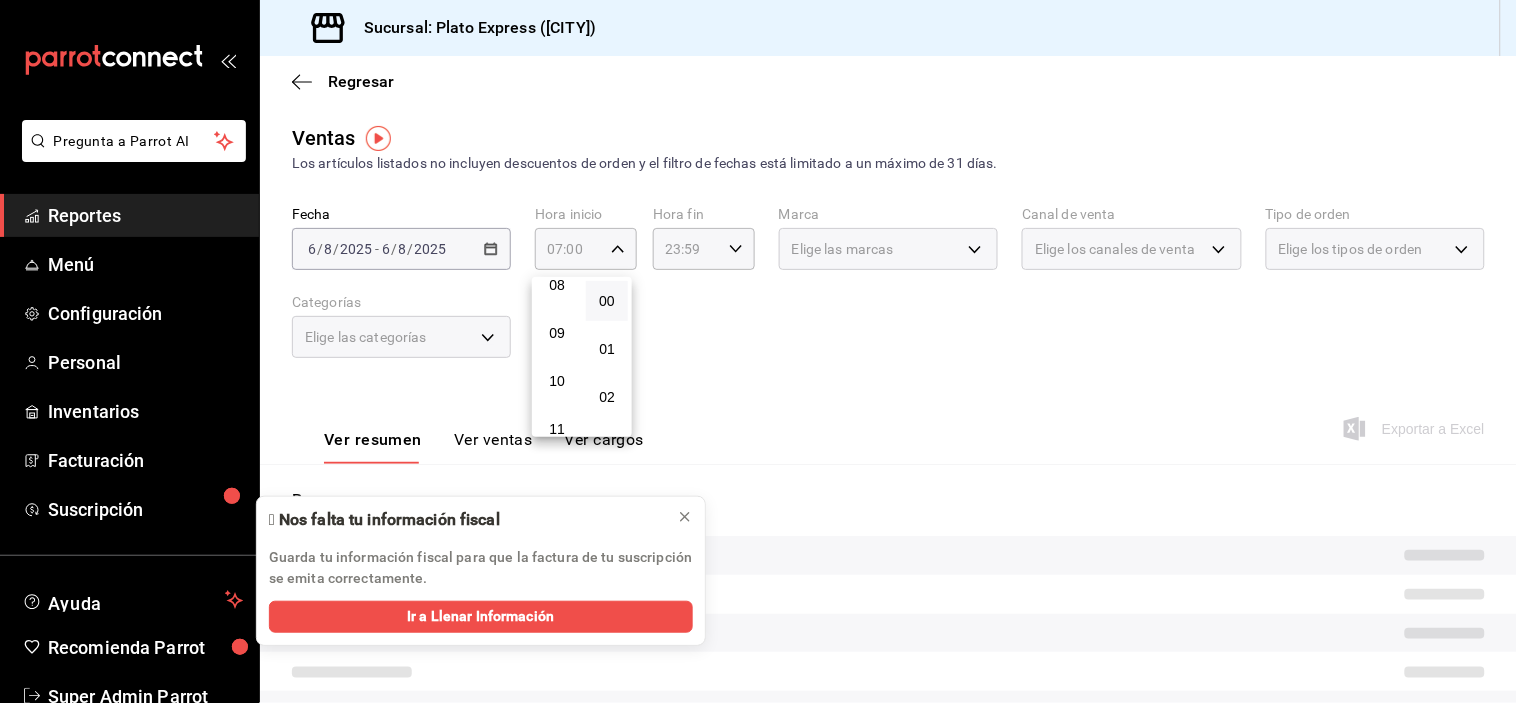 click on "09" at bounding box center [557, 333] 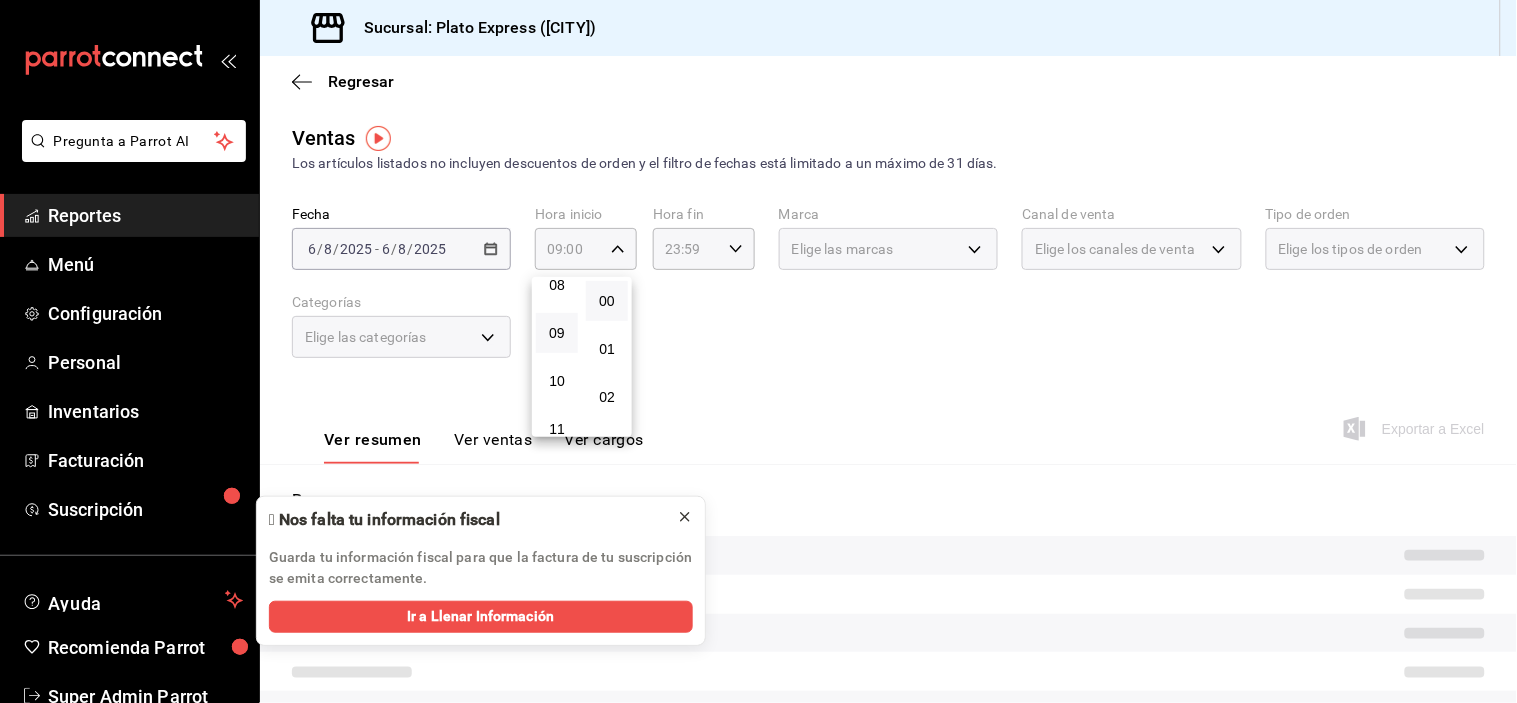 click 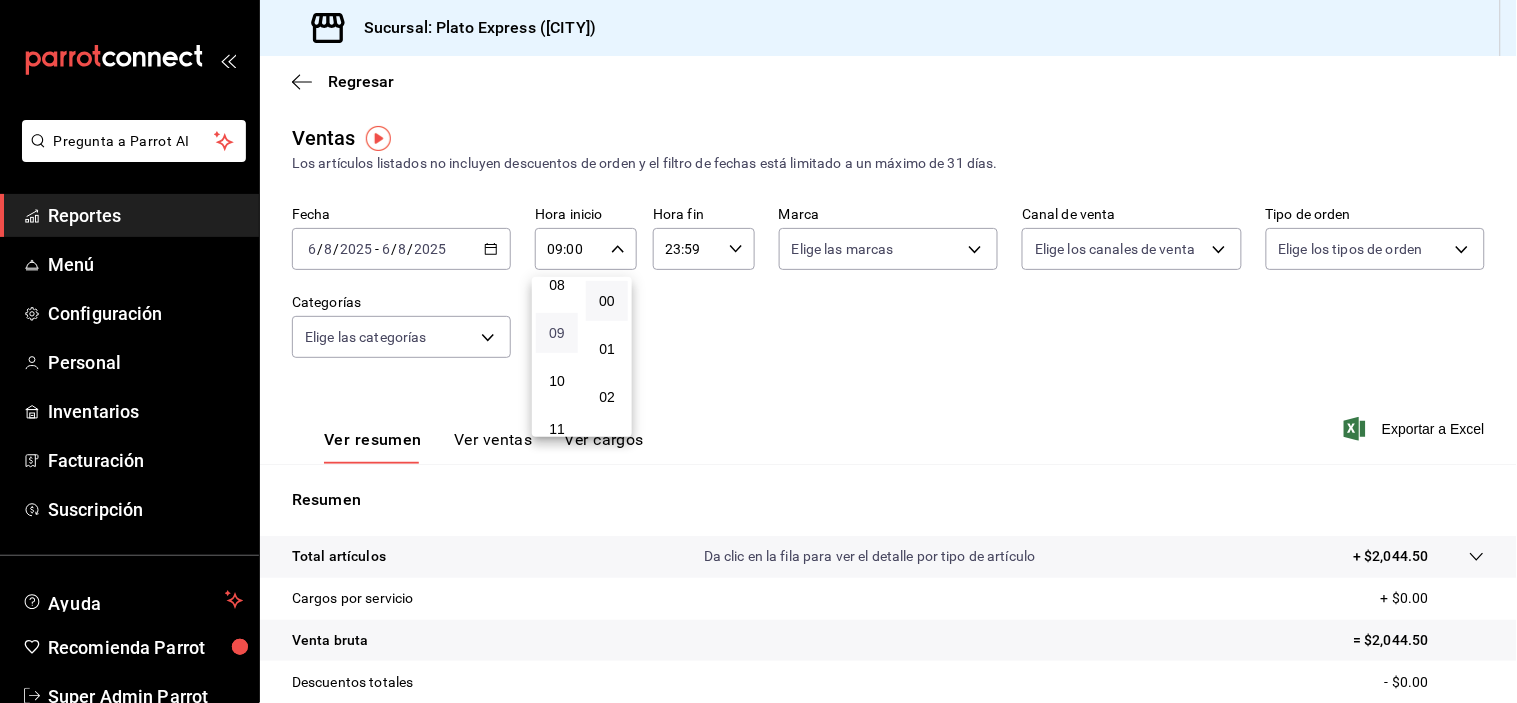 click on "09" at bounding box center (557, 333) 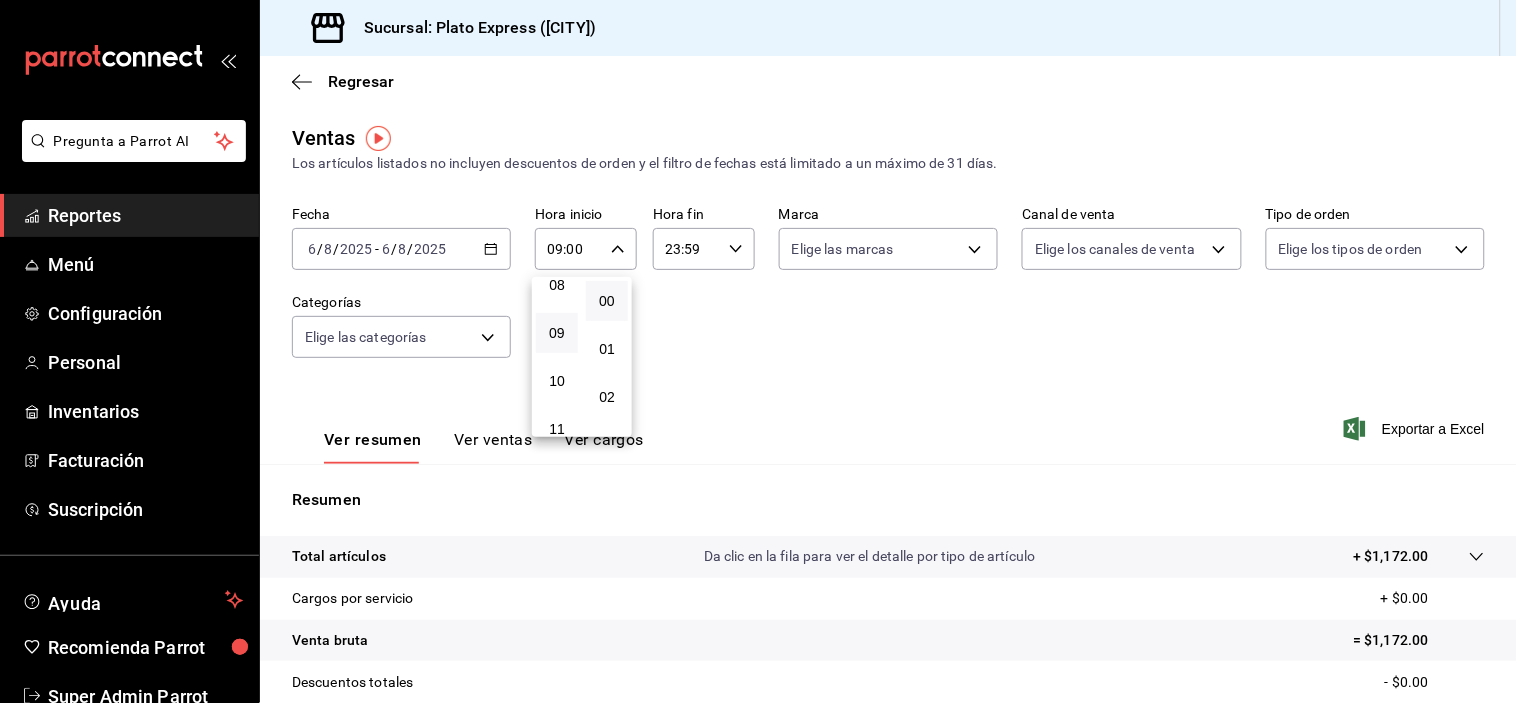 click at bounding box center (758, 351) 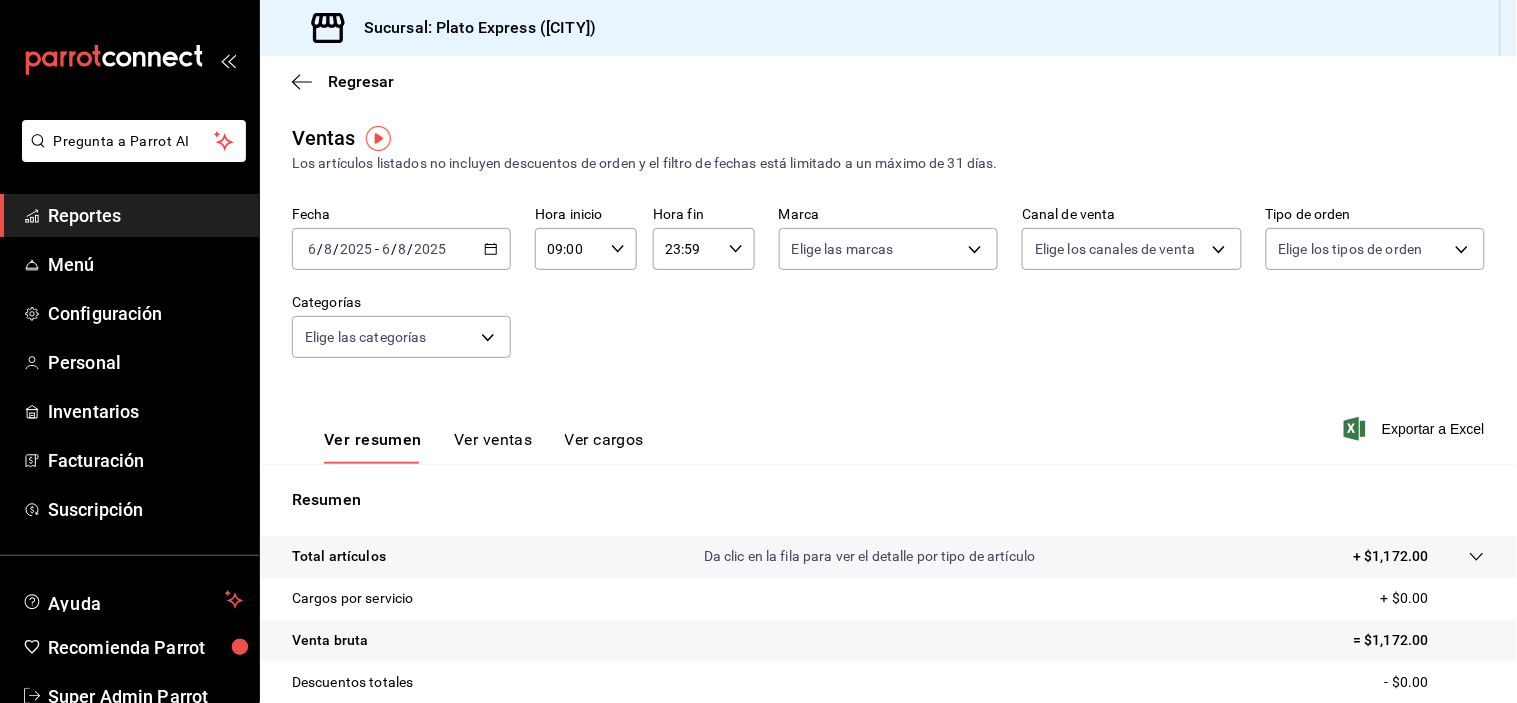 click on "Ver ventas" at bounding box center (493, 447) 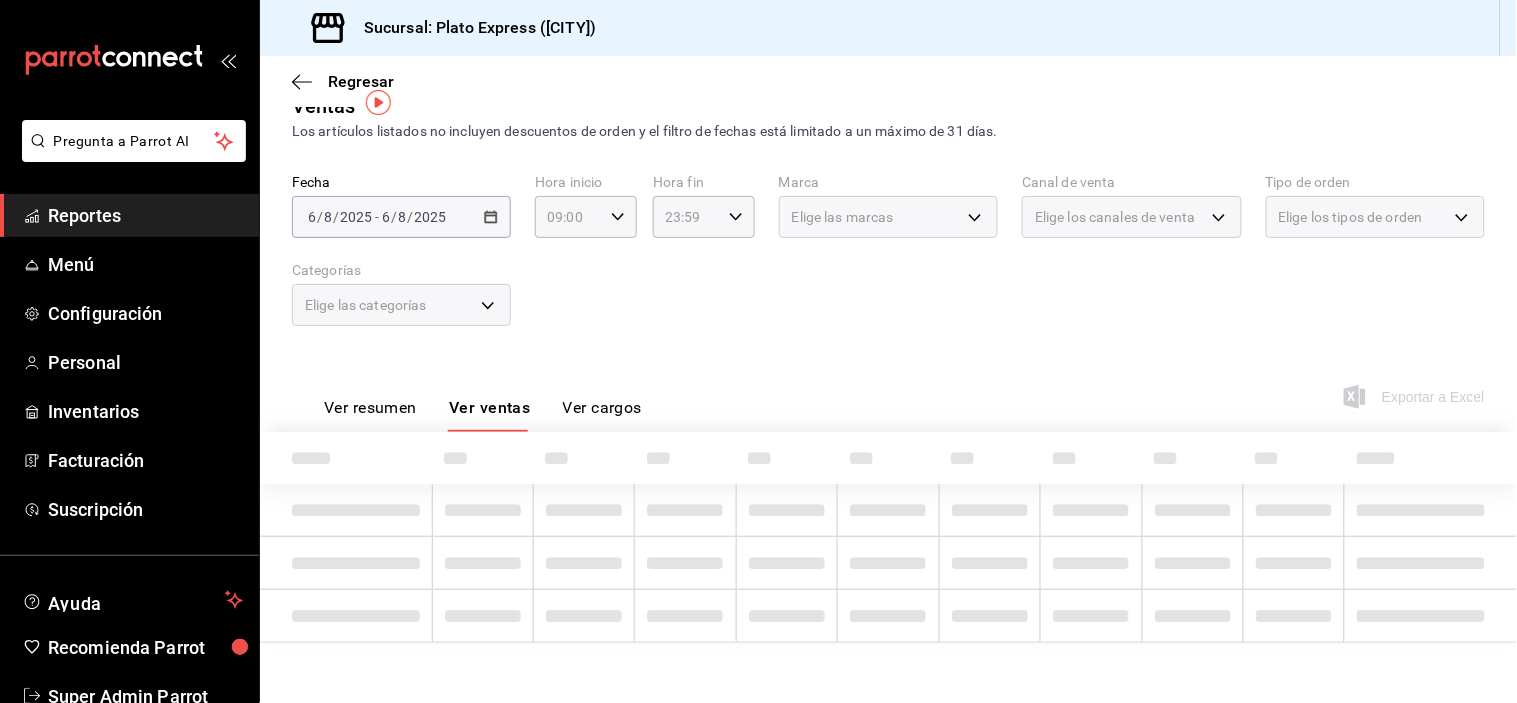 scroll, scrollTop: 36, scrollLeft: 0, axis: vertical 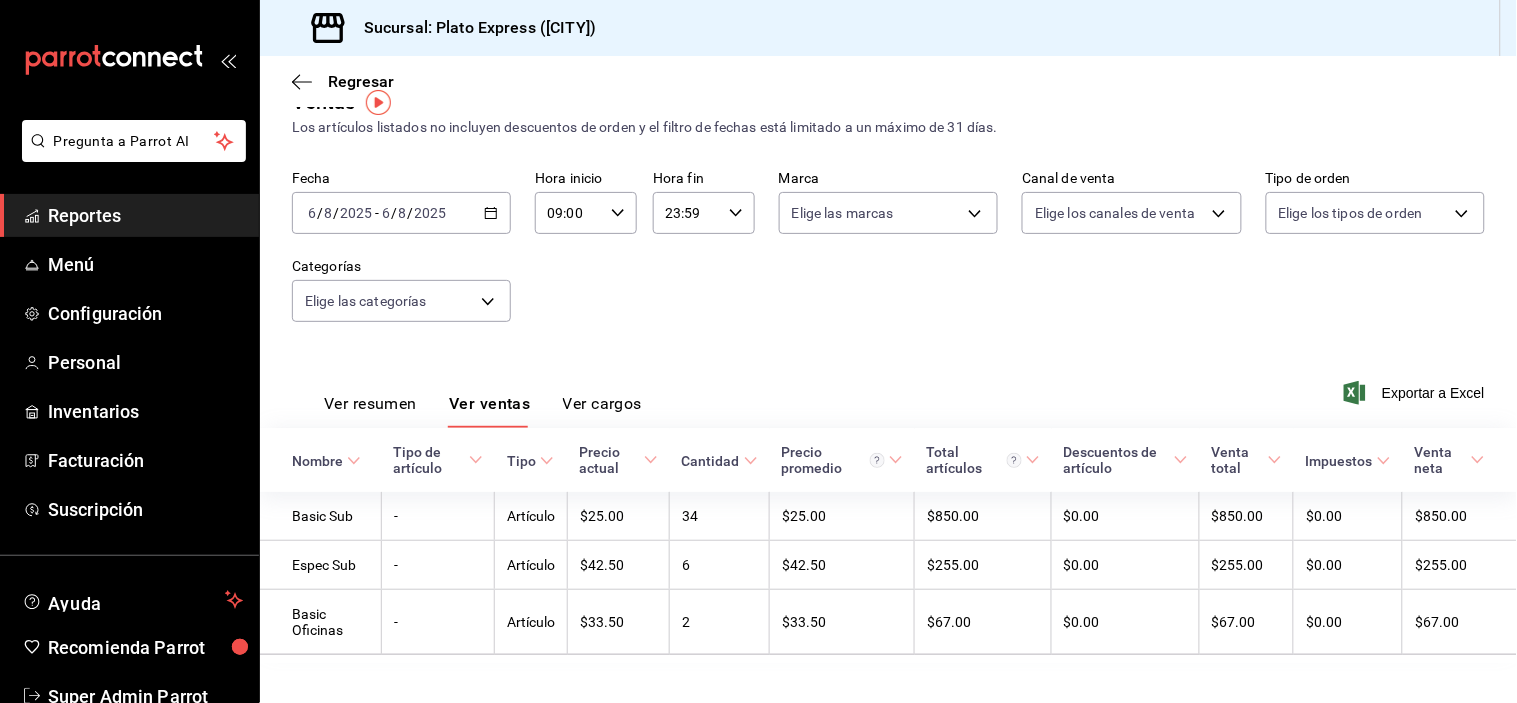 click on "Ver resumen" at bounding box center (370, 411) 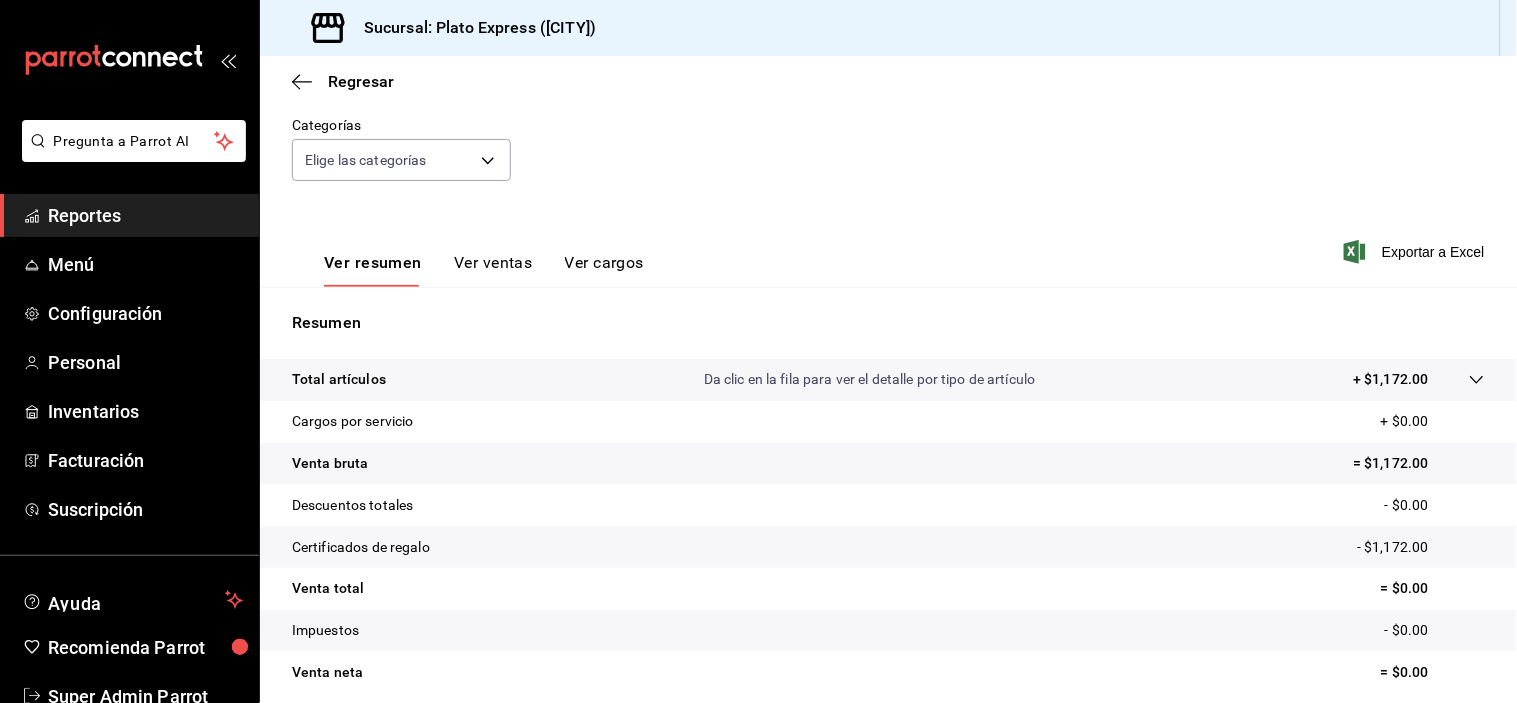 scroll, scrollTop: 181, scrollLeft: 0, axis: vertical 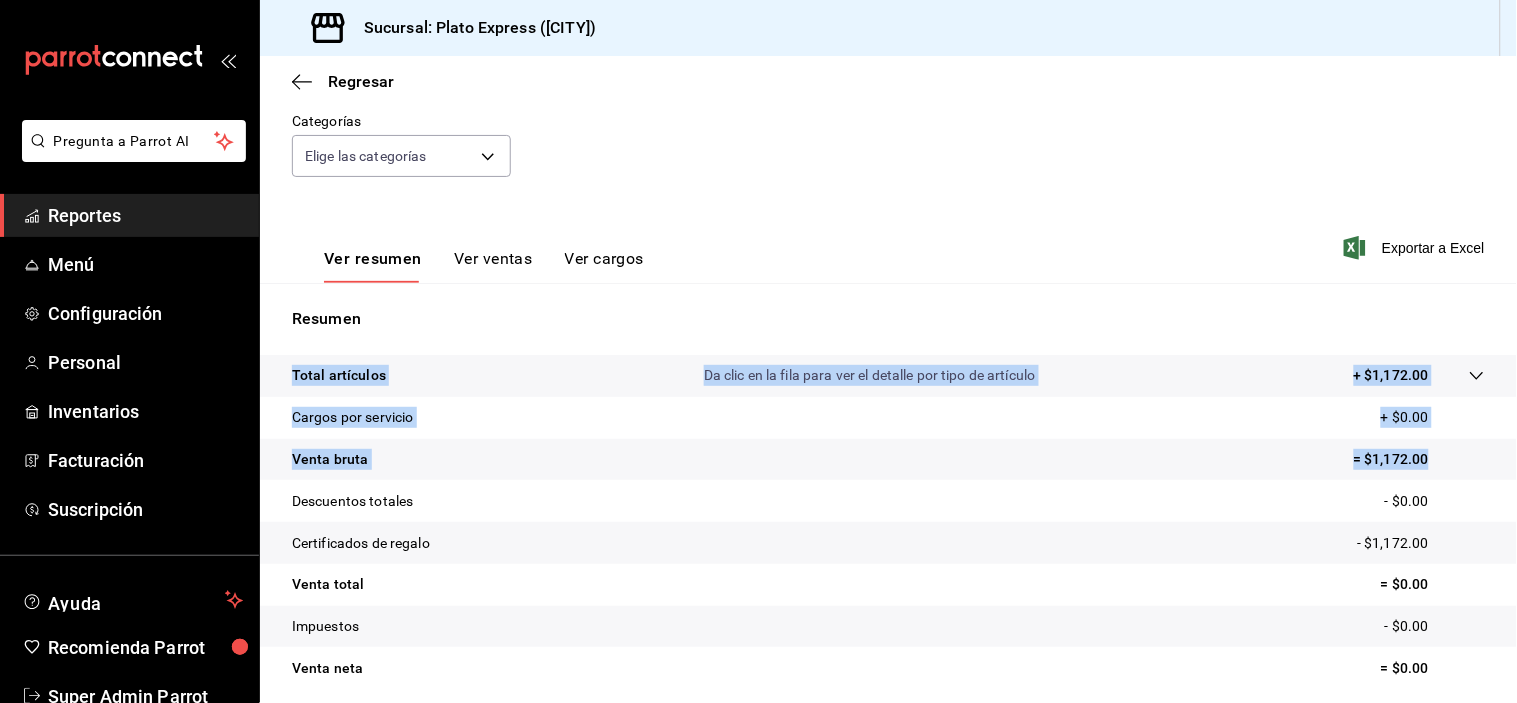 drag, startPoint x: 1494, startPoint y: 444, endPoint x: 1515, endPoint y: 368, distance: 78.84795 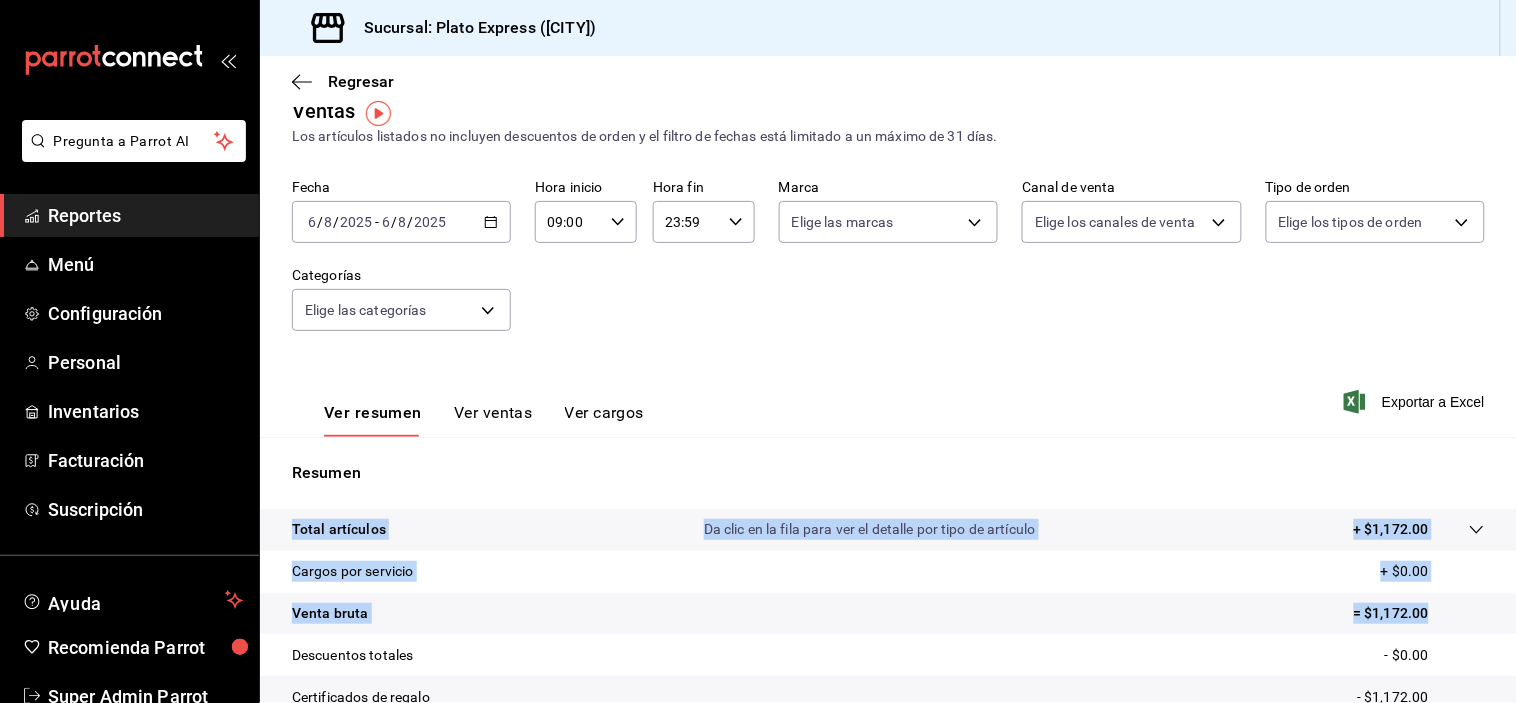 scroll, scrollTop: 25, scrollLeft: 0, axis: vertical 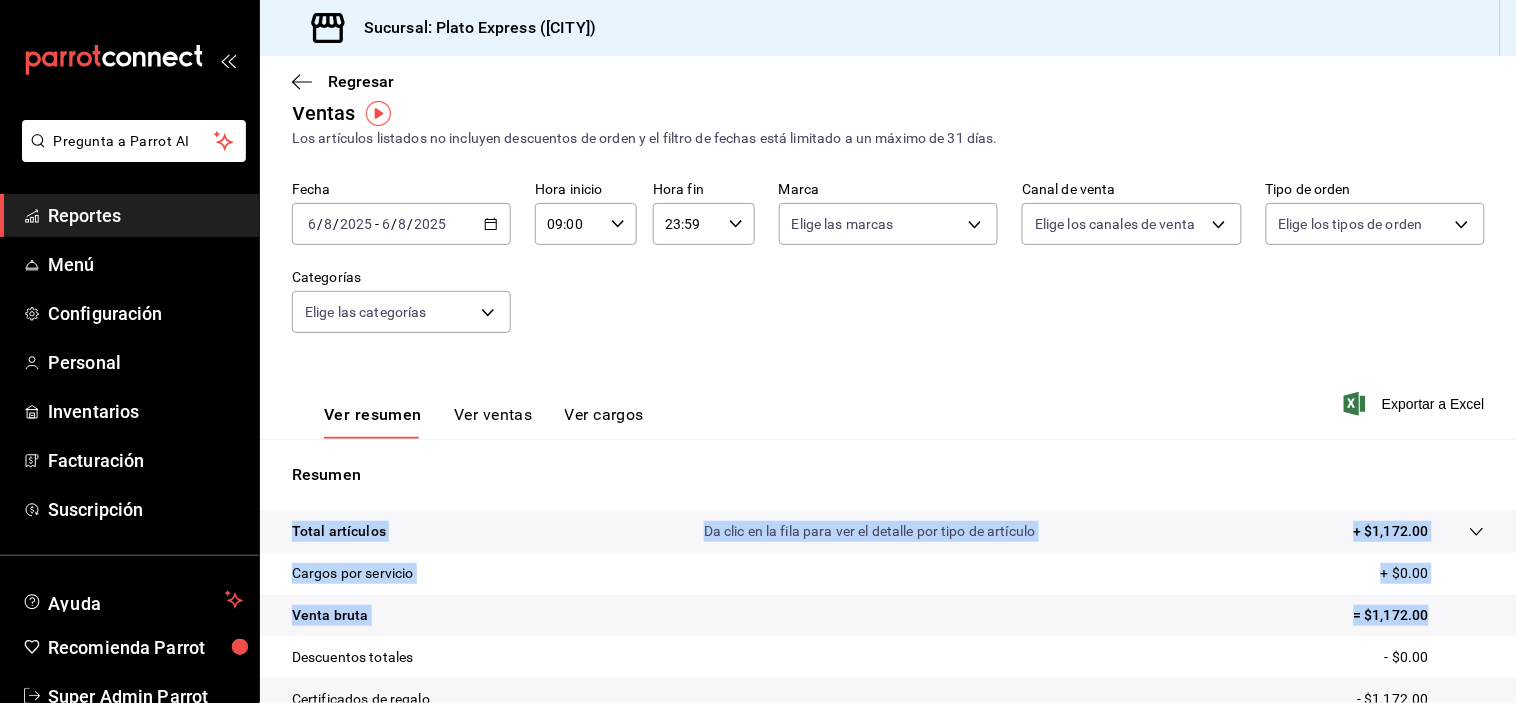 click 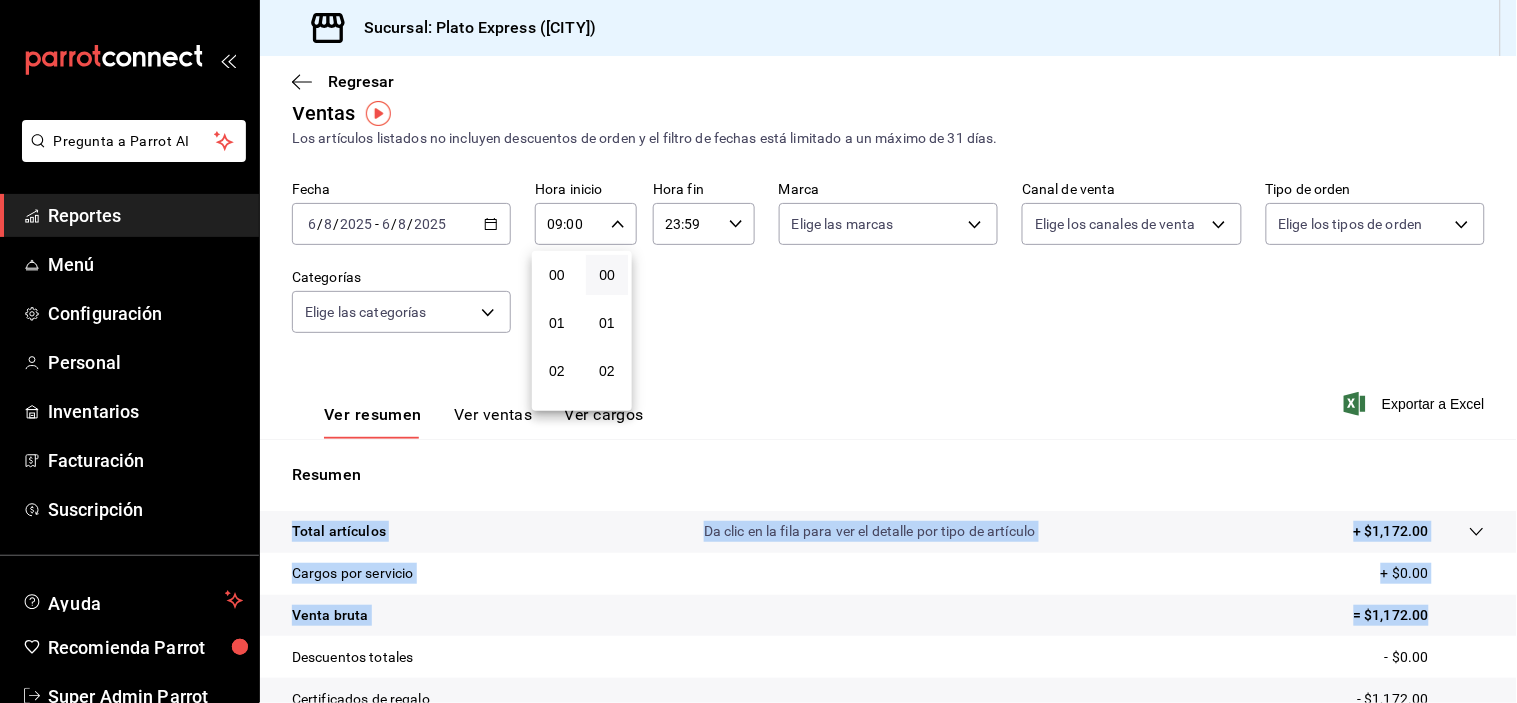 scroll, scrollTop: 447, scrollLeft: 0, axis: vertical 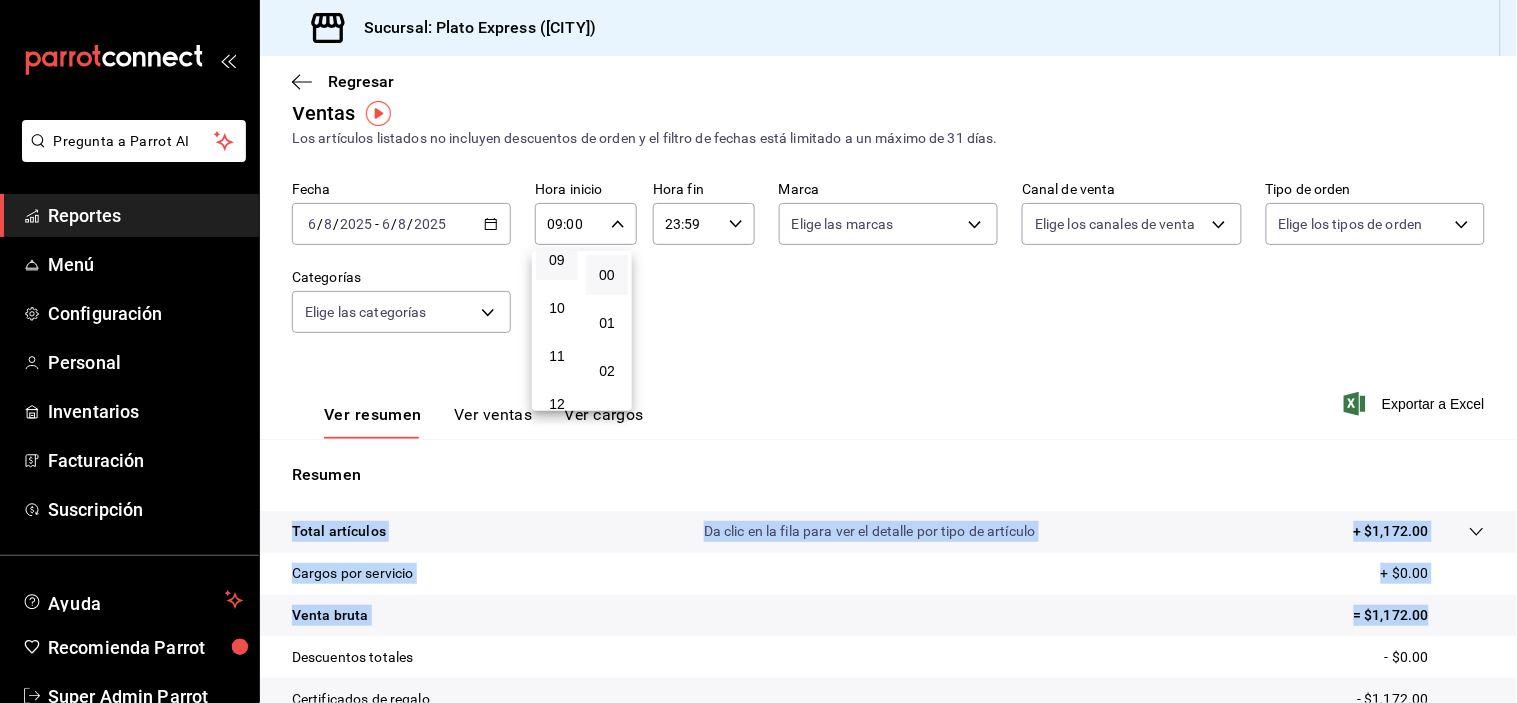 click on "09" at bounding box center [557, 260] 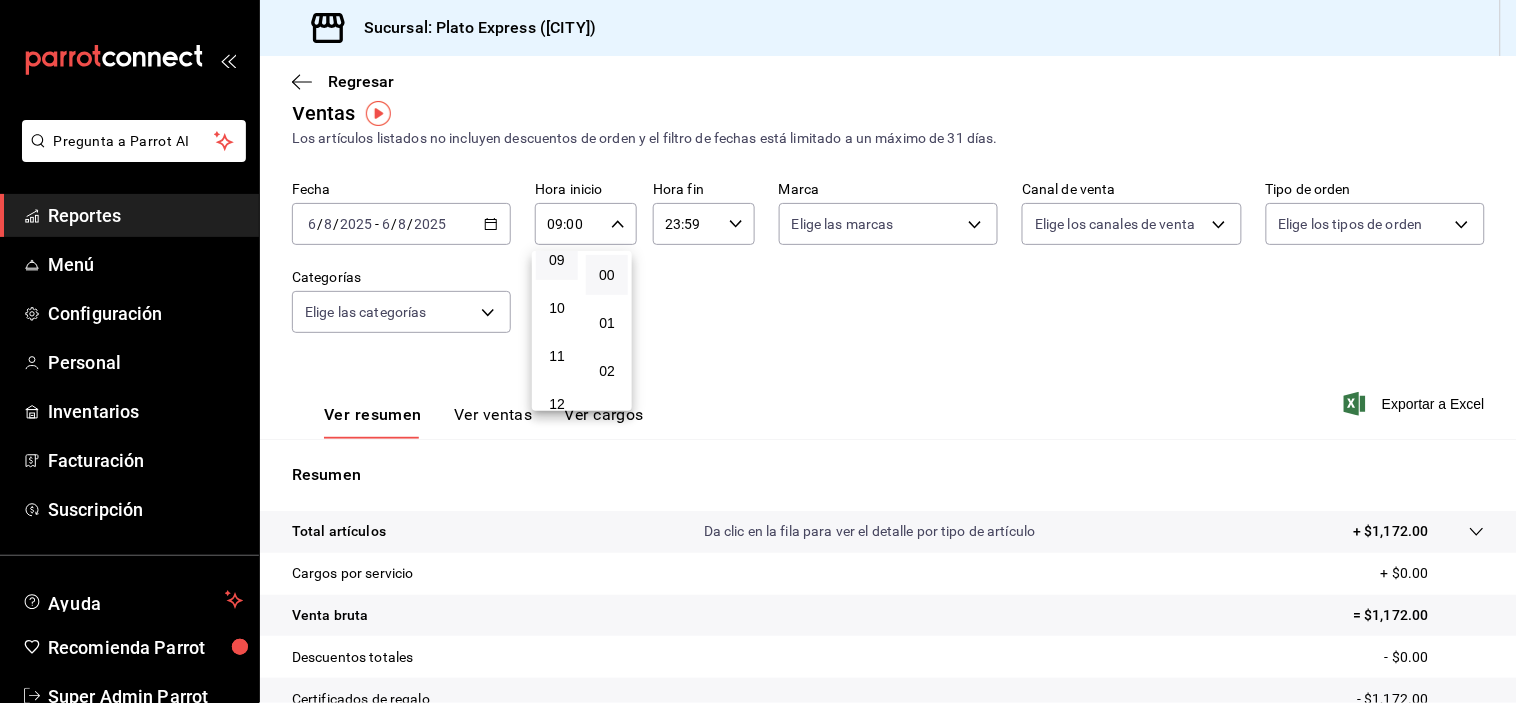 click at bounding box center (758, 351) 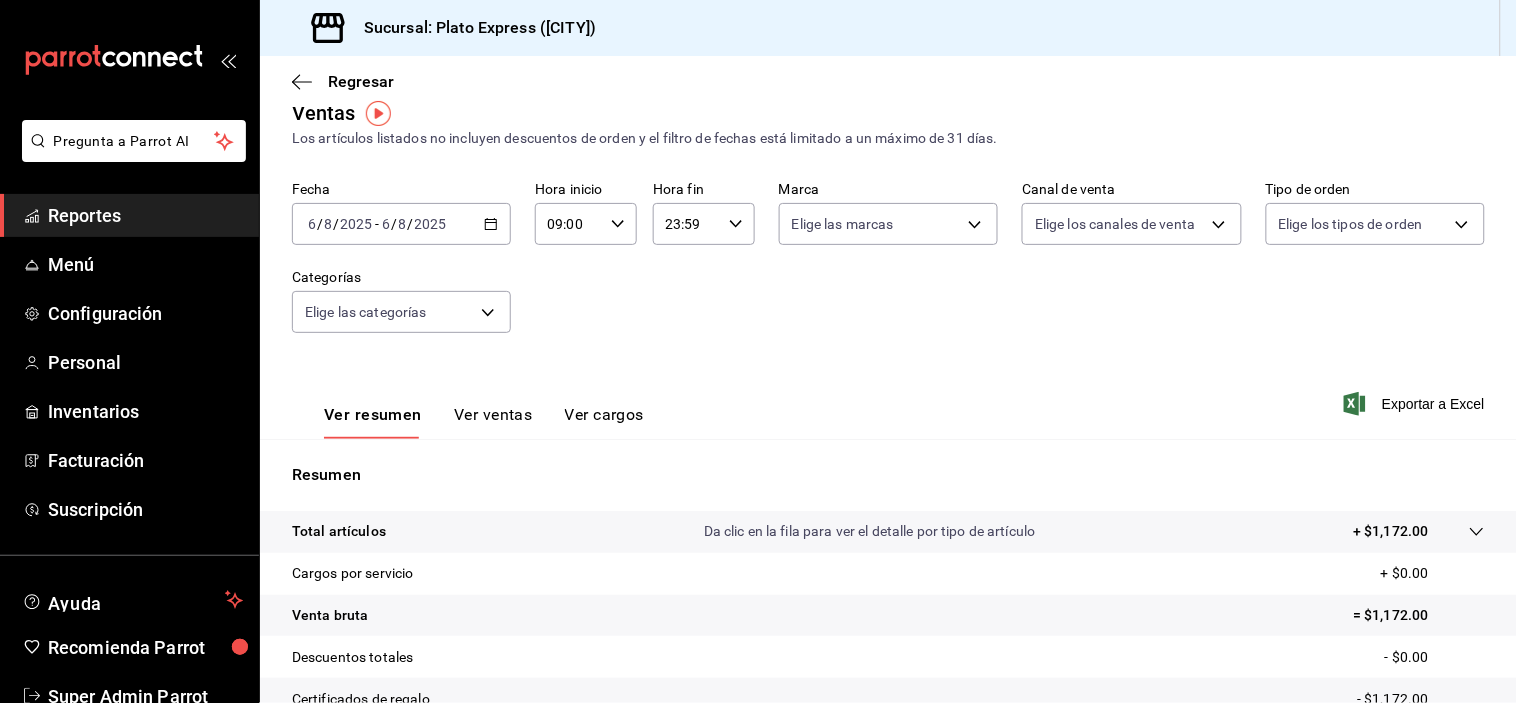 click on "09:00" at bounding box center [569, 224] 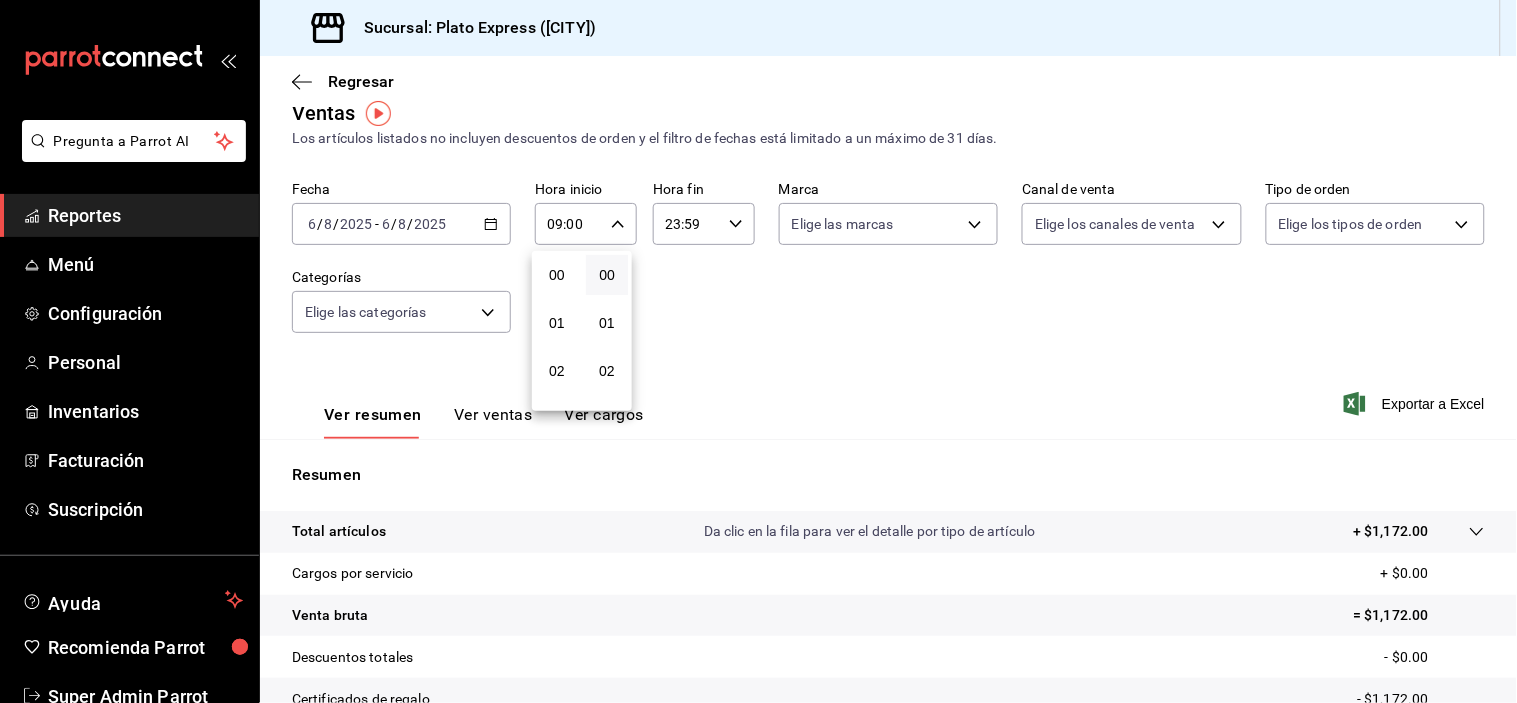 scroll, scrollTop: 447, scrollLeft: 0, axis: vertical 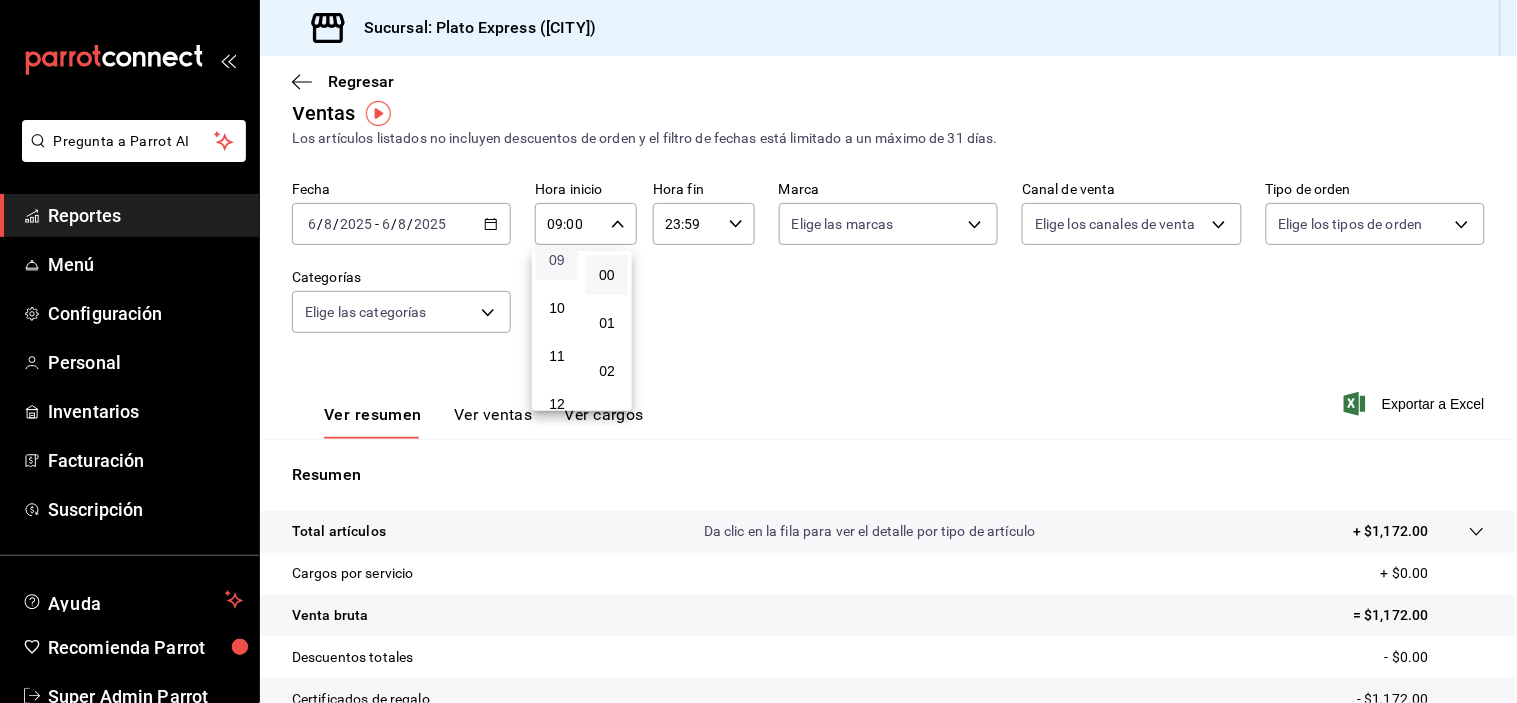 click on "09" at bounding box center [557, 260] 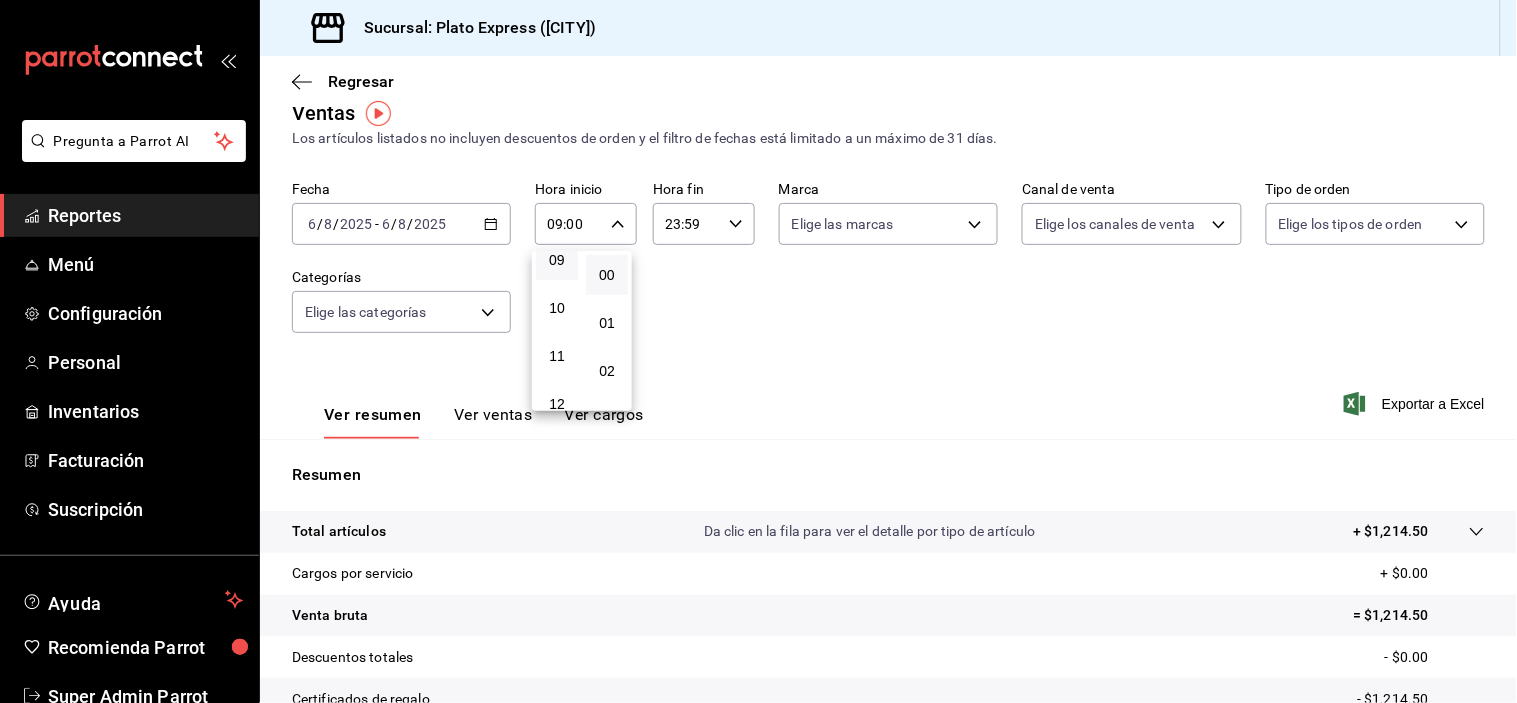 click at bounding box center [758, 351] 